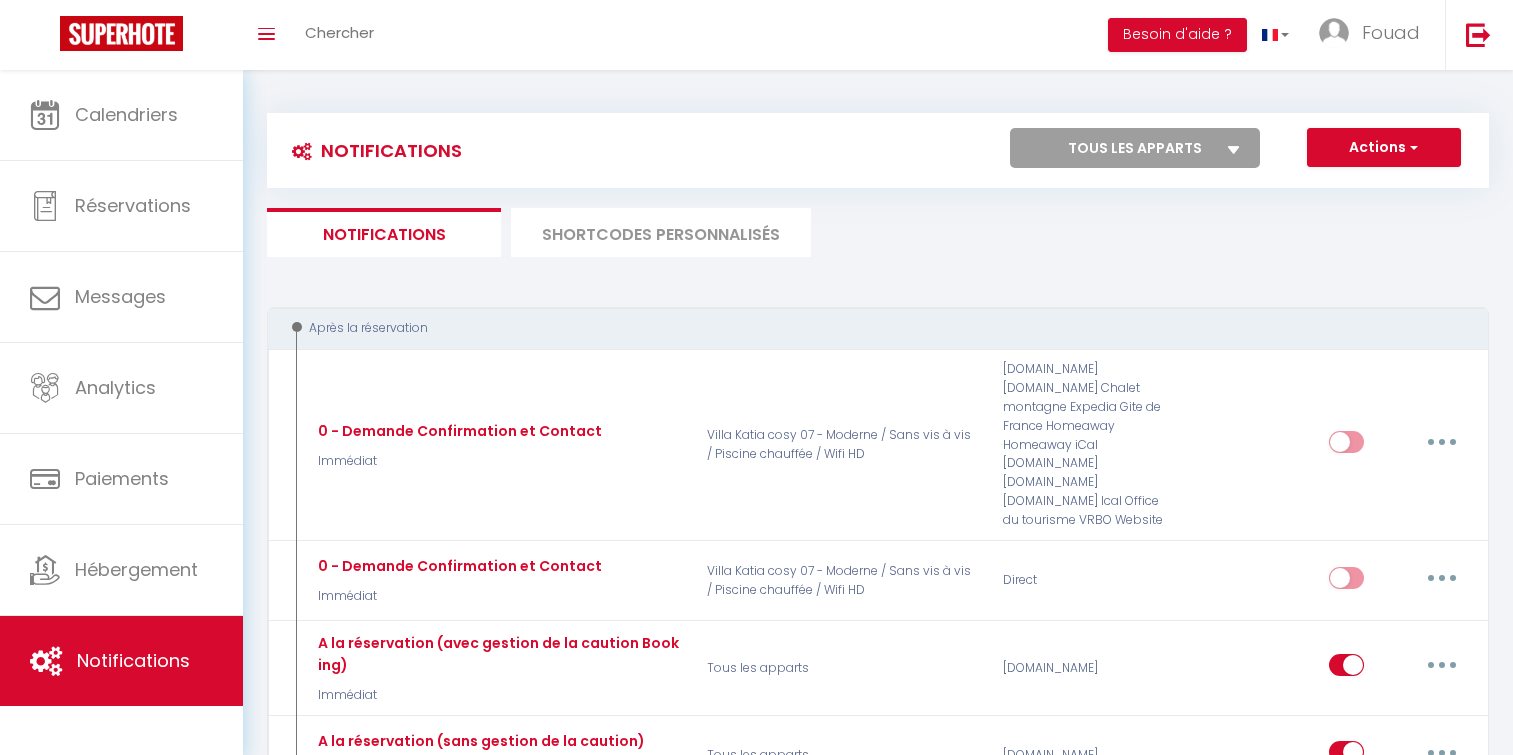 scroll, scrollTop: 112, scrollLeft: 0, axis: vertical 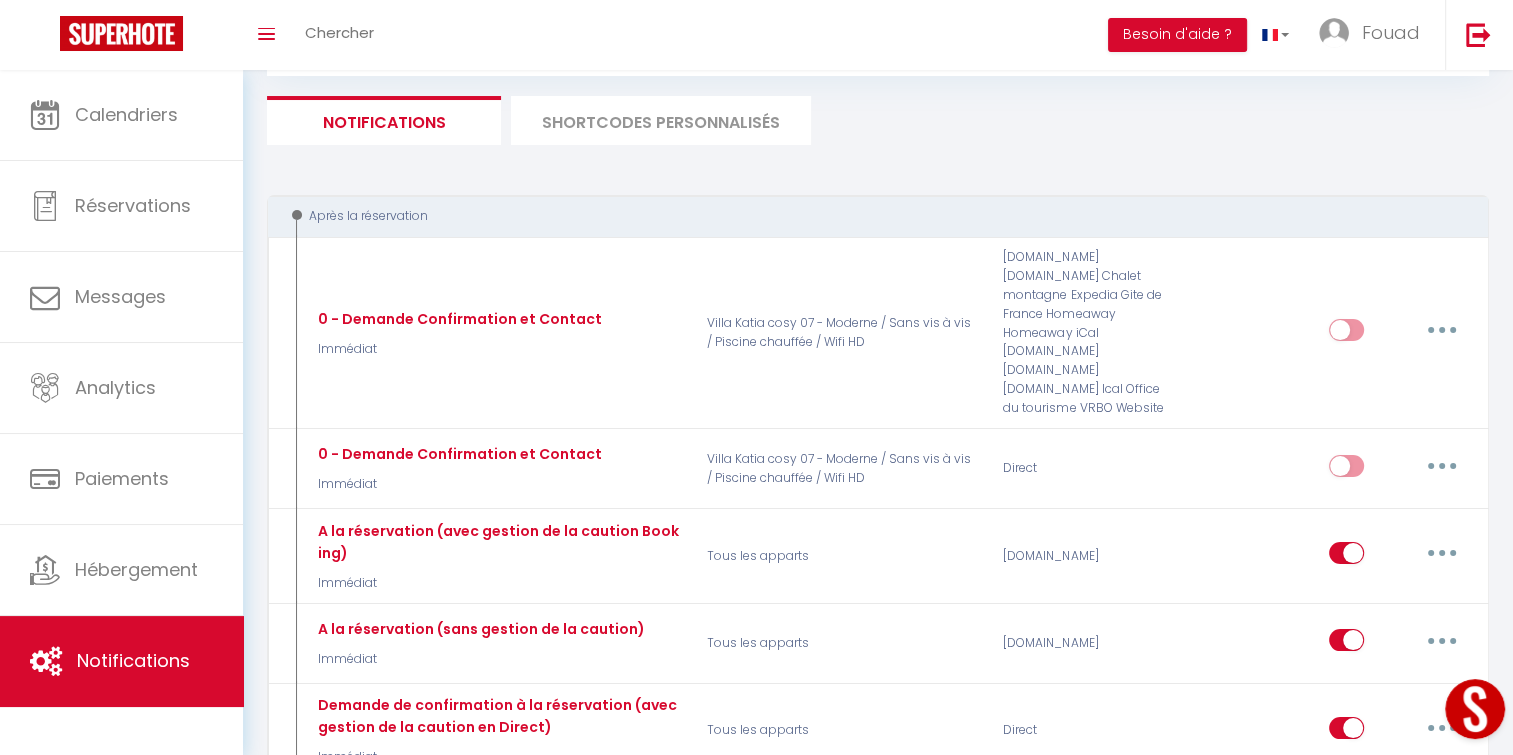 click on "SHORTCODES PERSONNALISÉS" at bounding box center (661, 120) 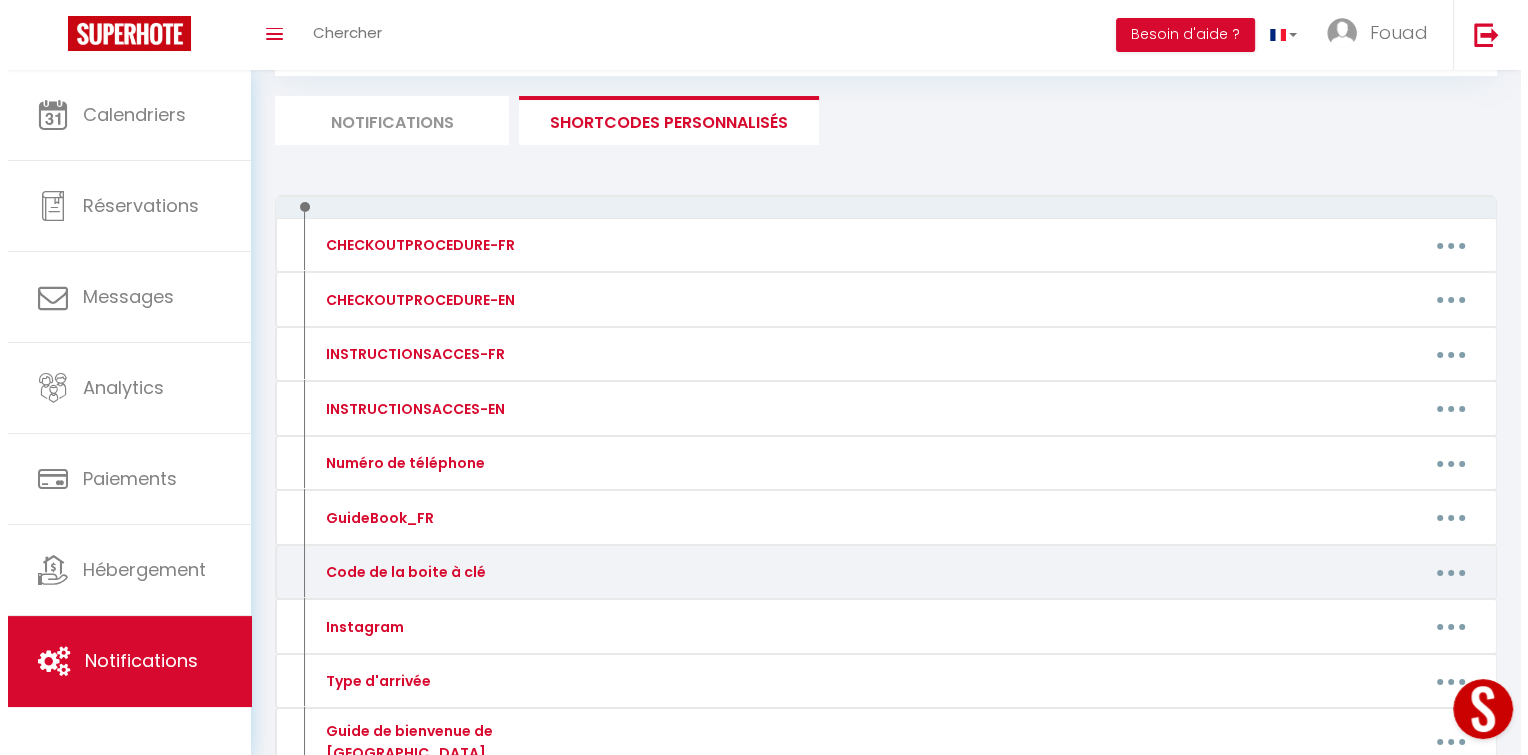 scroll, scrollTop: 462, scrollLeft: 0, axis: vertical 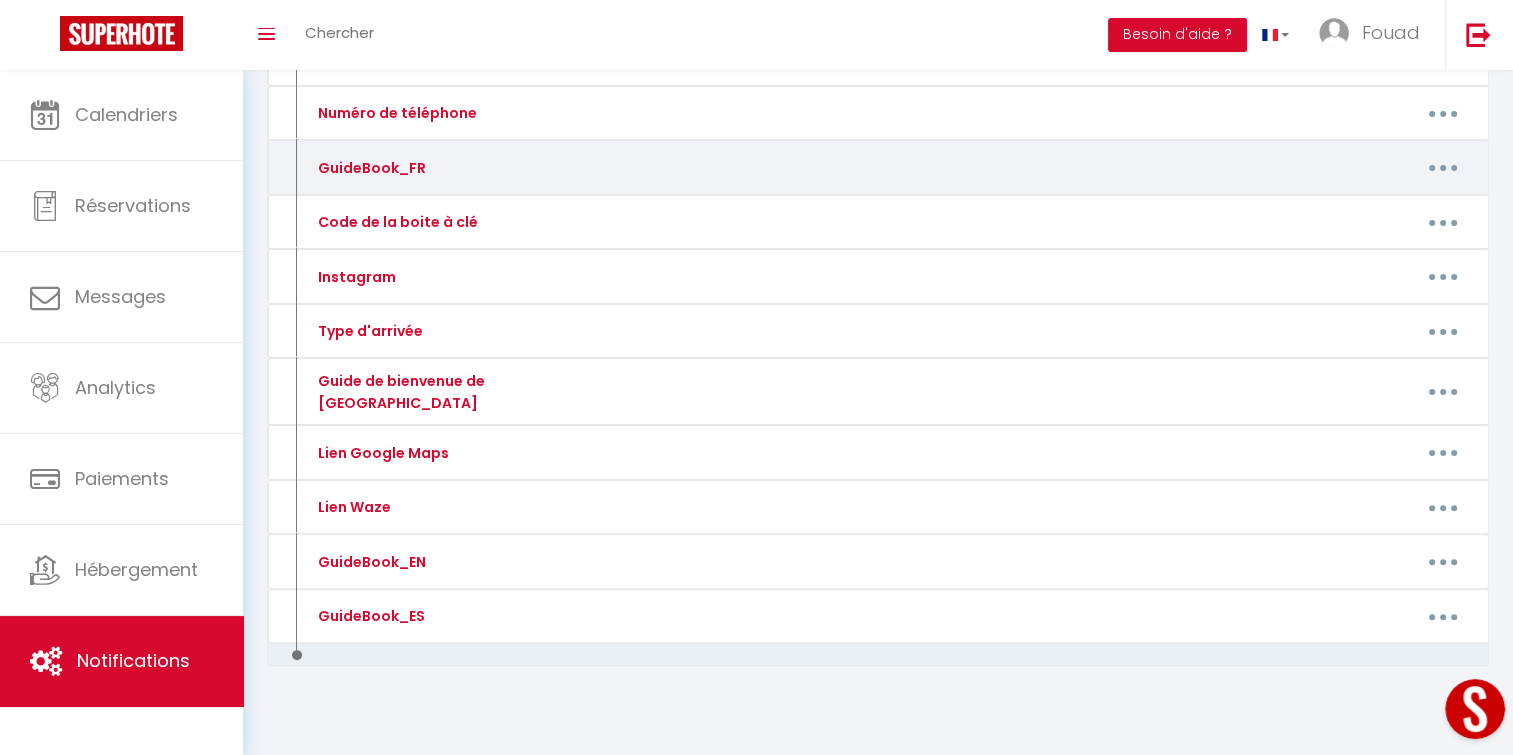 click on "GuideBook_FR" at bounding box center [448, 168] 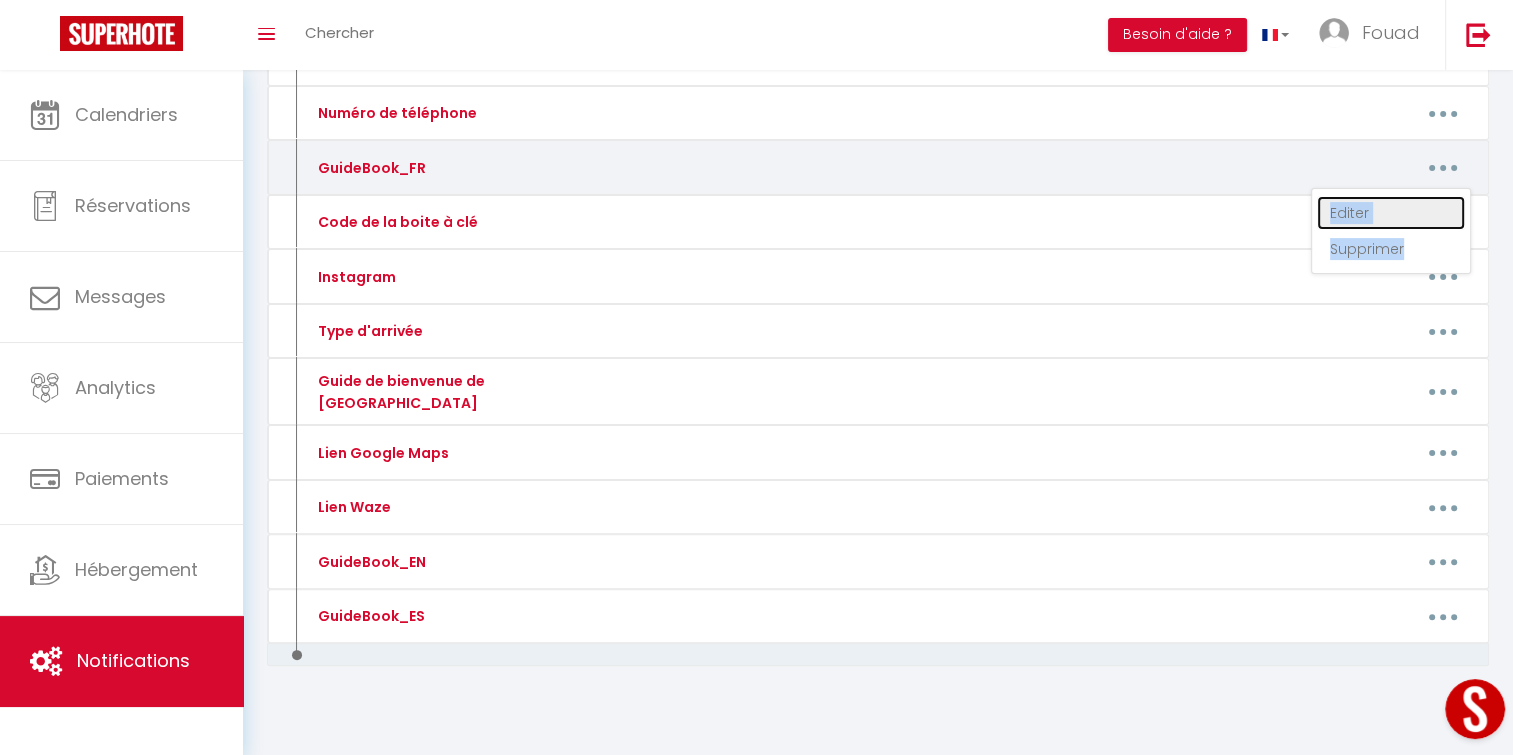 click on "Editer" at bounding box center [1391, 213] 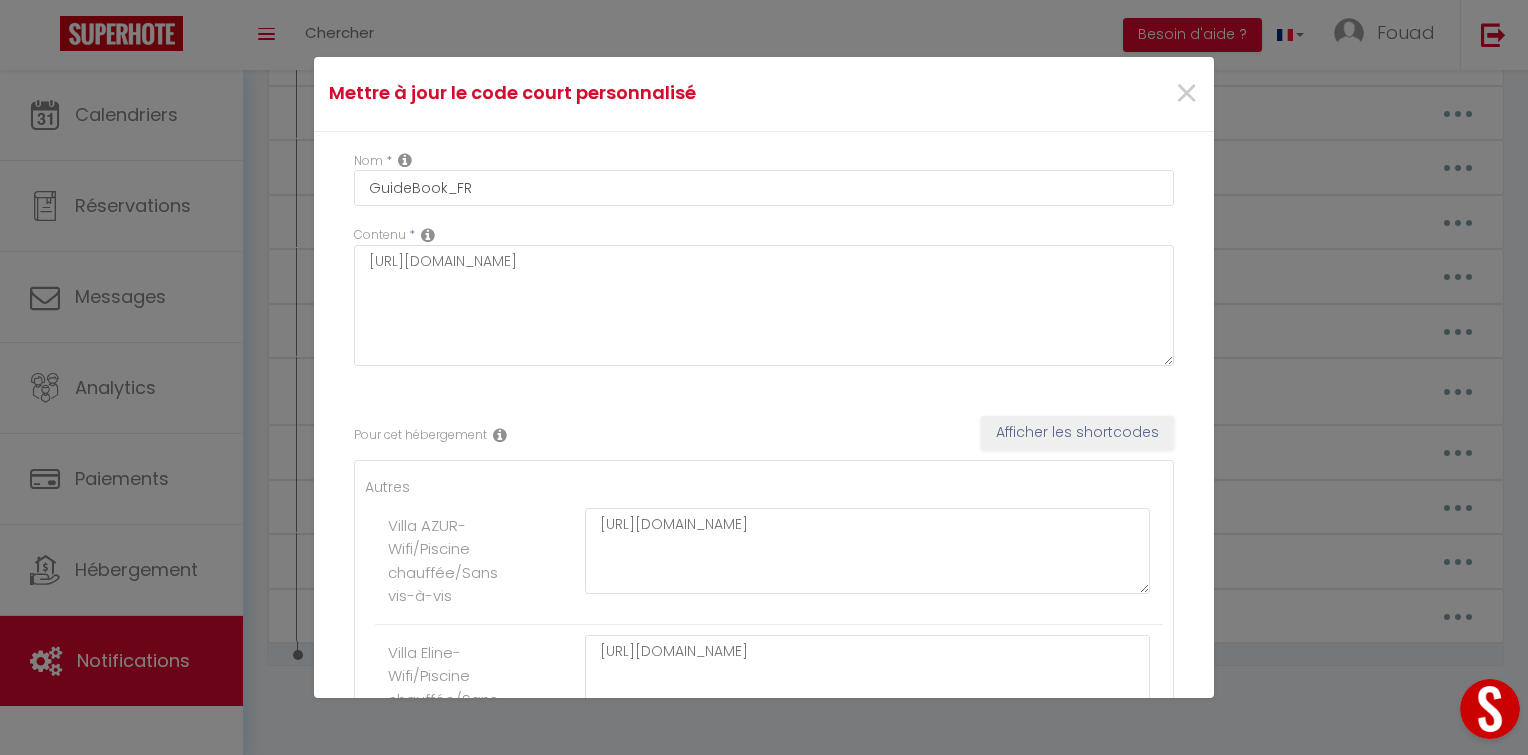 scroll, scrollTop: 235, scrollLeft: 0, axis: vertical 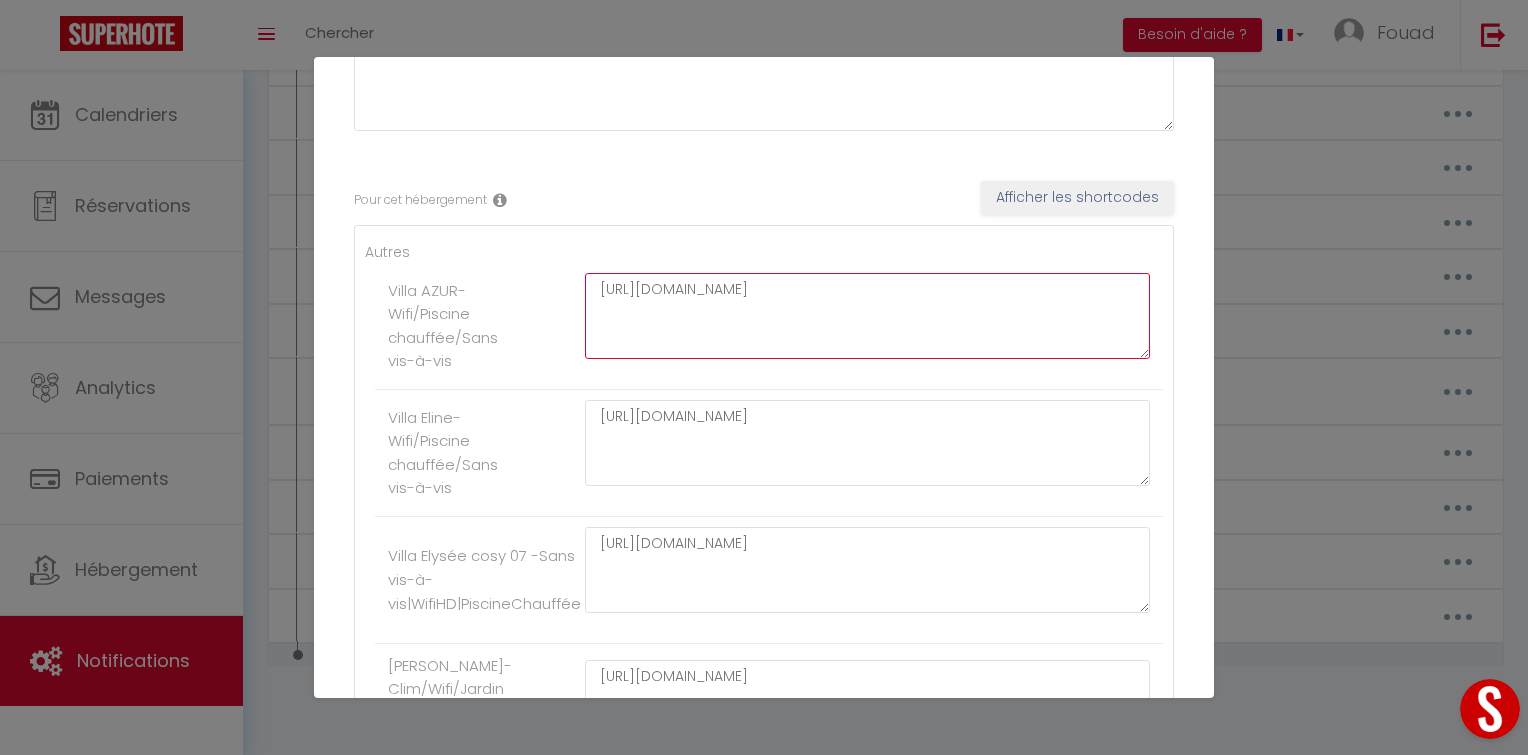 drag, startPoint x: 720, startPoint y: 320, endPoint x: 563, endPoint y: 272, distance: 164.17369 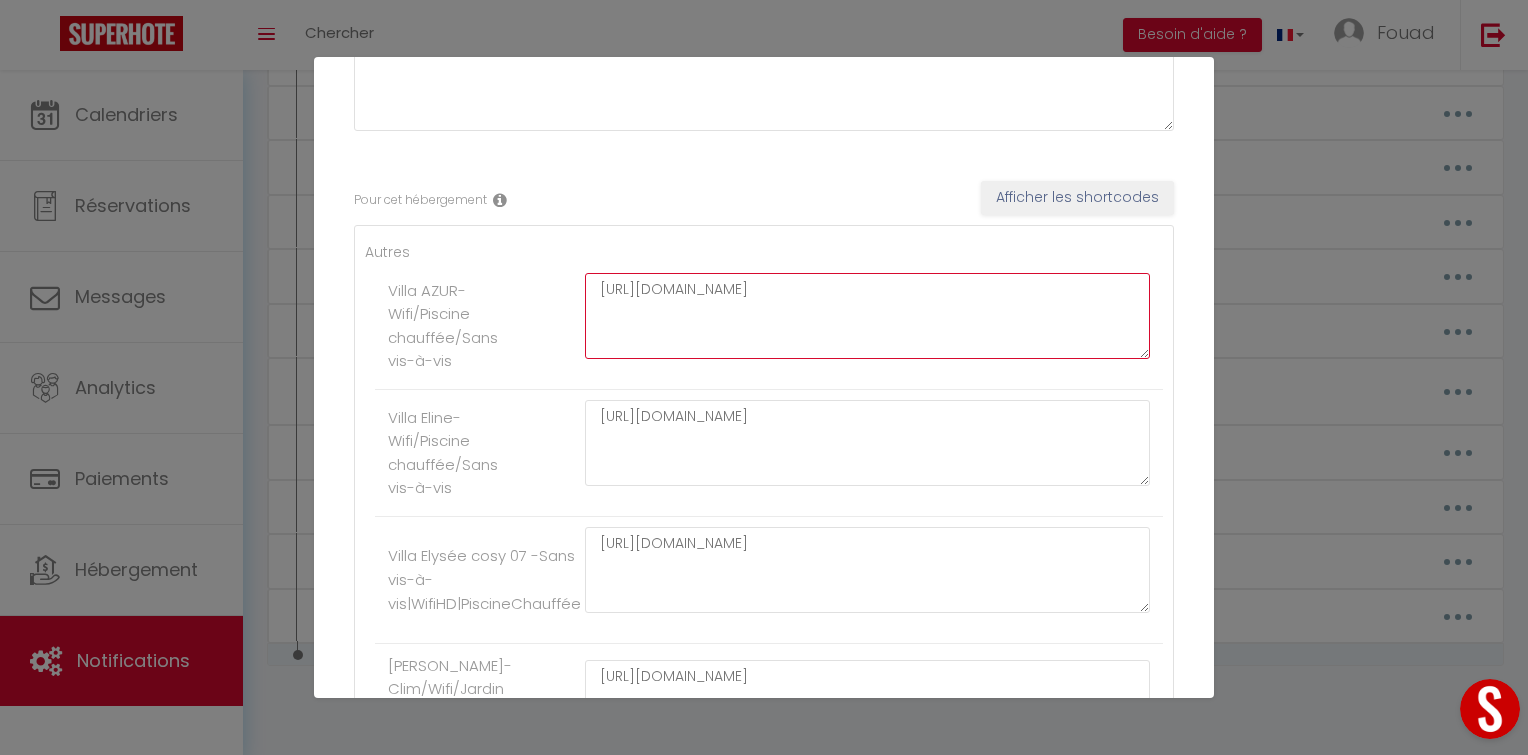 click on "[URL][DOMAIN_NAME]" at bounding box center (867, 316) 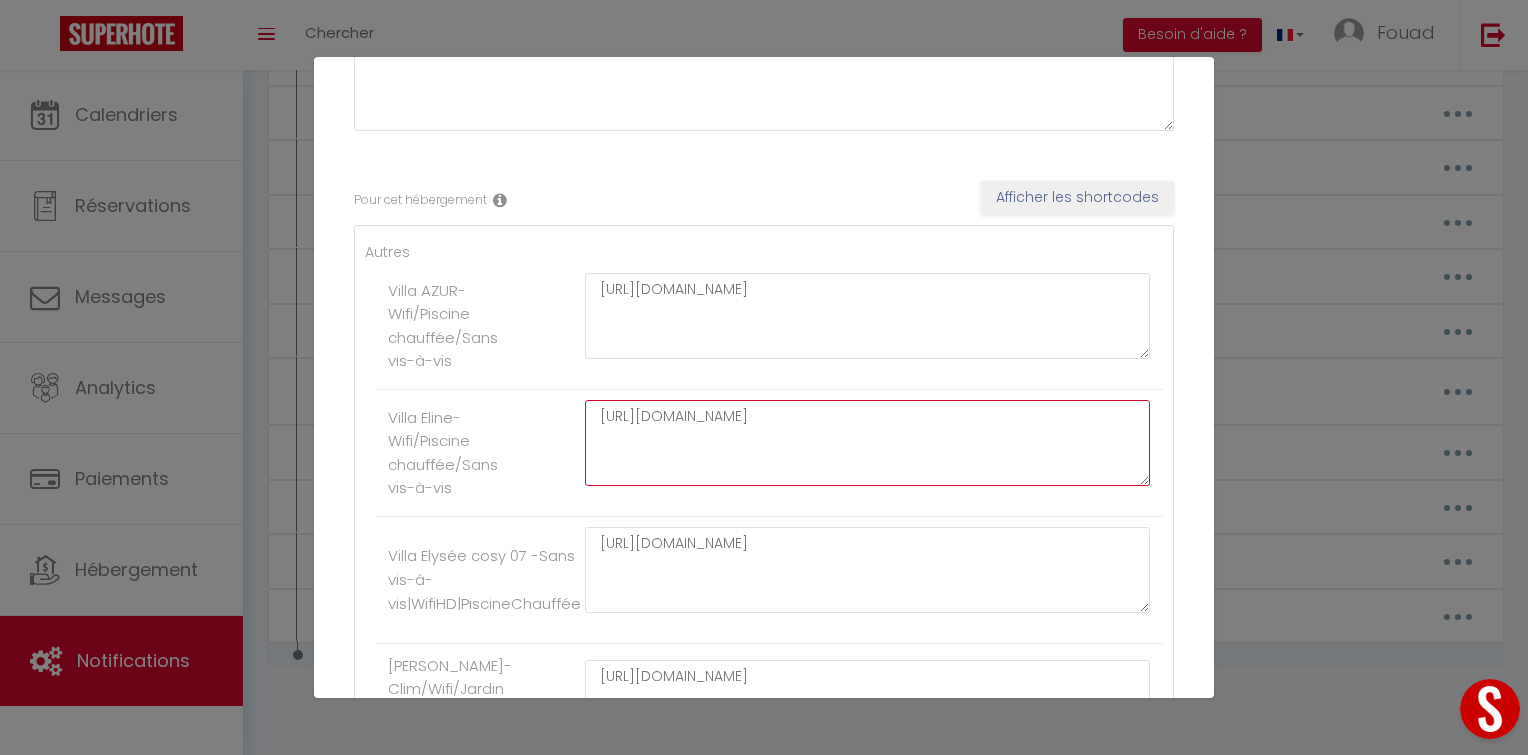 drag, startPoint x: 793, startPoint y: 443, endPoint x: 542, endPoint y: 408, distance: 253.4285 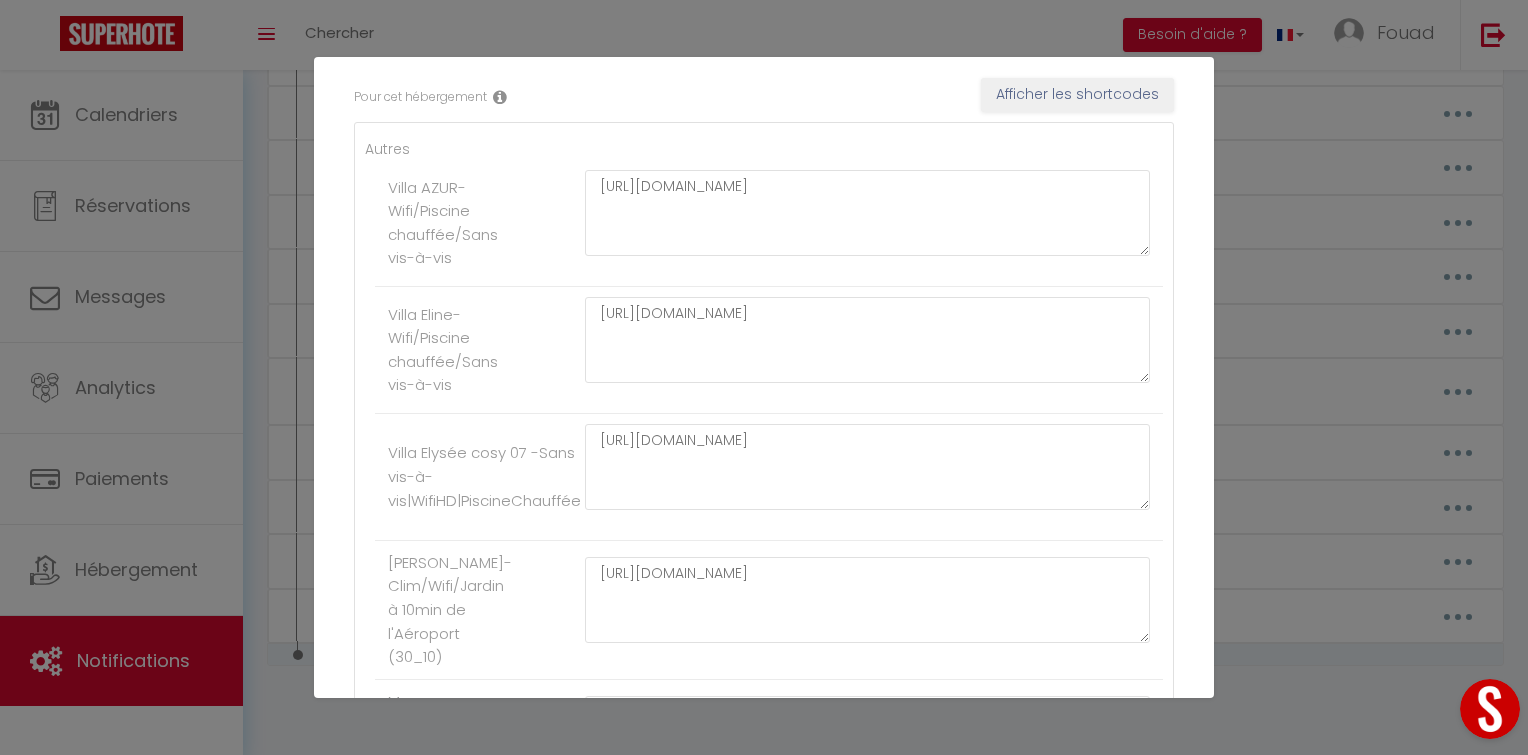 scroll, scrollTop: 339, scrollLeft: 0, axis: vertical 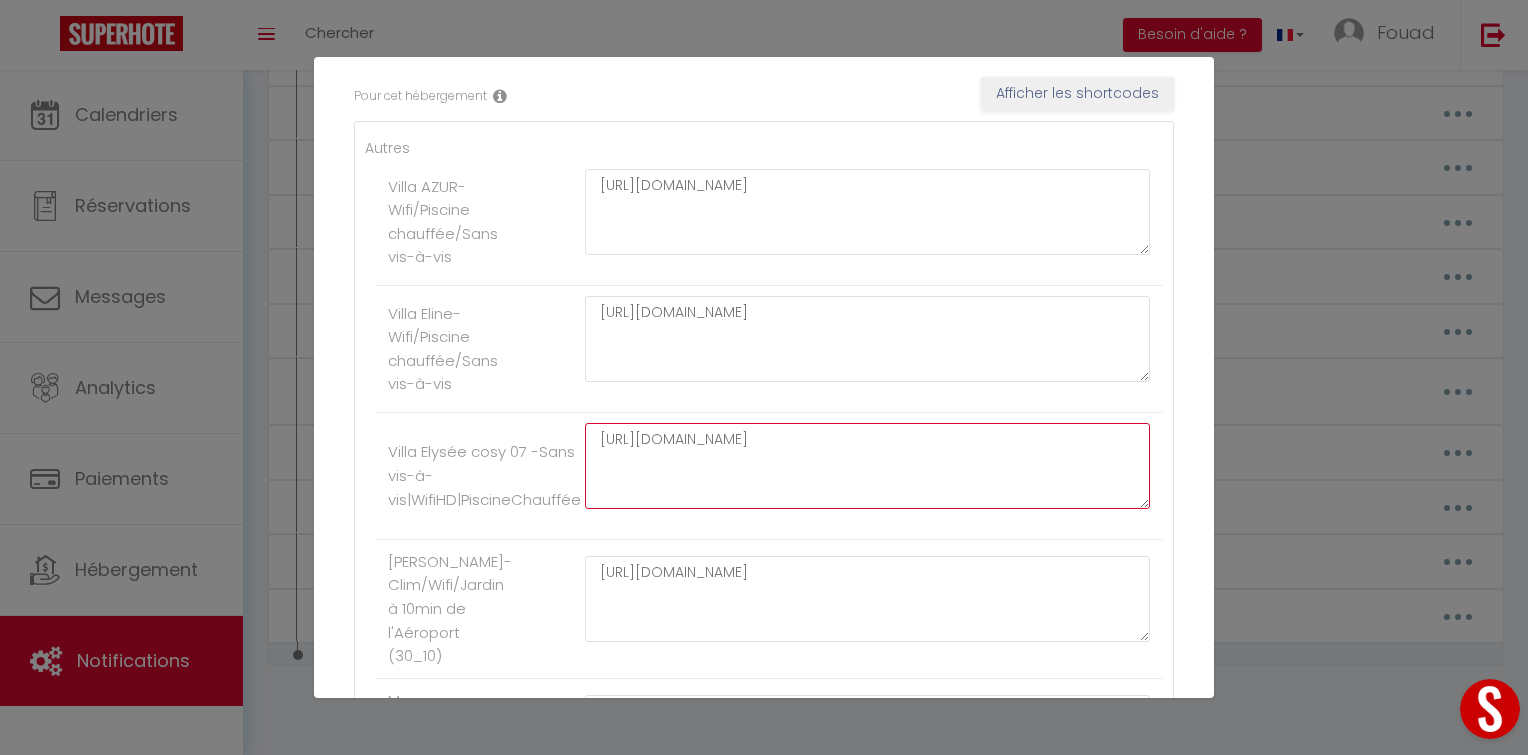 drag, startPoint x: 773, startPoint y: 460, endPoint x: 560, endPoint y: 432, distance: 214.83249 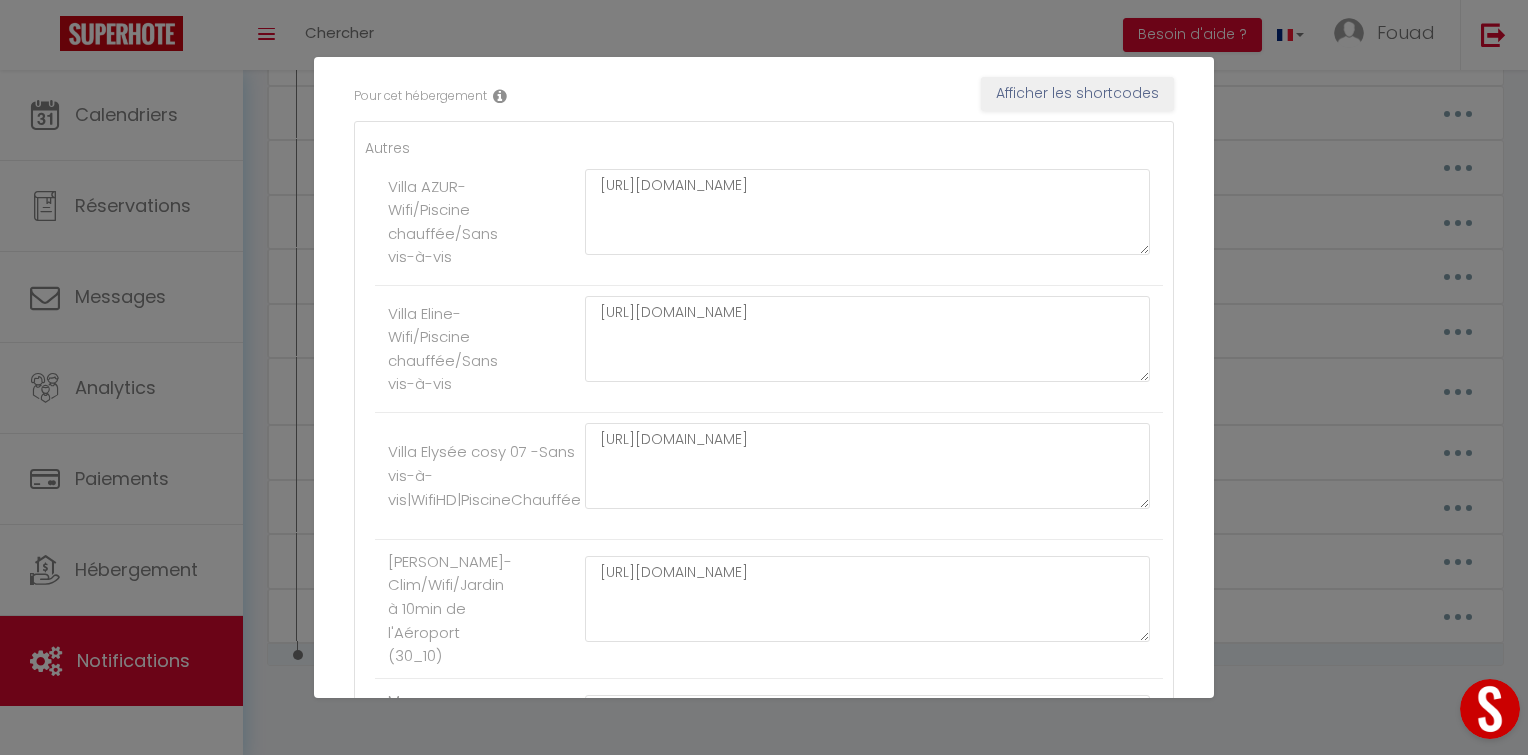 scroll, scrollTop: 443, scrollLeft: 0, axis: vertical 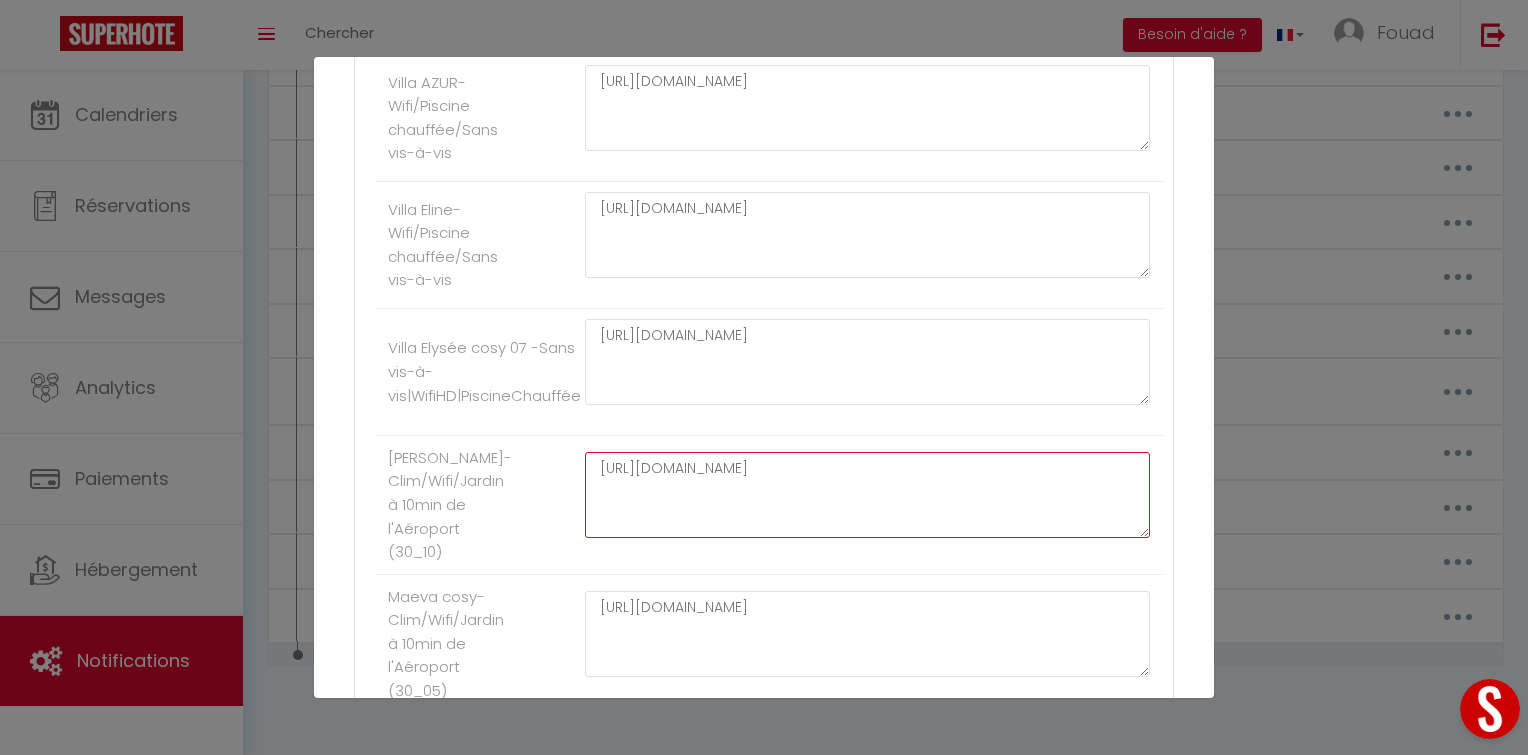 drag, startPoint x: 923, startPoint y: 488, endPoint x: 565, endPoint y: 457, distance: 359.33966 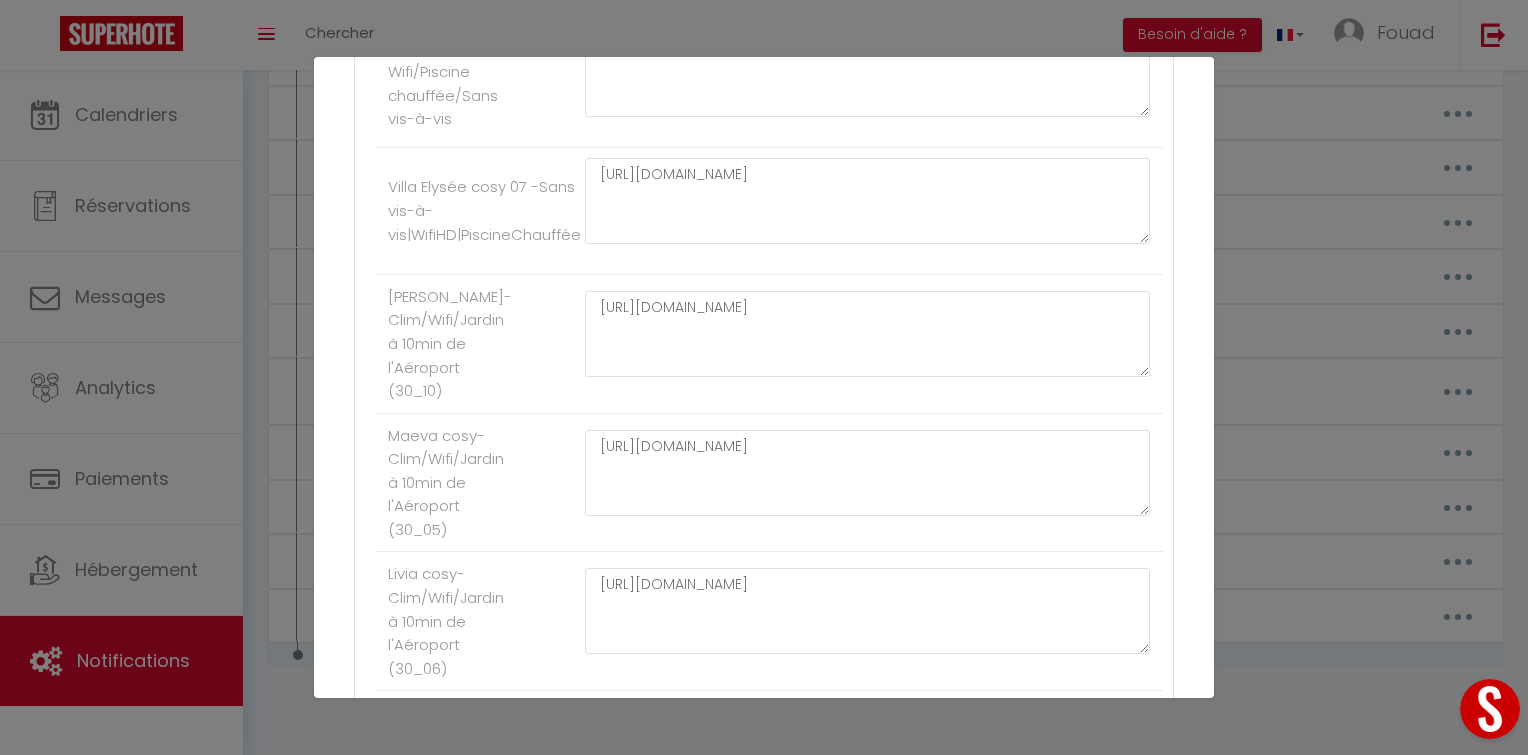 scroll, scrollTop: 604, scrollLeft: 0, axis: vertical 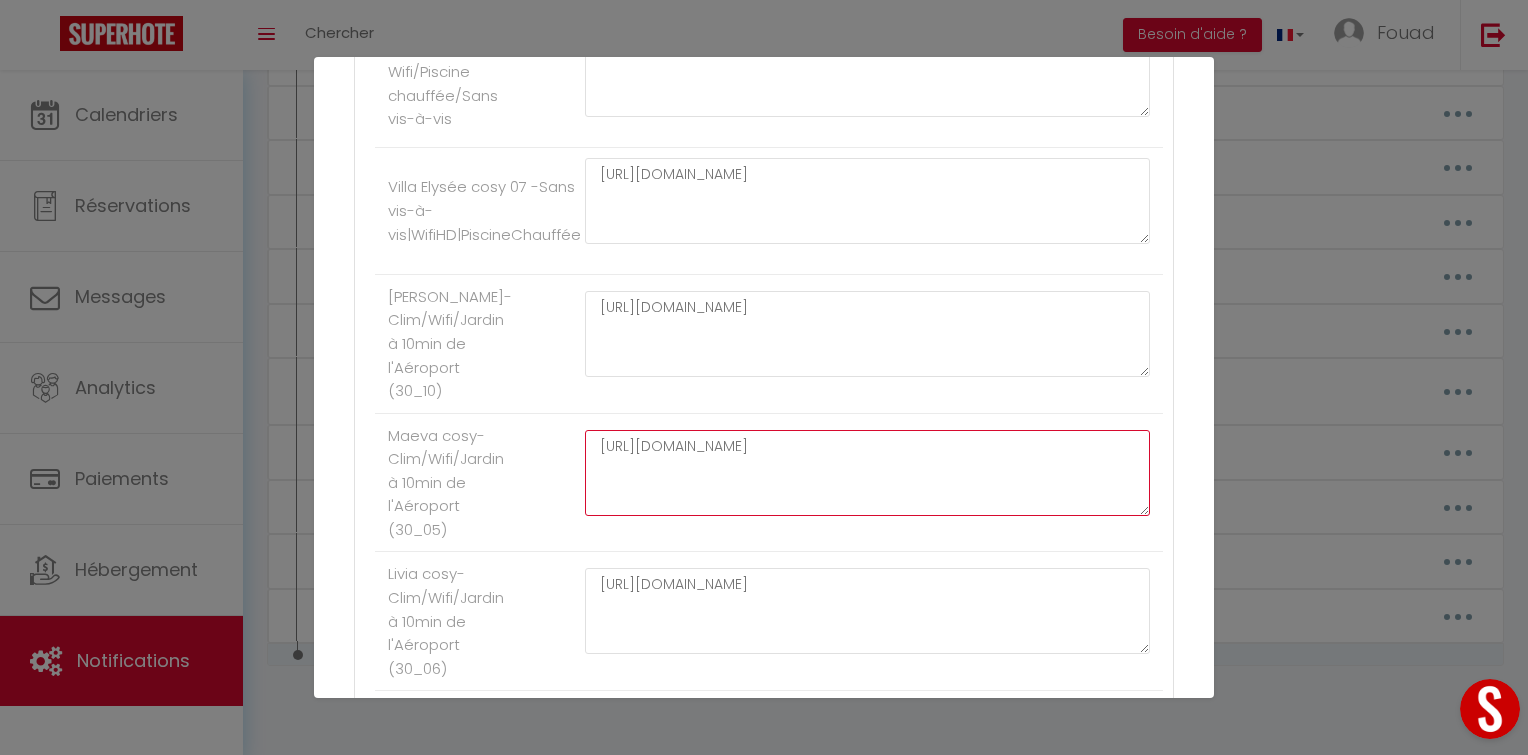 drag, startPoint x: 736, startPoint y: 492, endPoint x: 516, endPoint y: 427, distance: 229.4014 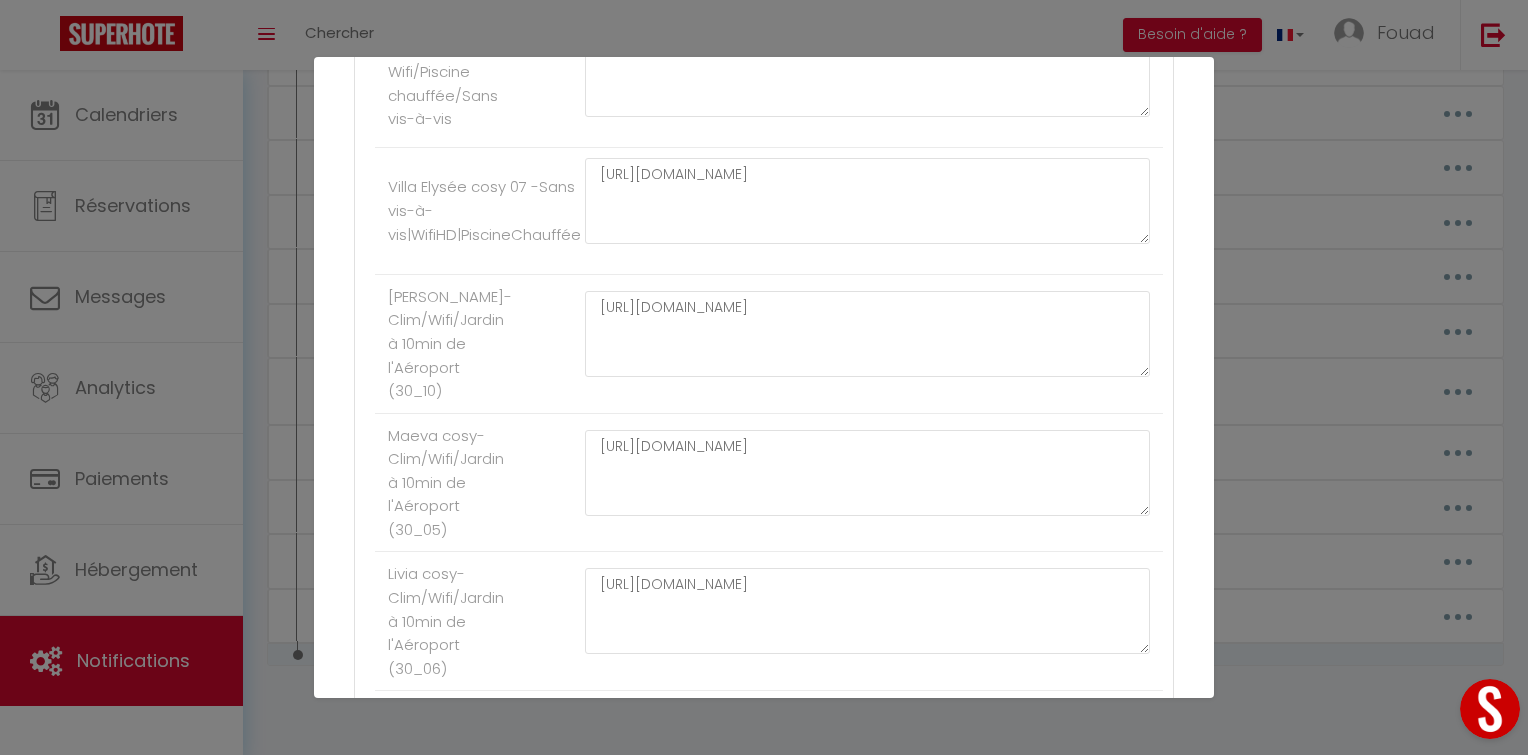 scroll, scrollTop: 743, scrollLeft: 0, axis: vertical 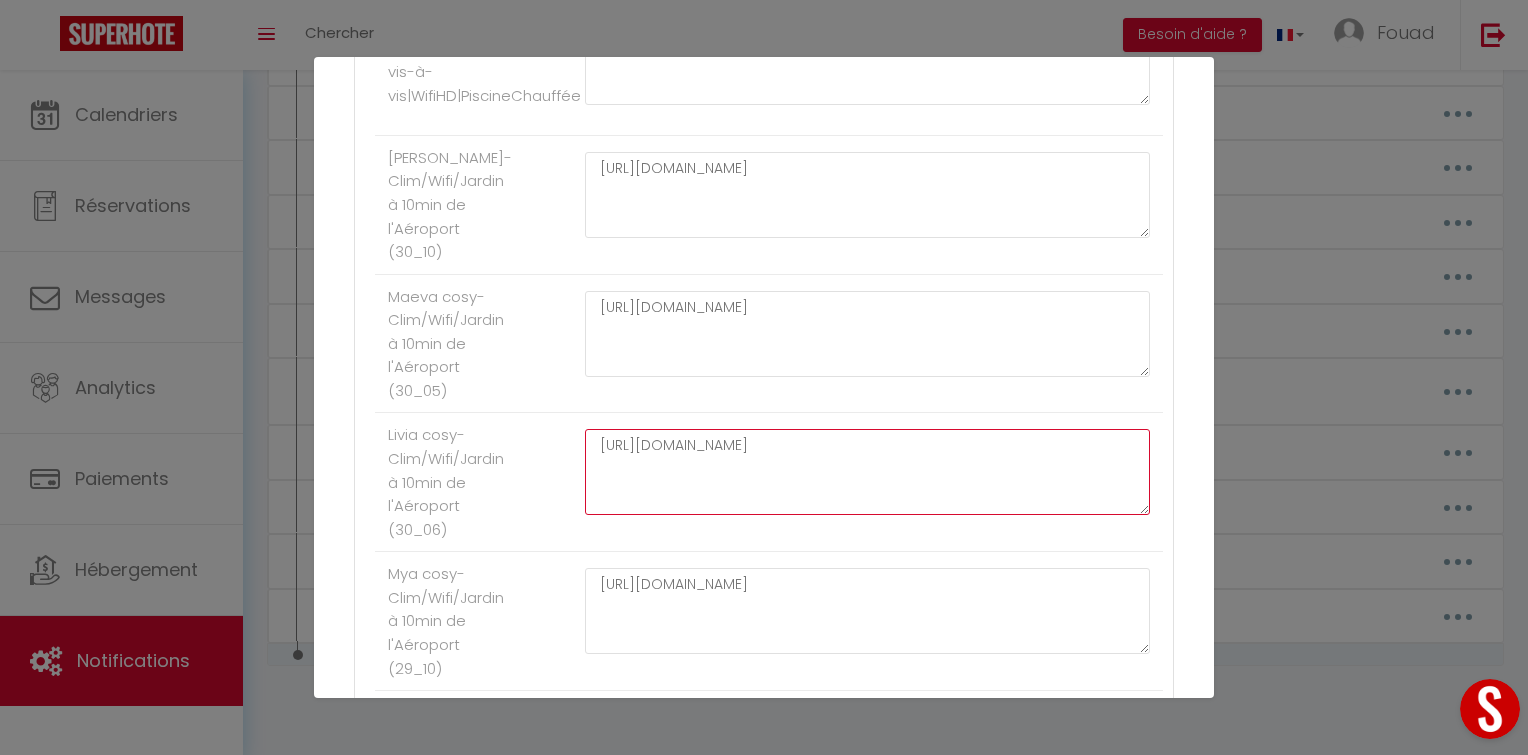 drag, startPoint x: 774, startPoint y: 484, endPoint x: 537, endPoint y: 417, distance: 246.28845 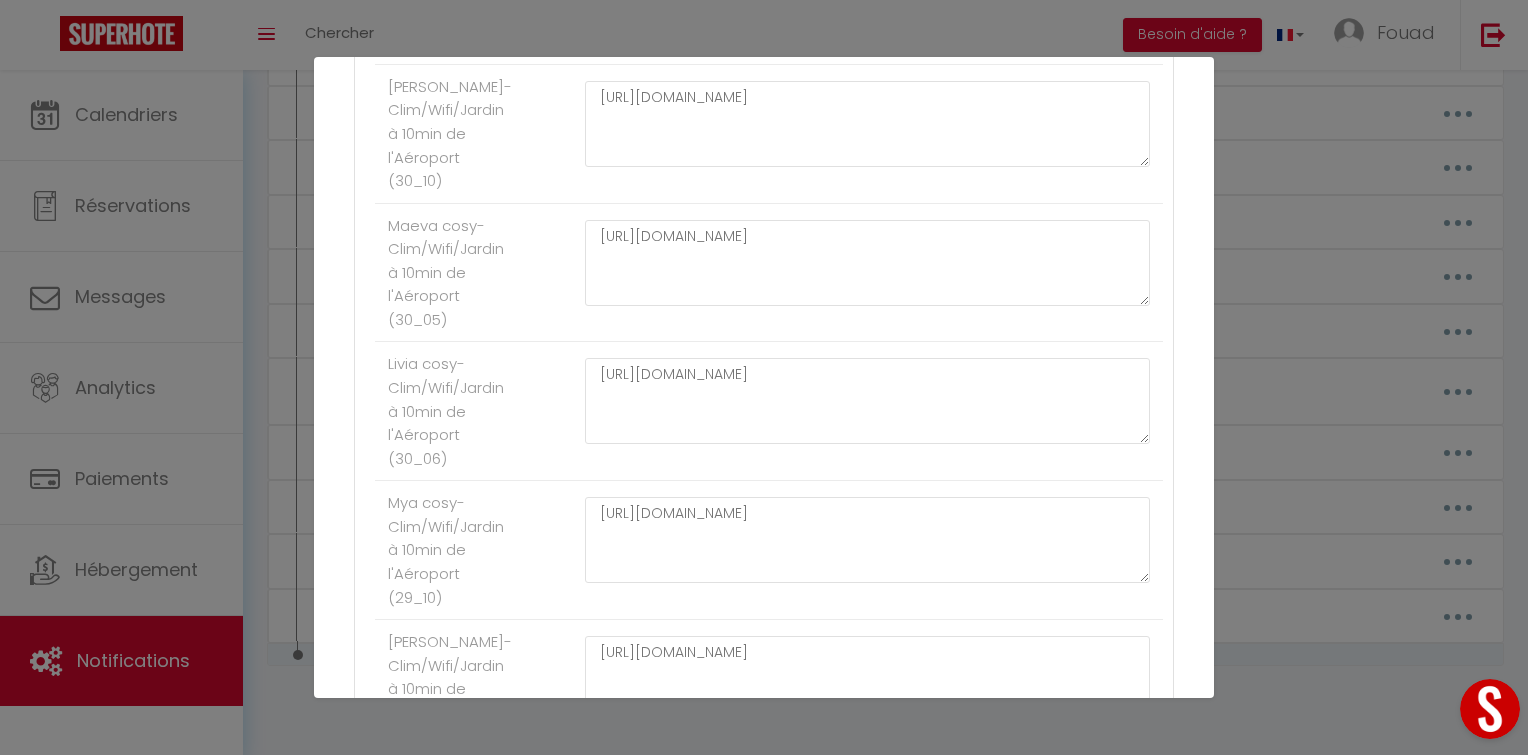 scroll, scrollTop: 815, scrollLeft: 0, axis: vertical 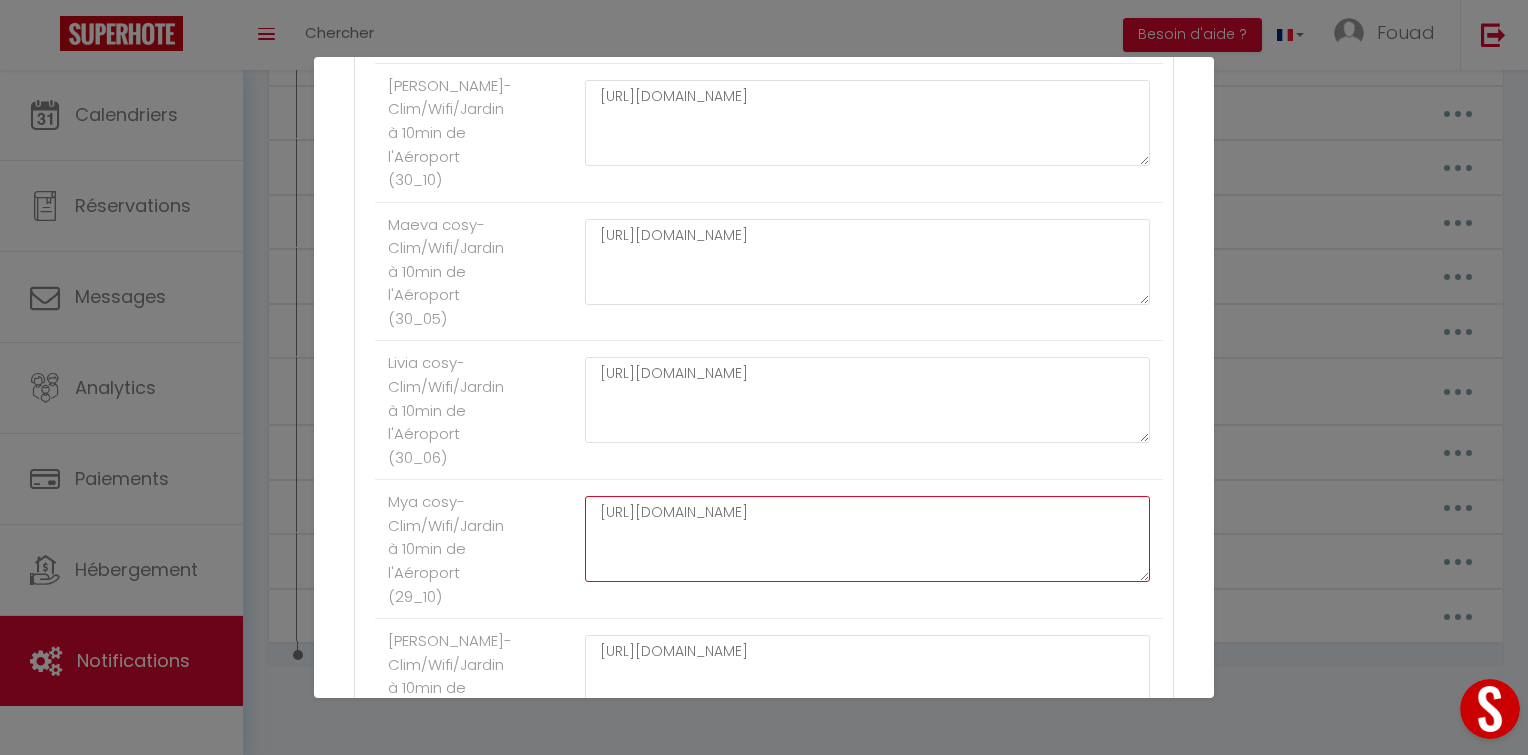 drag, startPoint x: 759, startPoint y: 546, endPoint x: 536, endPoint y: 491, distance: 229.68239 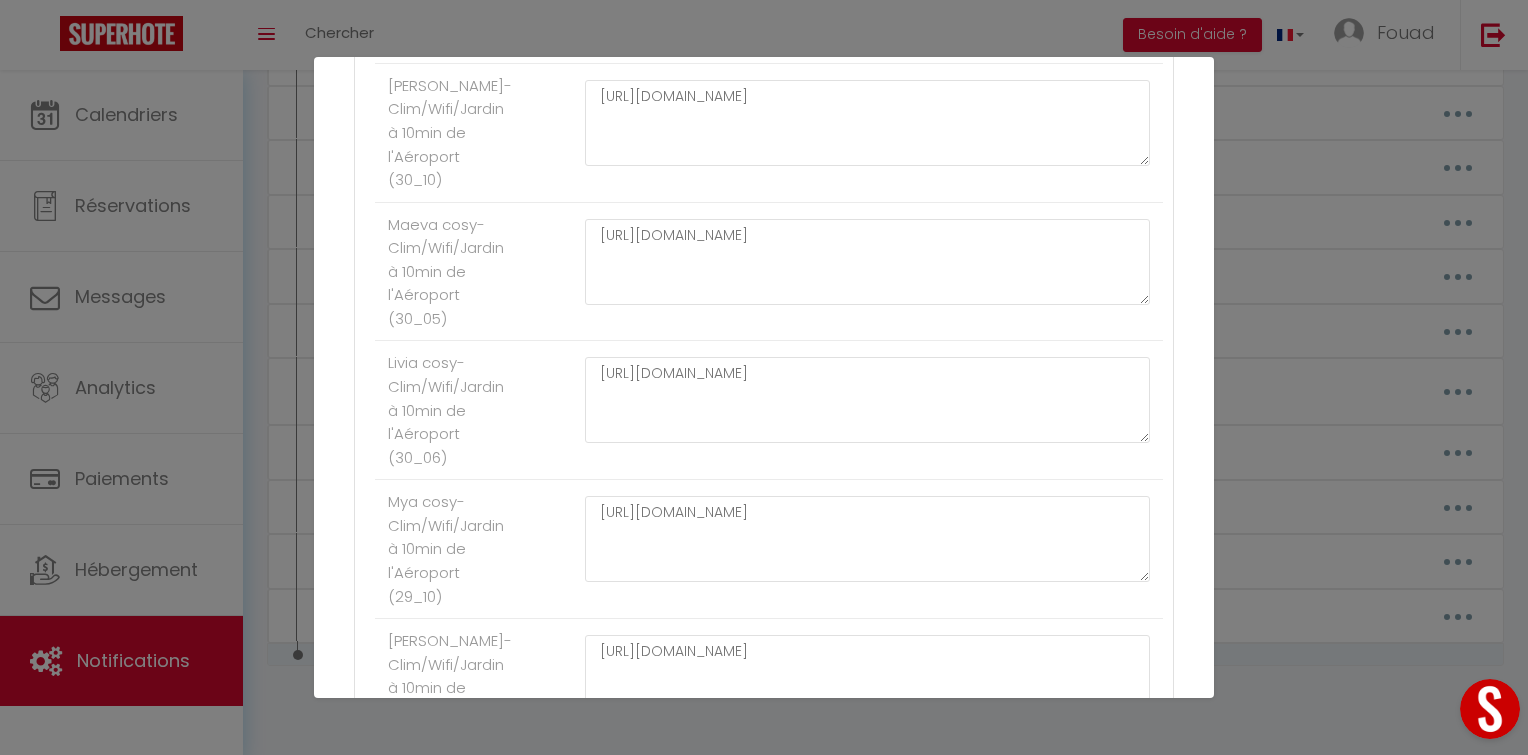 scroll, scrollTop: 1056, scrollLeft: 0, axis: vertical 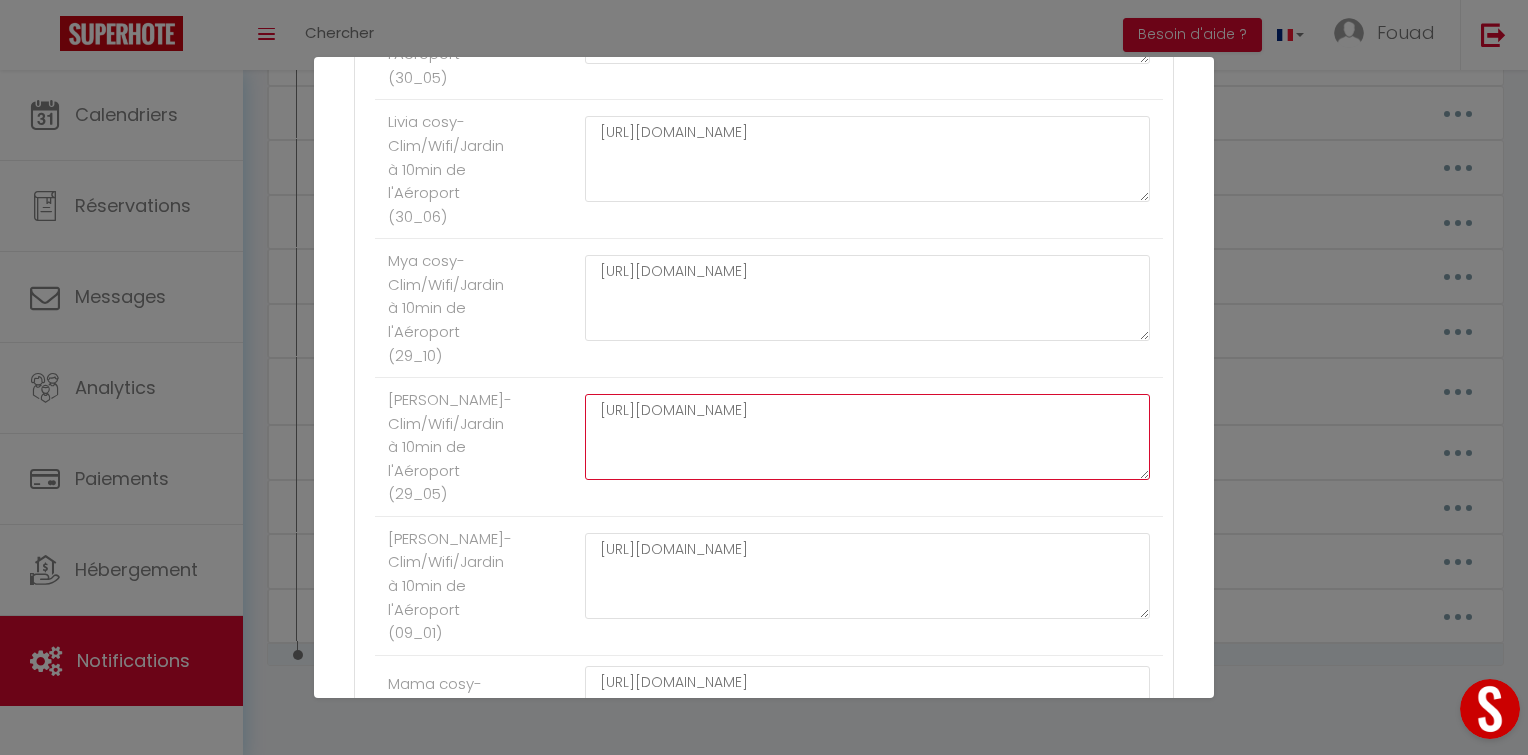 drag, startPoint x: 743, startPoint y: 441, endPoint x: 532, endPoint y: 395, distance: 215.95601 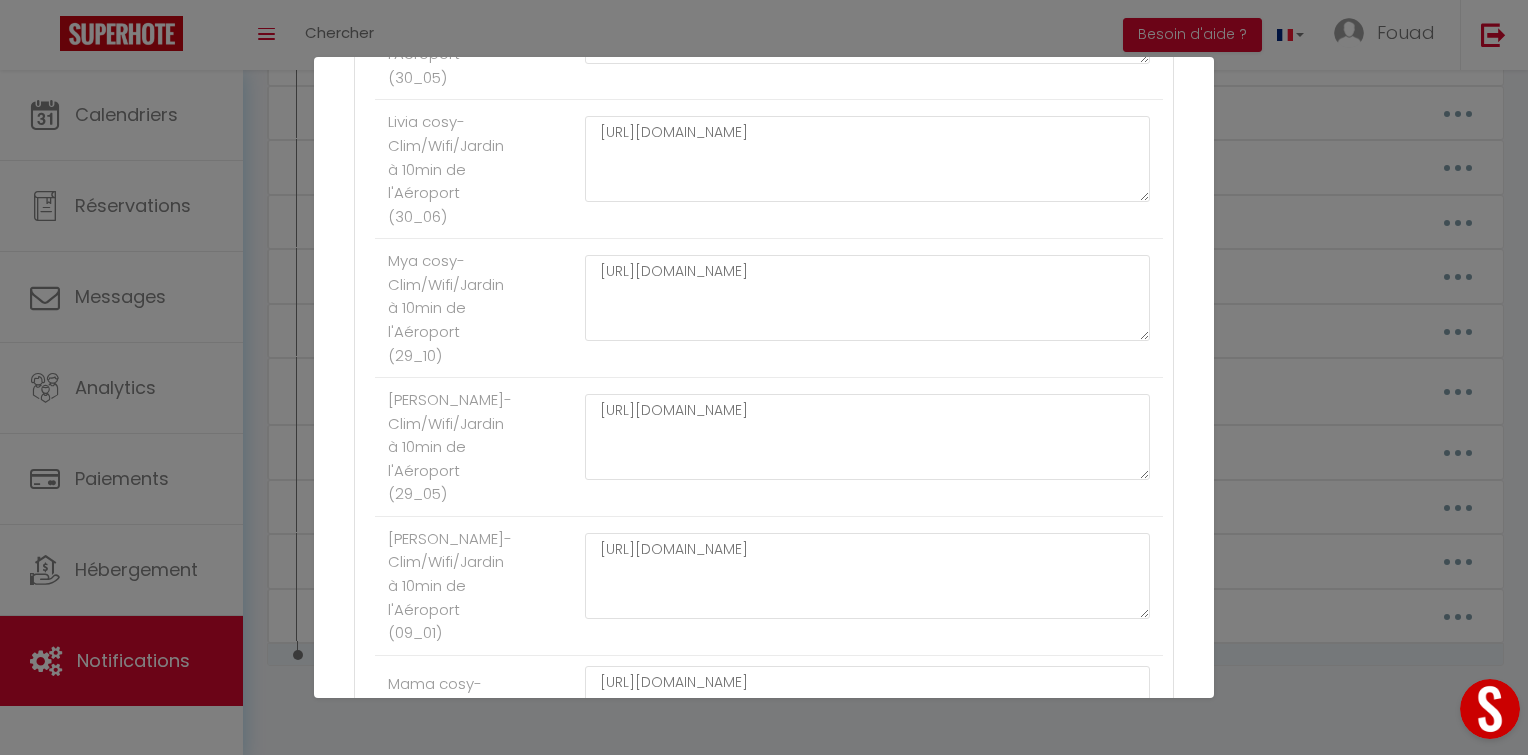 scroll, scrollTop: 1262, scrollLeft: 0, axis: vertical 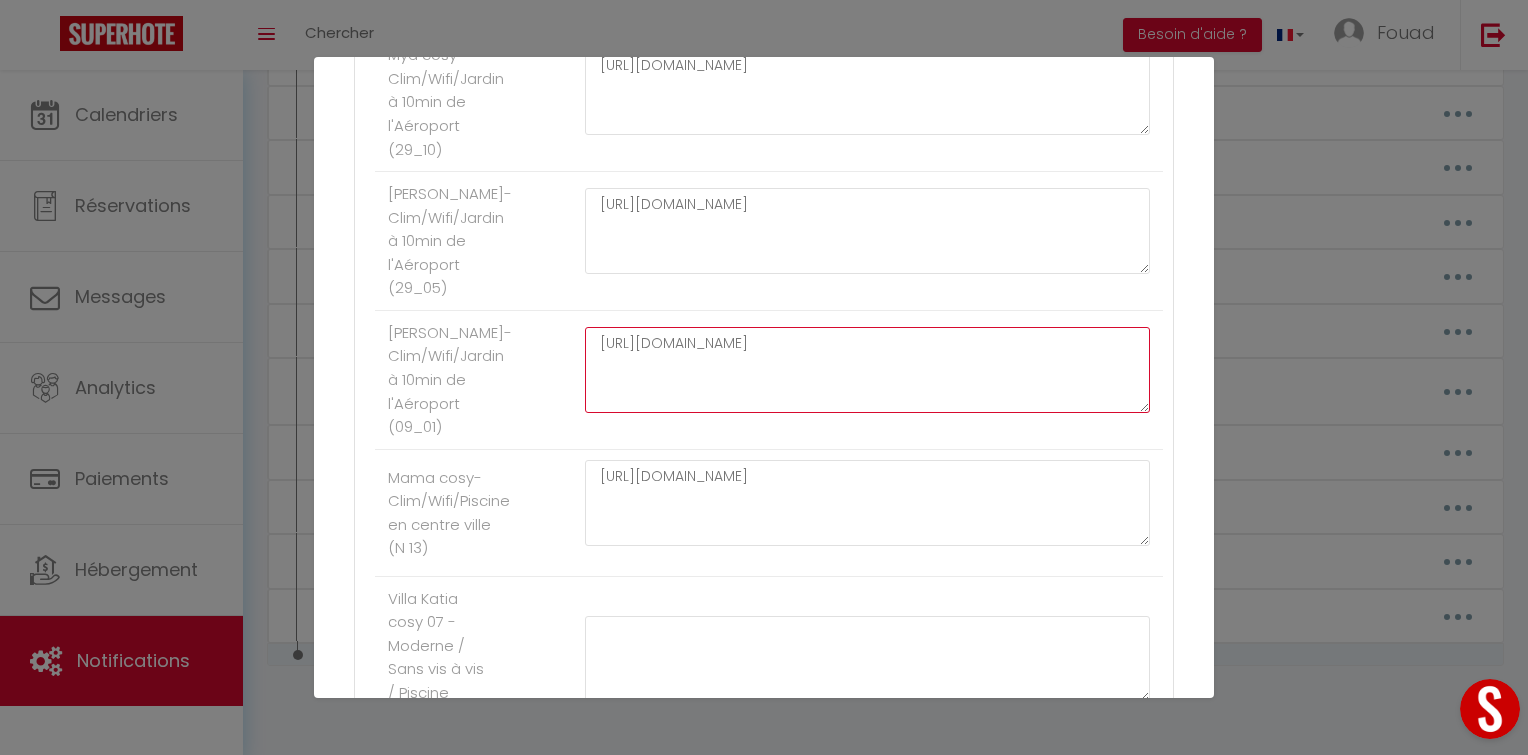 drag, startPoint x: 730, startPoint y: 367, endPoint x: 544, endPoint y: 330, distance: 189.64441 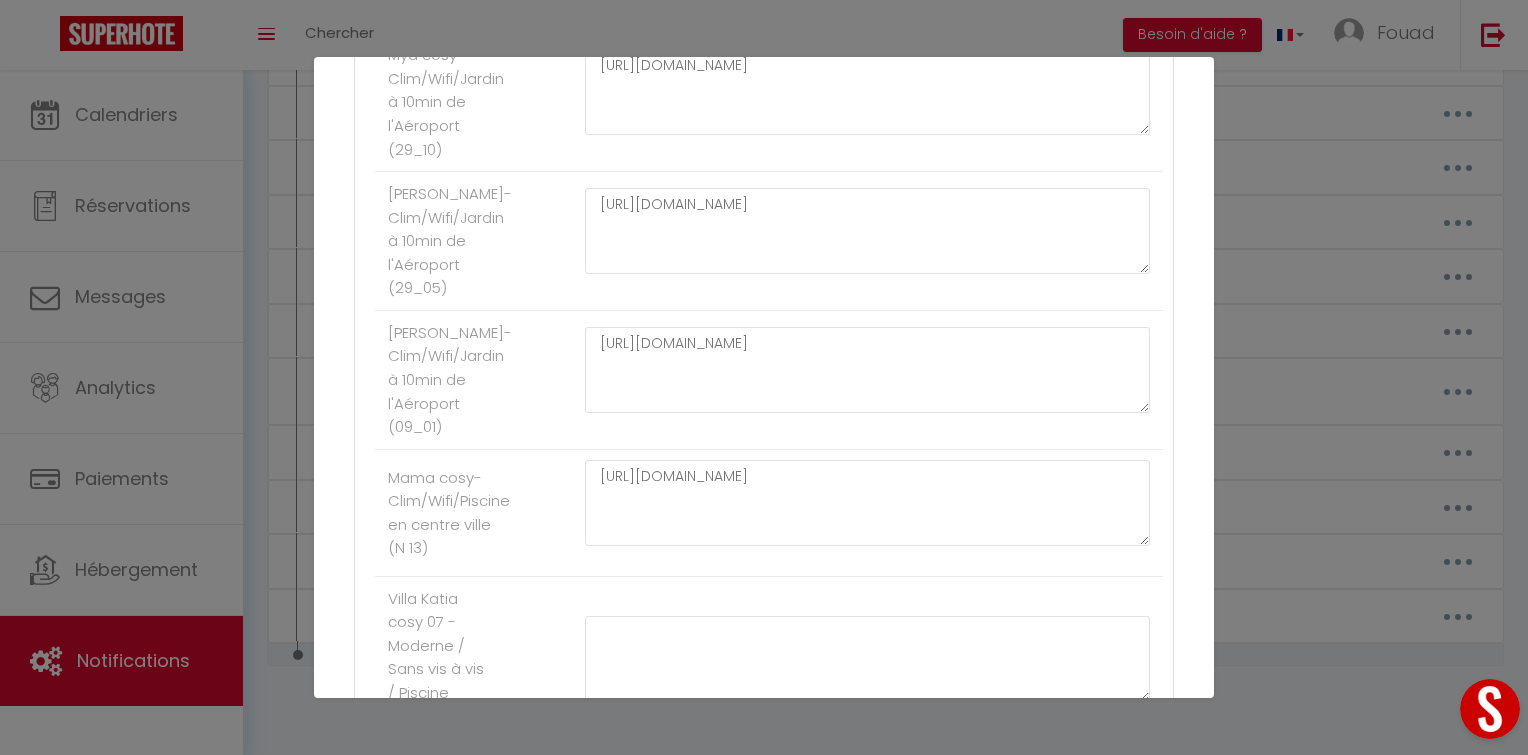 scroll, scrollTop: 1372, scrollLeft: 0, axis: vertical 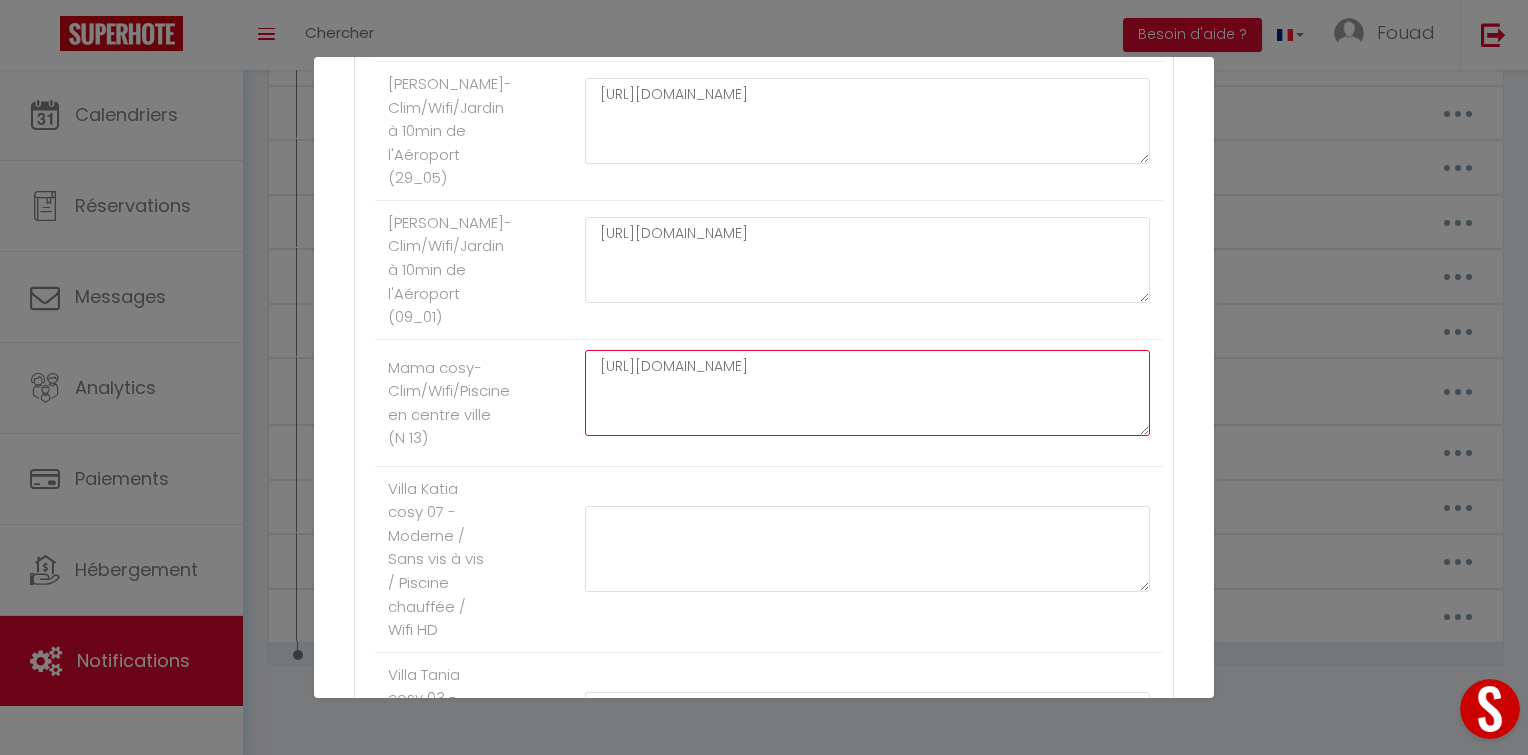 drag, startPoint x: 958, startPoint y: 387, endPoint x: 524, endPoint y: 348, distance: 435.74878 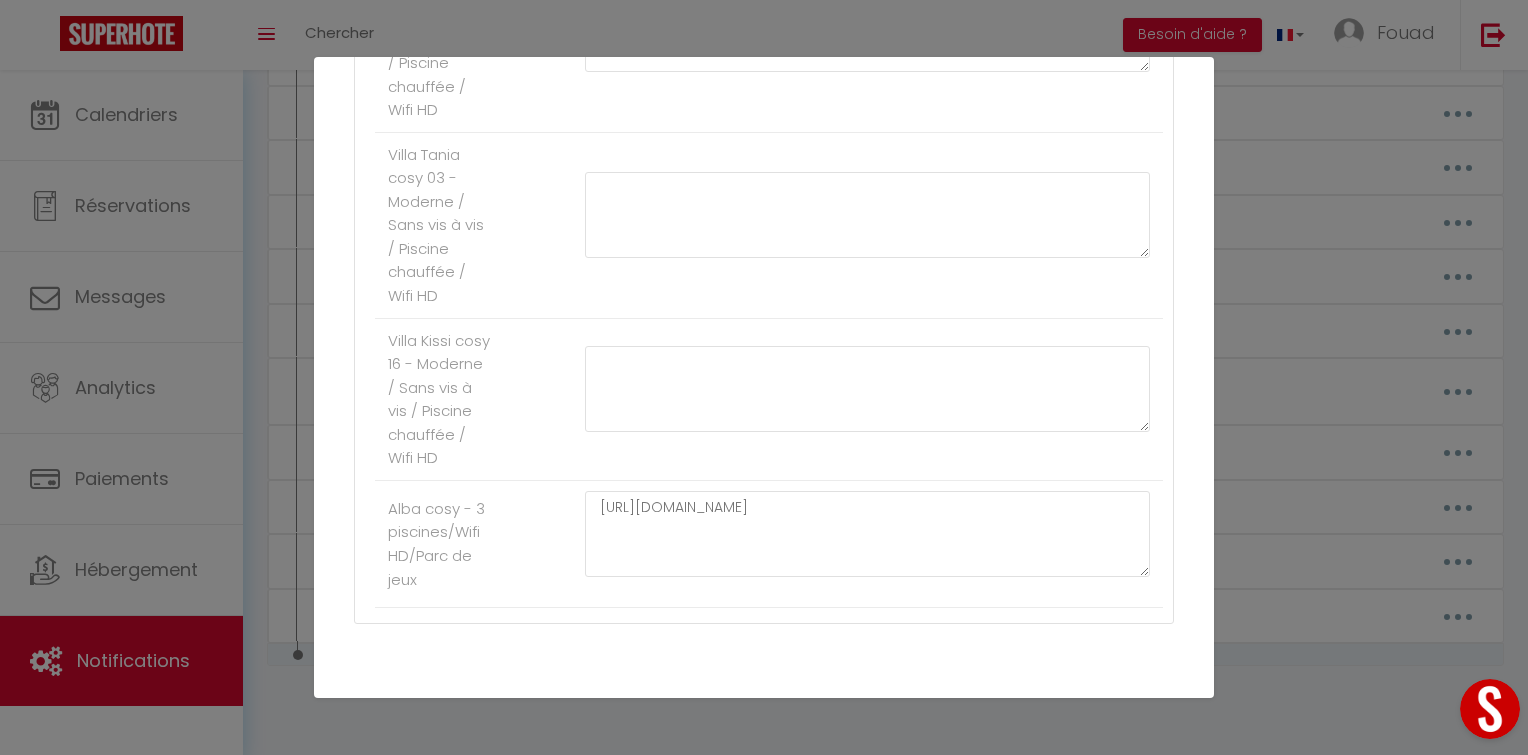 scroll, scrollTop: 1971, scrollLeft: 0, axis: vertical 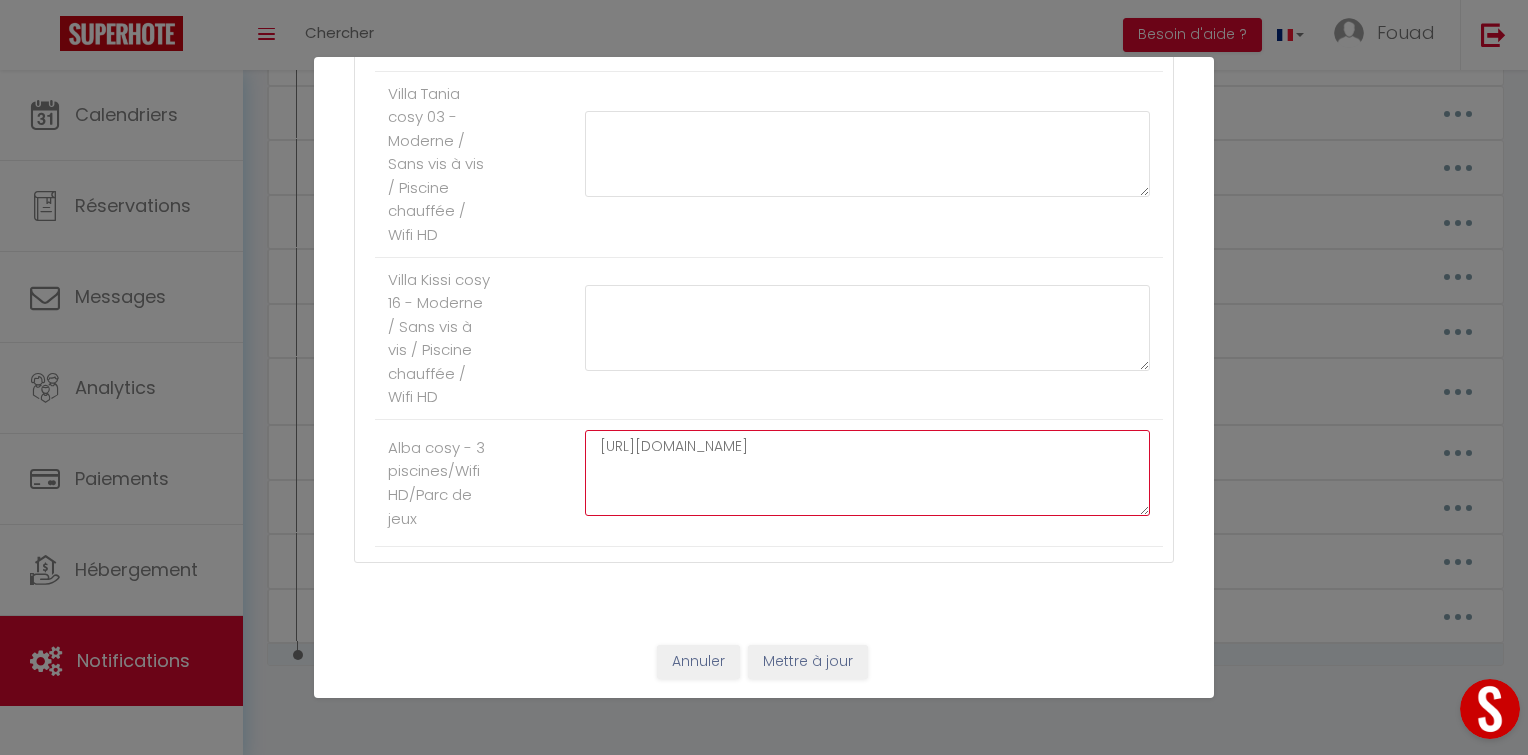 drag, startPoint x: 821, startPoint y: 480, endPoint x: 441, endPoint y: 405, distance: 387.3306 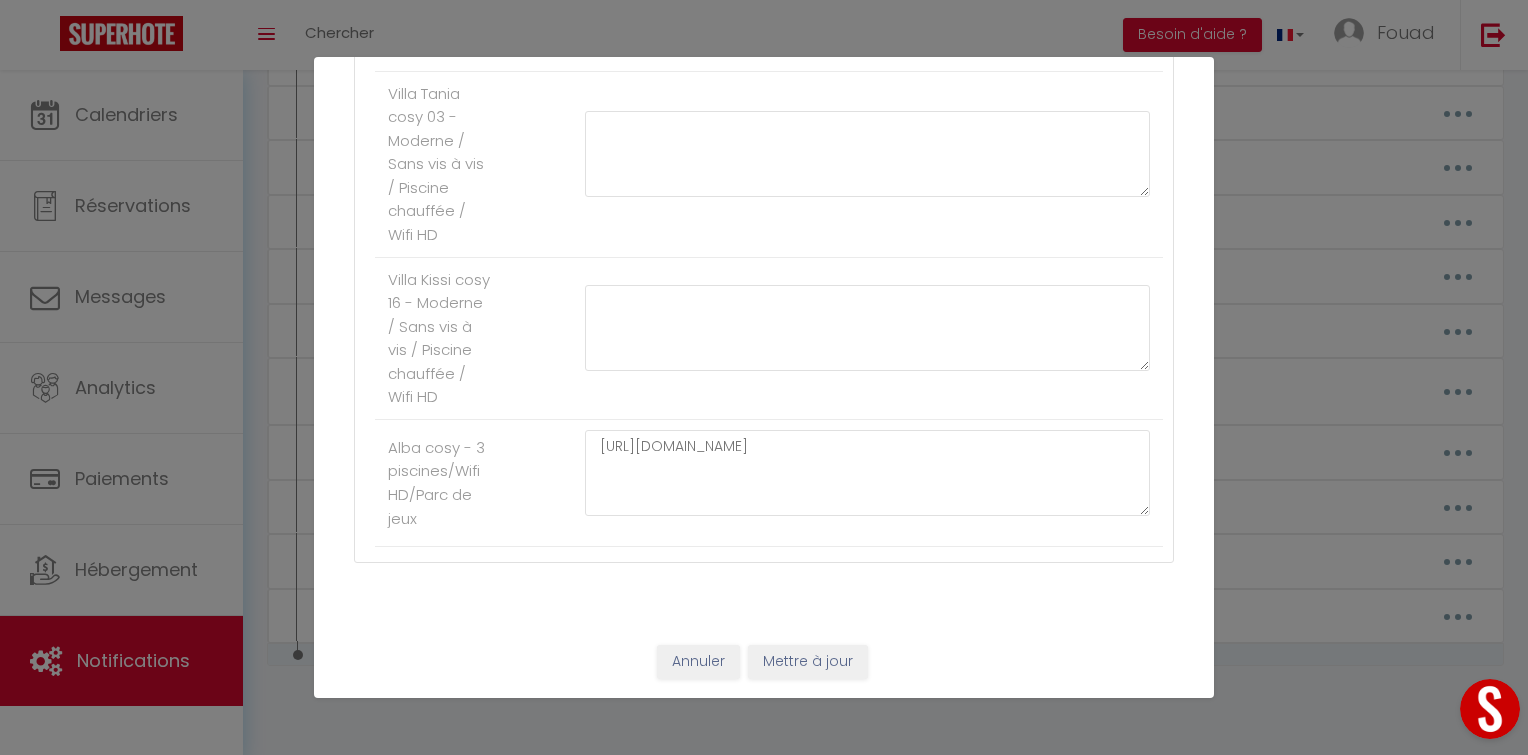 click on "Nom   *     GuideBook_FR   Contenu   *     [URL][DOMAIN_NAME]   Pour cet hébergement     Afficher les shortcodes   Autres   Villa AZUR- Wifi/Piscine chauffée/Sans vis-à-vis     [URL][DOMAIN_NAME] [GEOGRAPHIC_DATA]- Wifi/Piscine chauffée/Sans vis-à-vis     [URL][DOMAIN_NAME] [GEOGRAPHIC_DATA] cosy 07 -Sans vis-à-vis|WifiHD|PiscineChauffée     [URL][DOMAIN_NAME] [PERSON_NAME]- Clim/Wifi/Jardin à 10min de l'Aéroport (30_10)     [URL][DOMAIN_NAME] Maeva cosy- Clim/Wifi/Jardin à 10min de l'Aéroport (30_05)     [URL][DOMAIN_NAME] Livia cosy- Clim/Wifi/Jardin à 10min de l'Aéroport (30_06)" at bounding box center (764, -591) 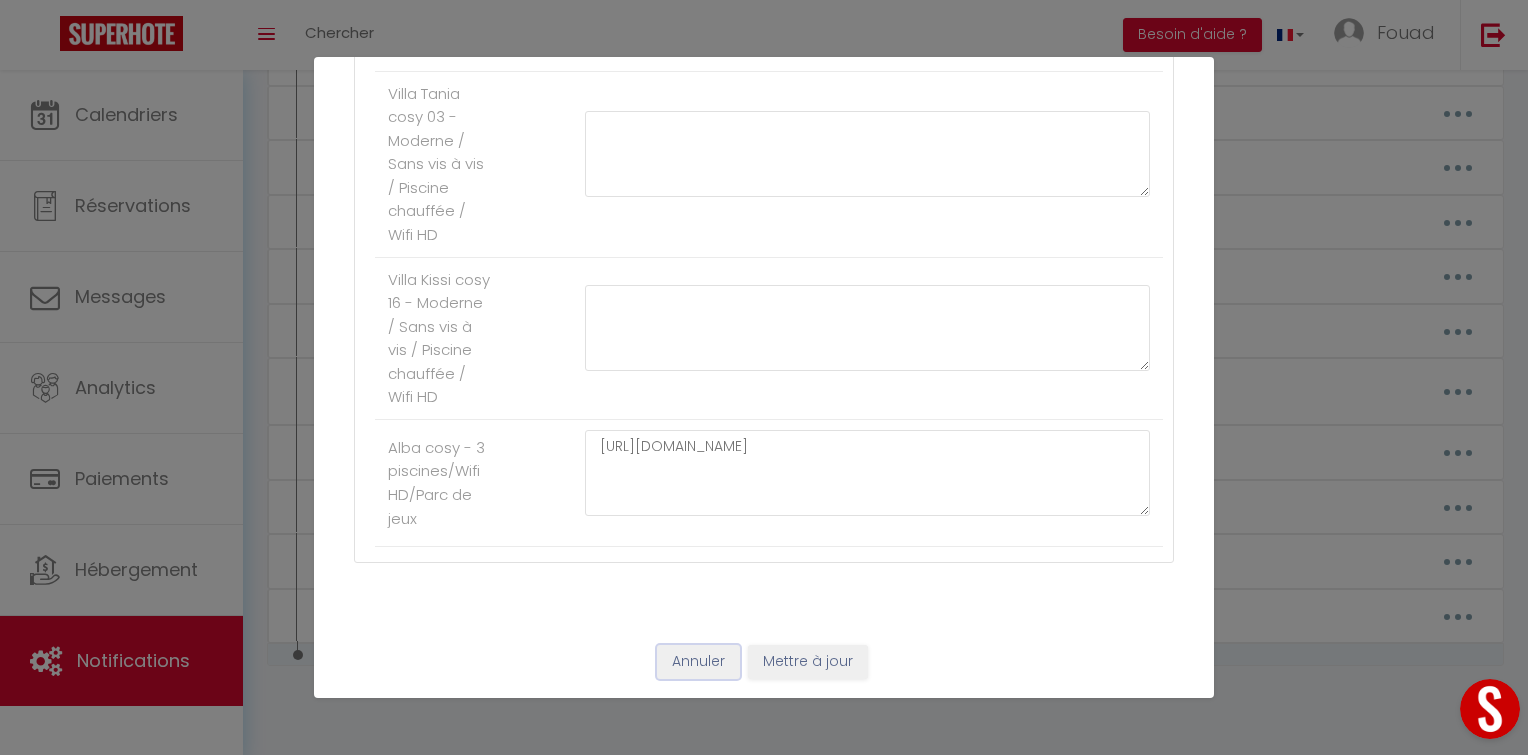 click on "Annuler" at bounding box center [698, 662] 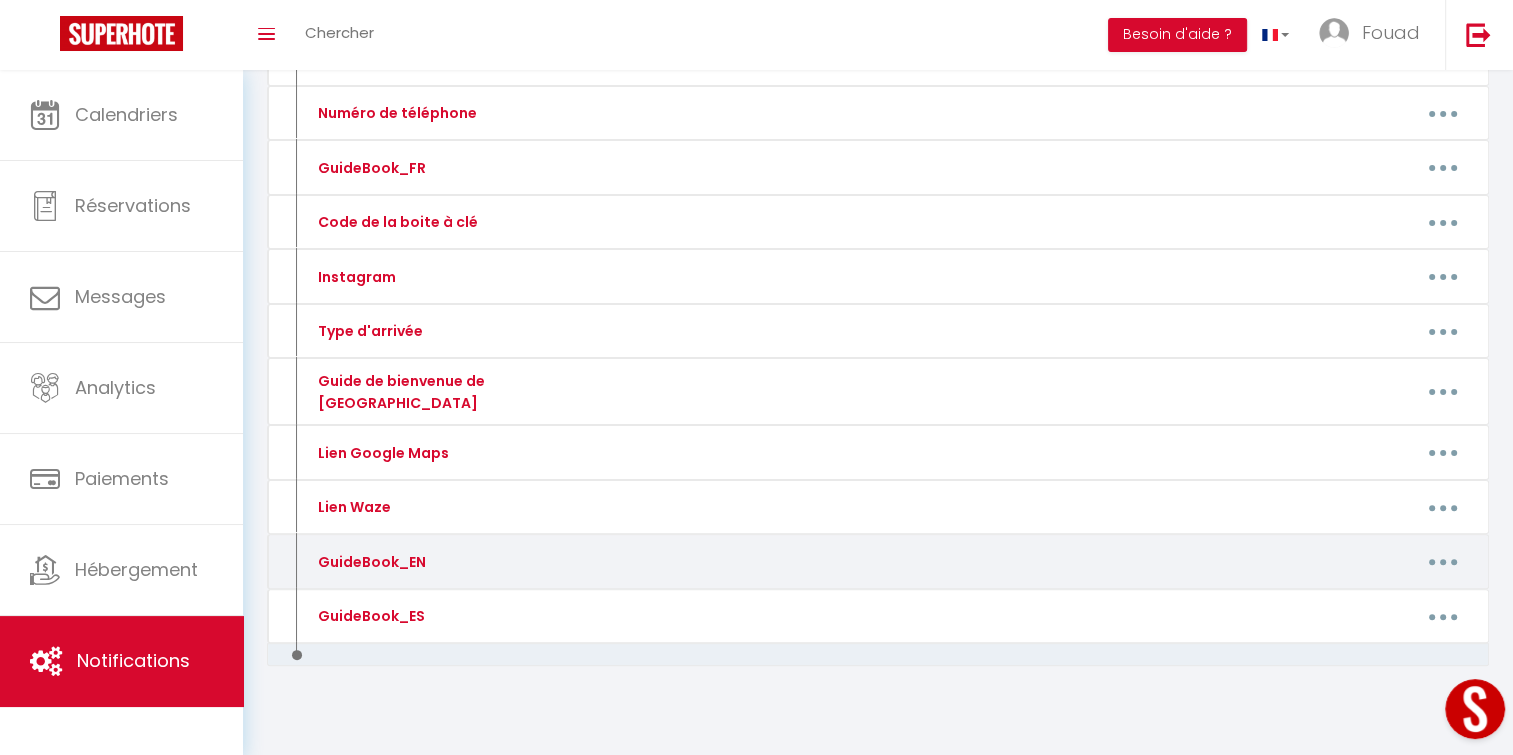 click at bounding box center (1443, 562) 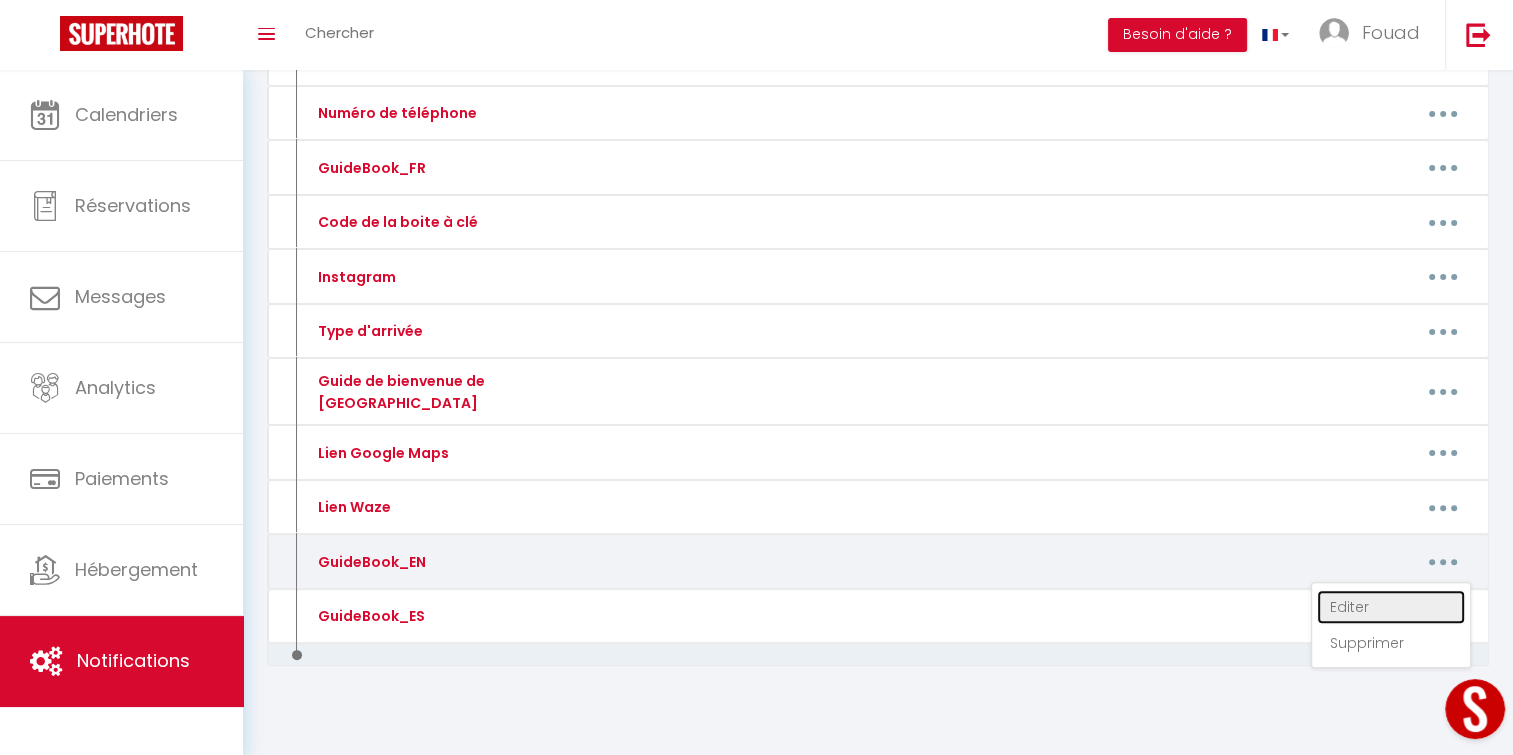 click on "Editer" at bounding box center [1391, 607] 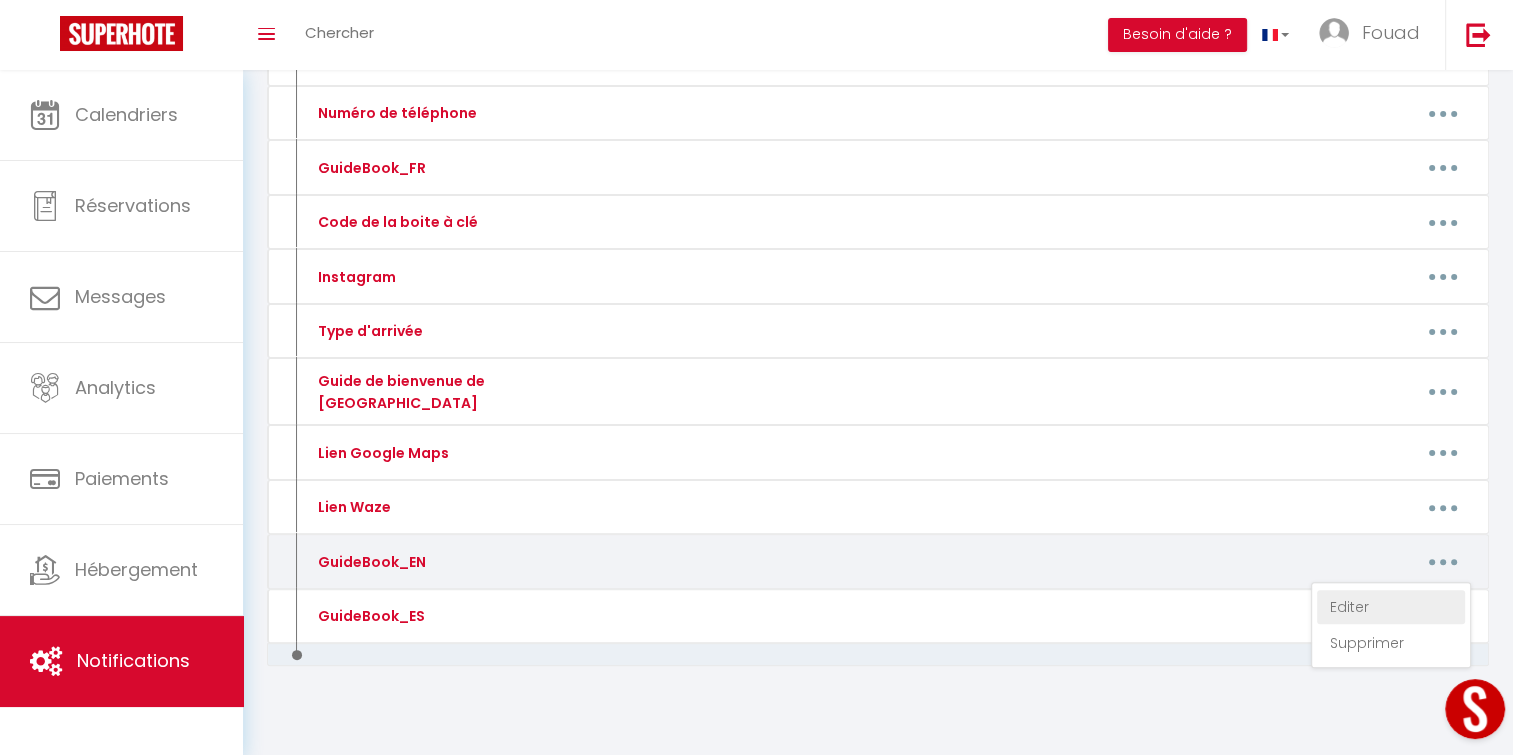 type on "GuideBook_EN" 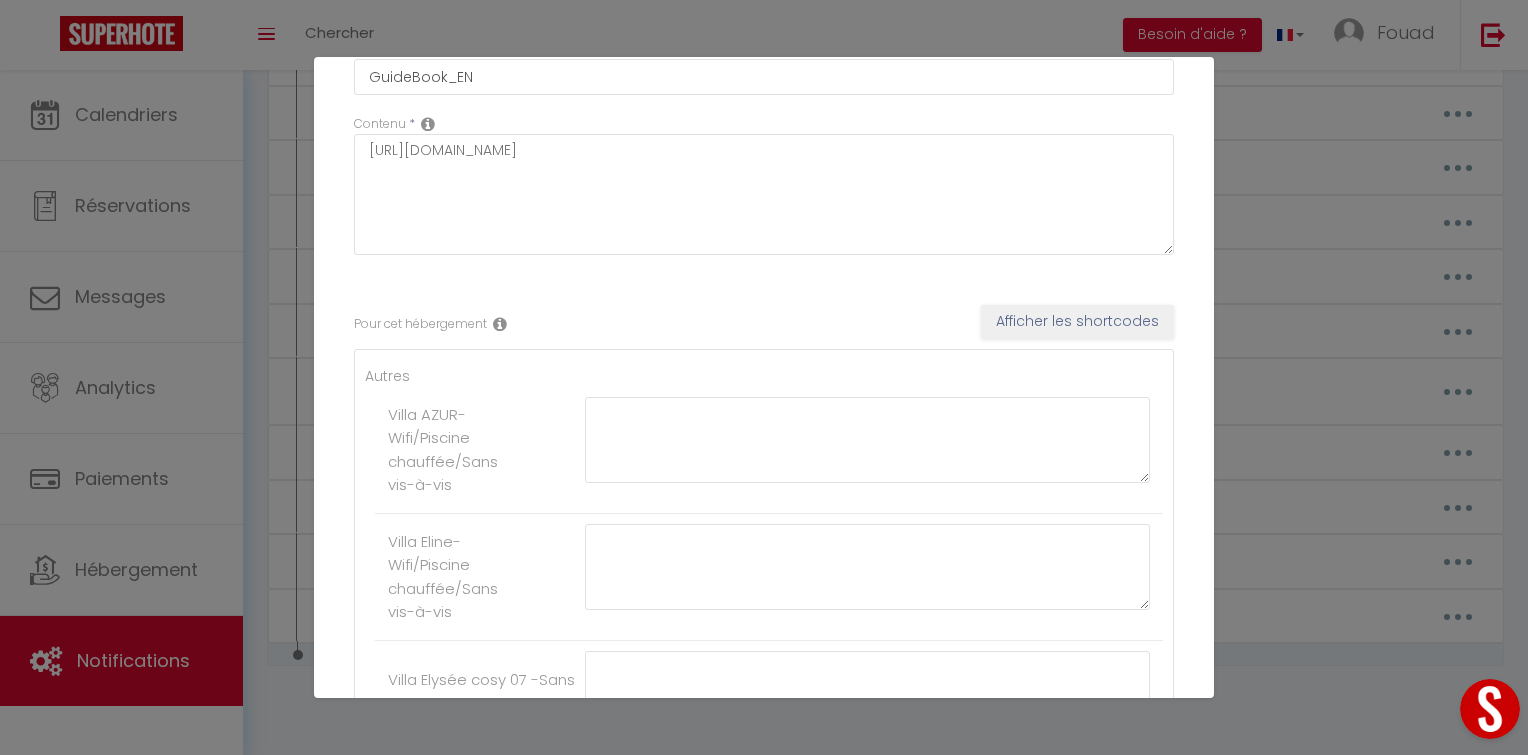 scroll, scrollTop: 0, scrollLeft: 0, axis: both 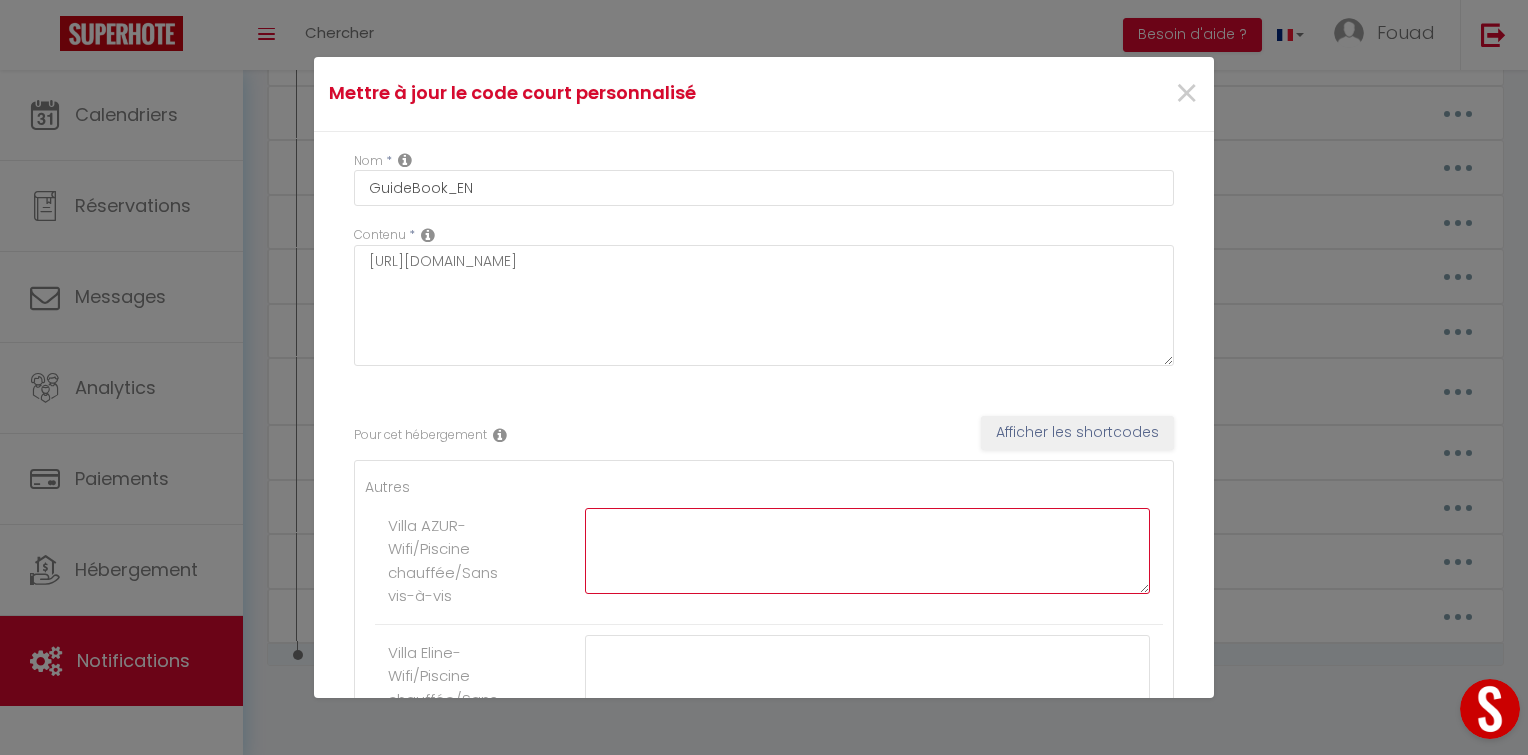 click at bounding box center [867, 551] 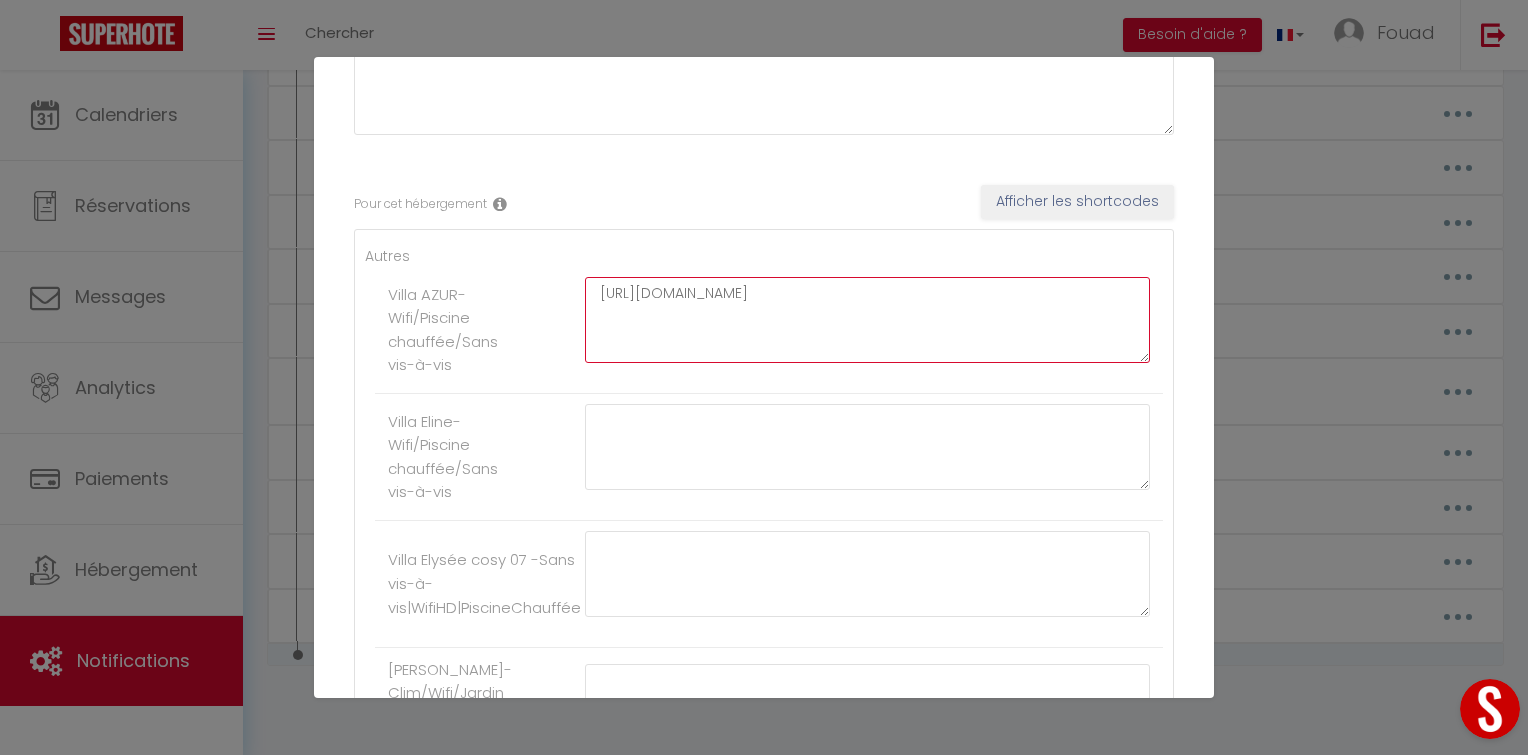 type on "[URL][DOMAIN_NAME]" 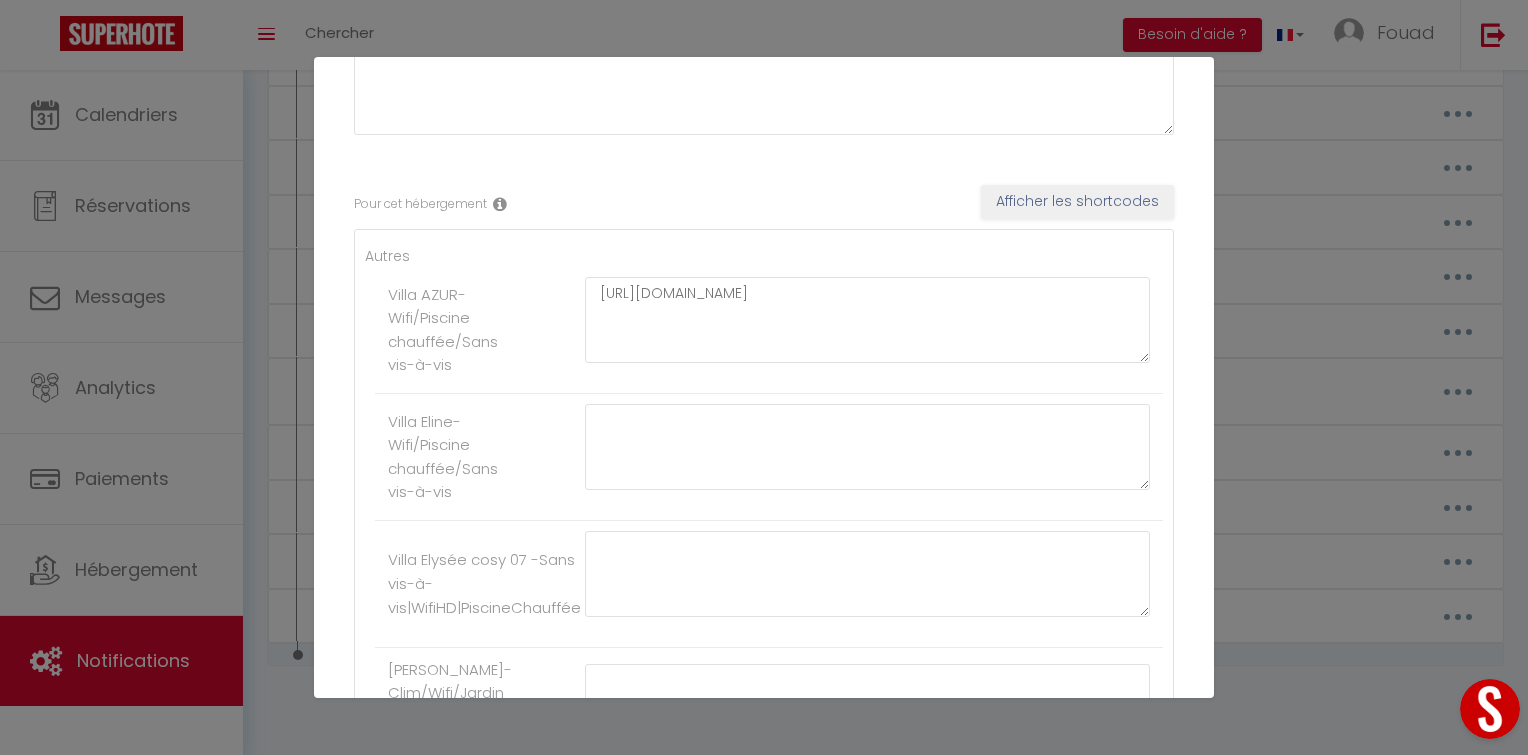 scroll, scrollTop: 232, scrollLeft: 0, axis: vertical 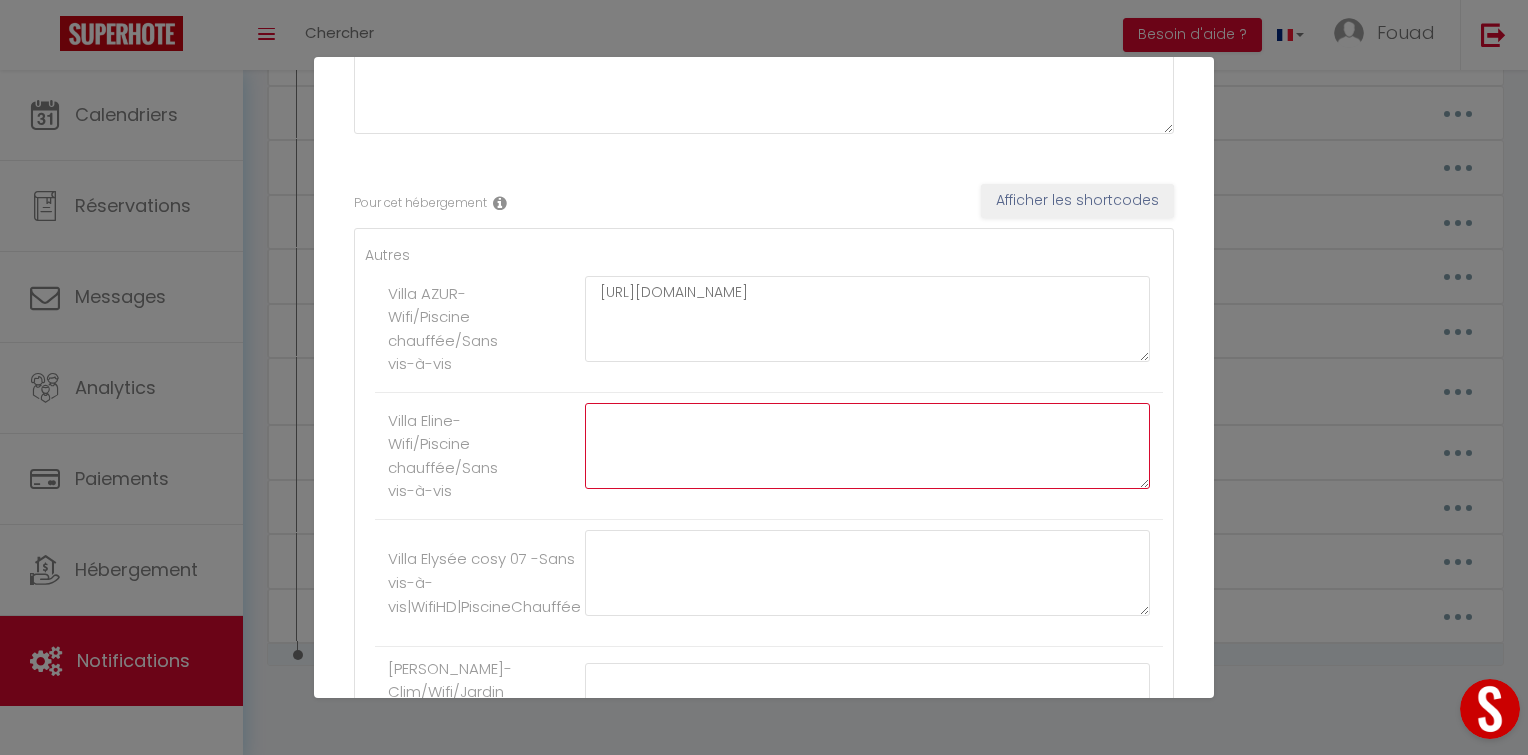 click at bounding box center (867, 446) 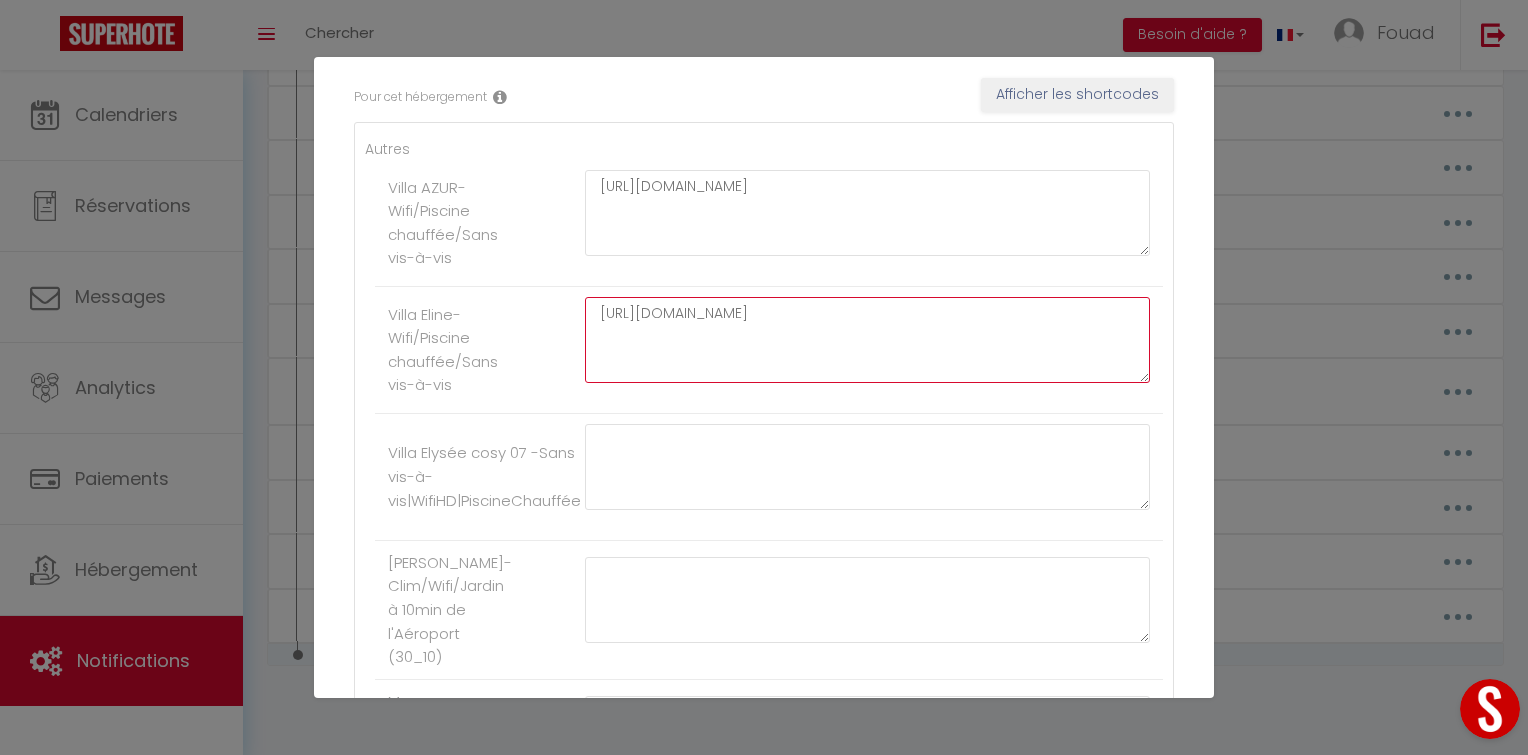 type on "[URL][DOMAIN_NAME]" 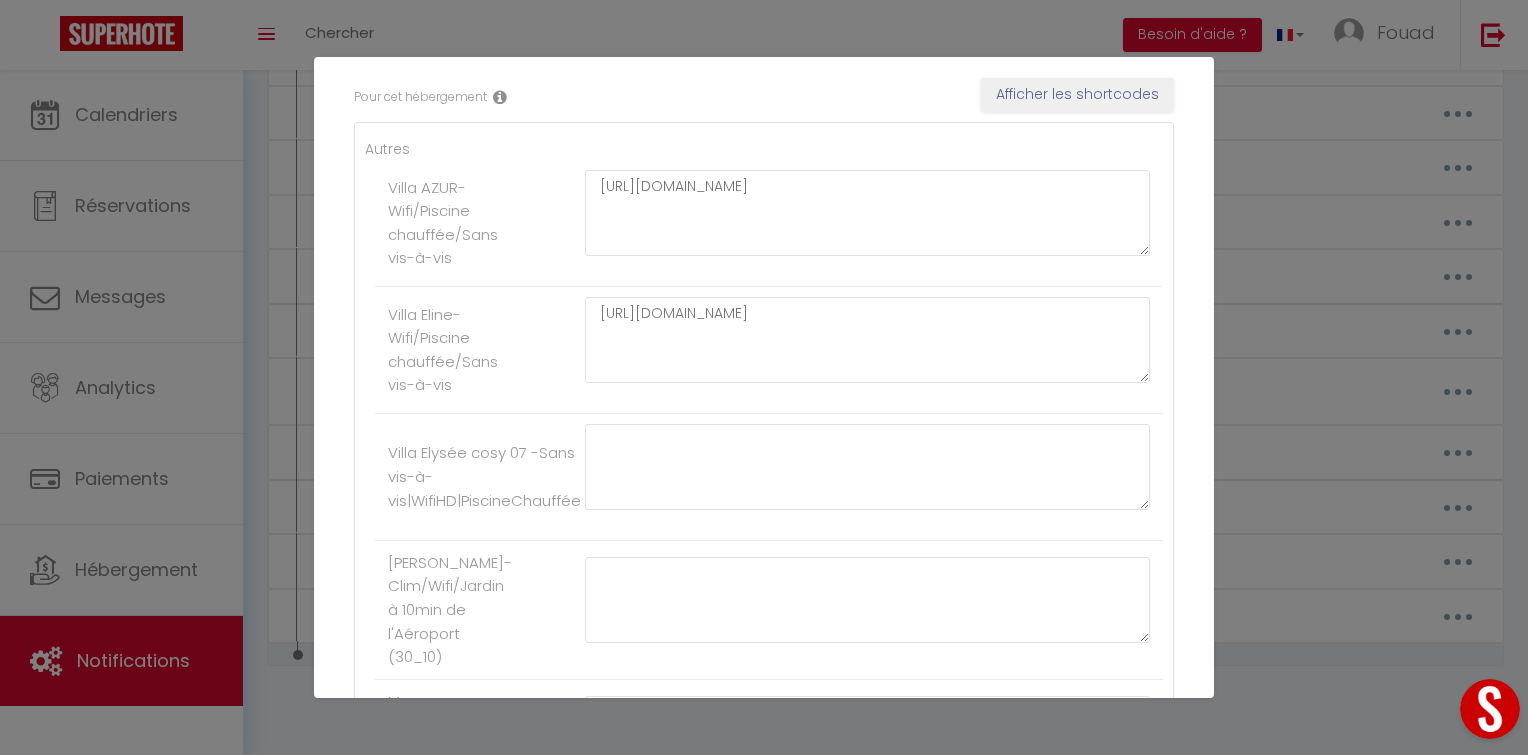 scroll, scrollTop: 339, scrollLeft: 0, axis: vertical 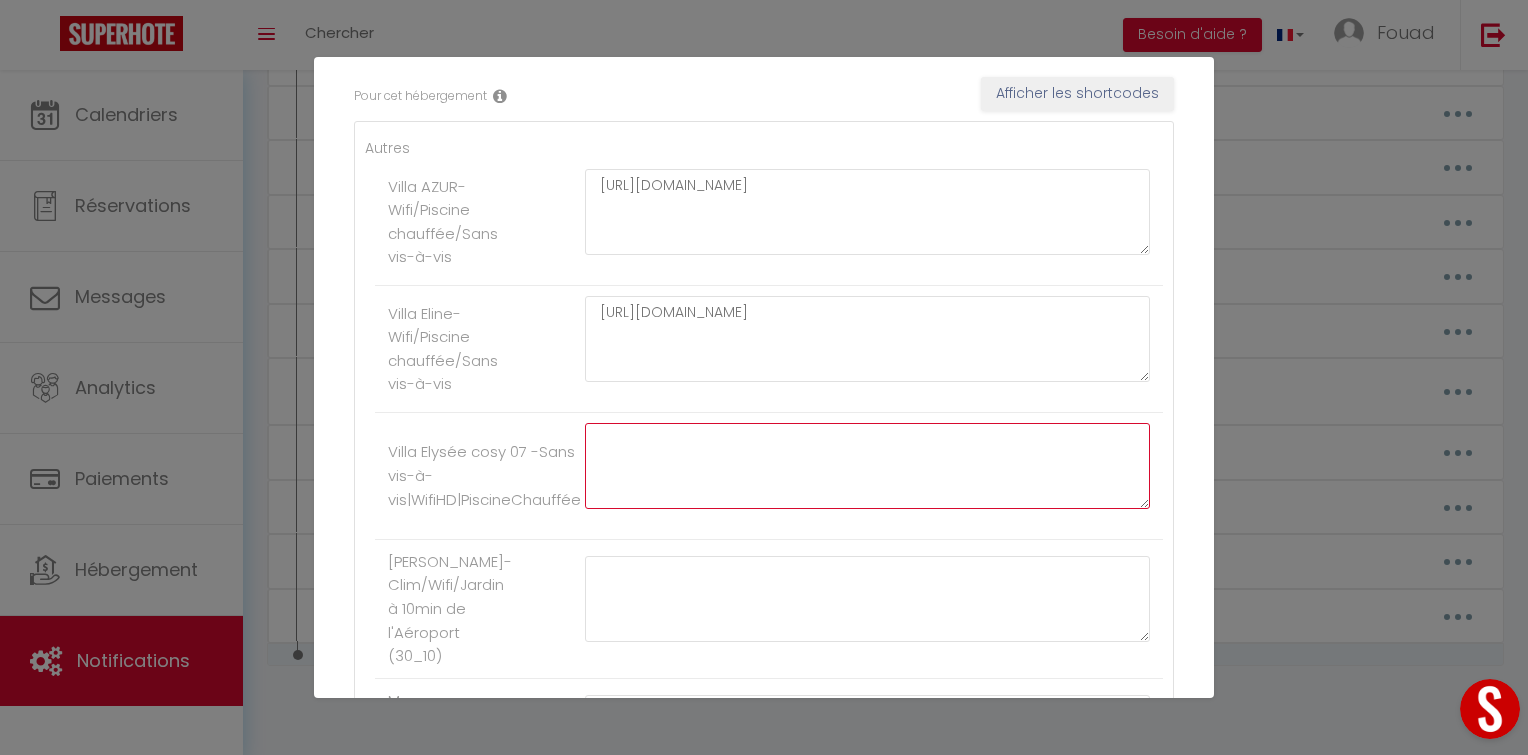 click at bounding box center [867, 466] 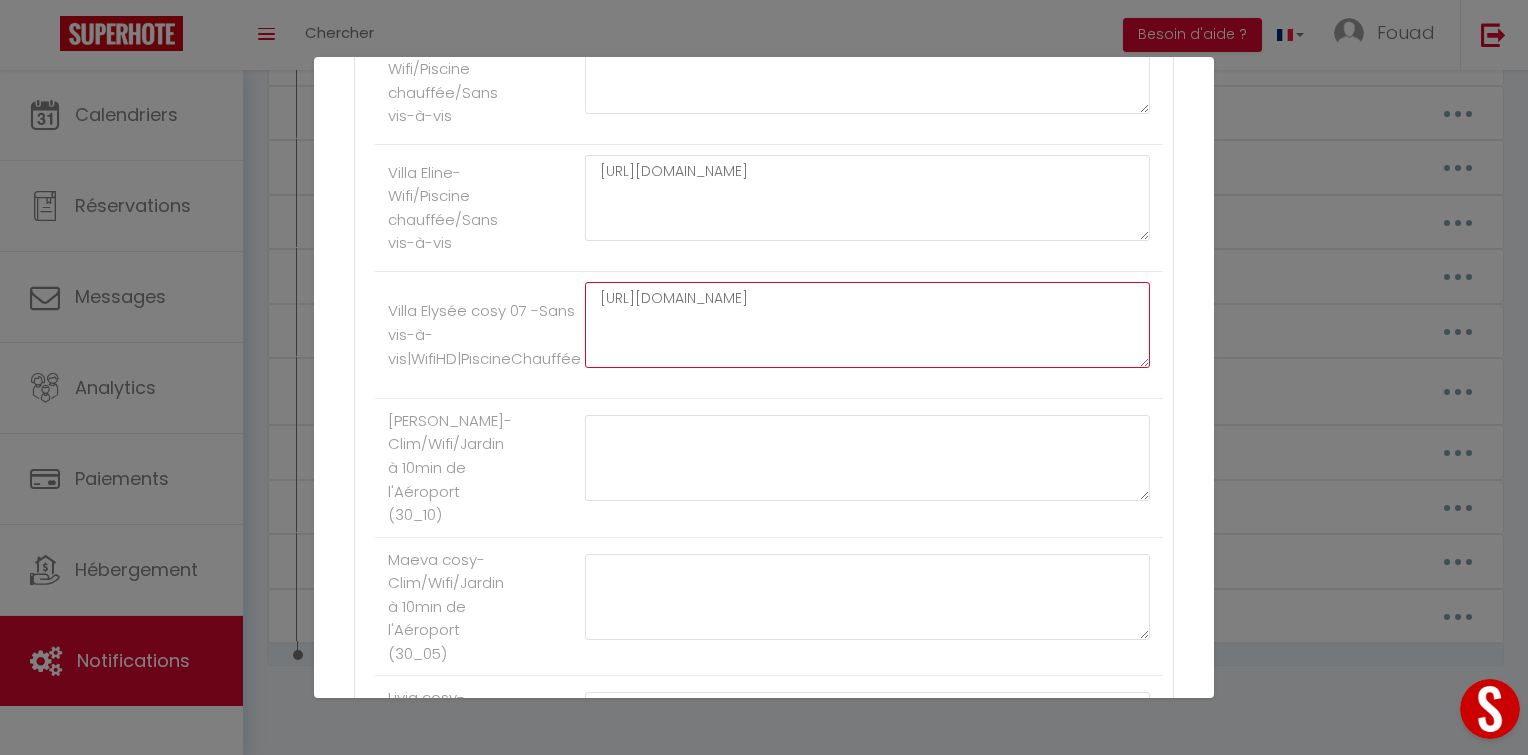 scroll, scrollTop: 484, scrollLeft: 0, axis: vertical 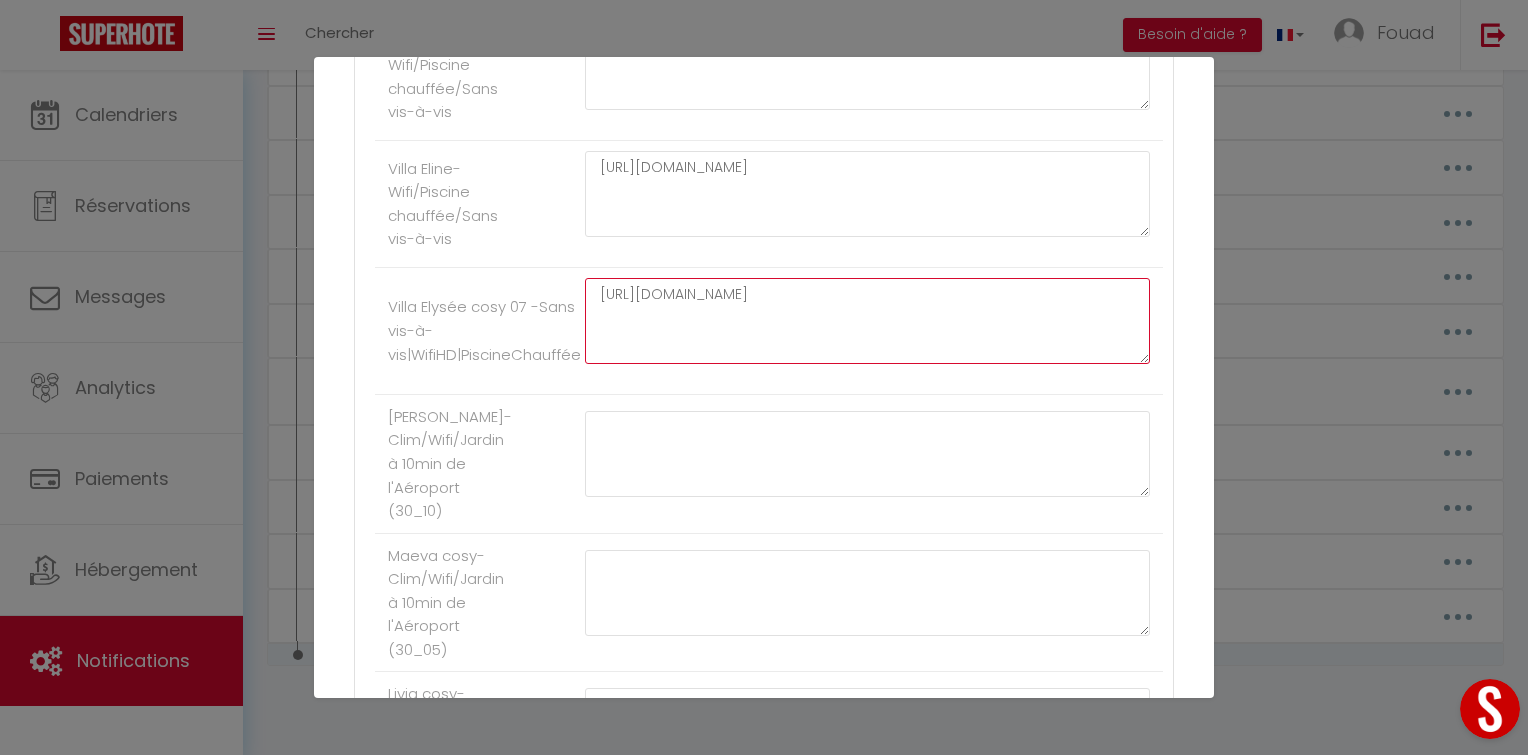 type on "[URL][DOMAIN_NAME]" 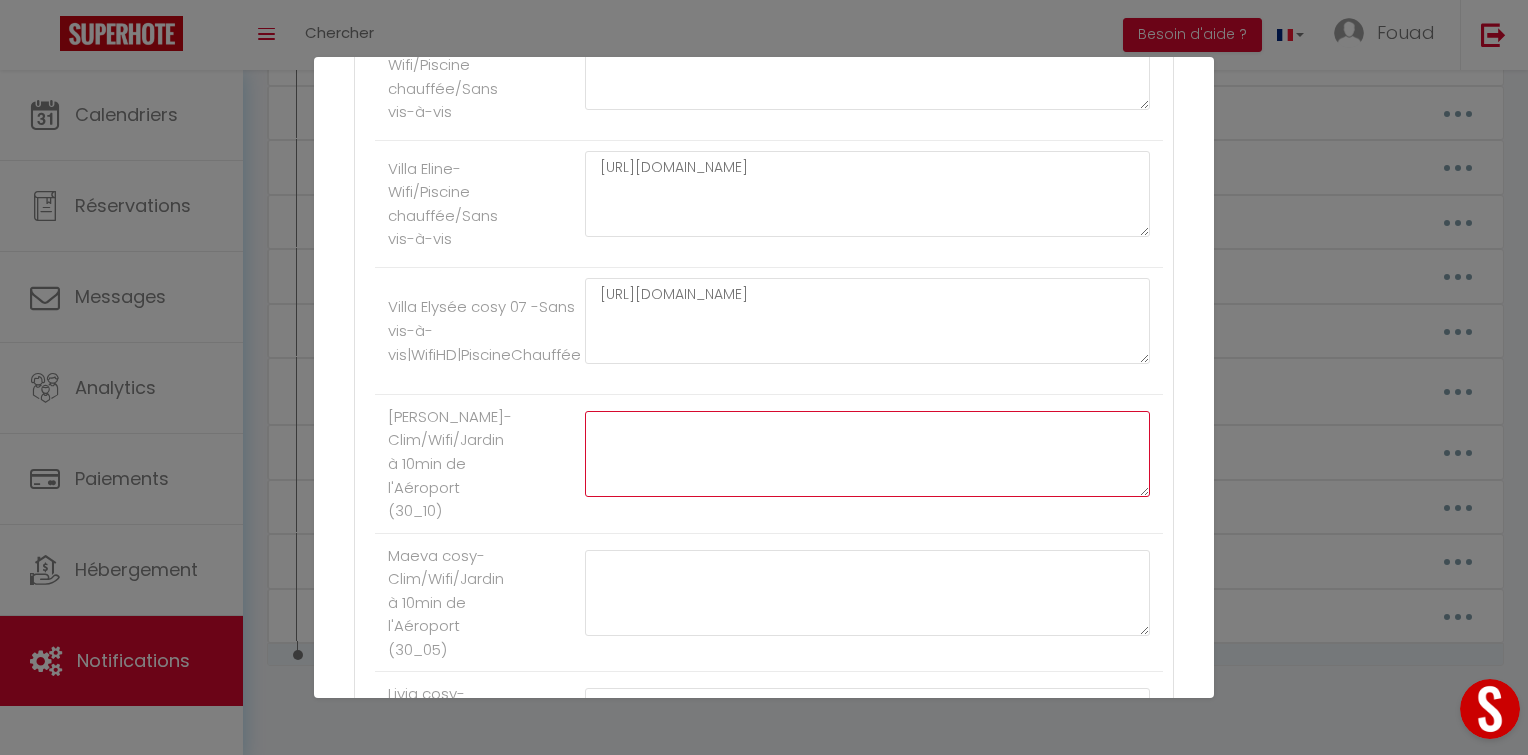 click at bounding box center [867, 454] 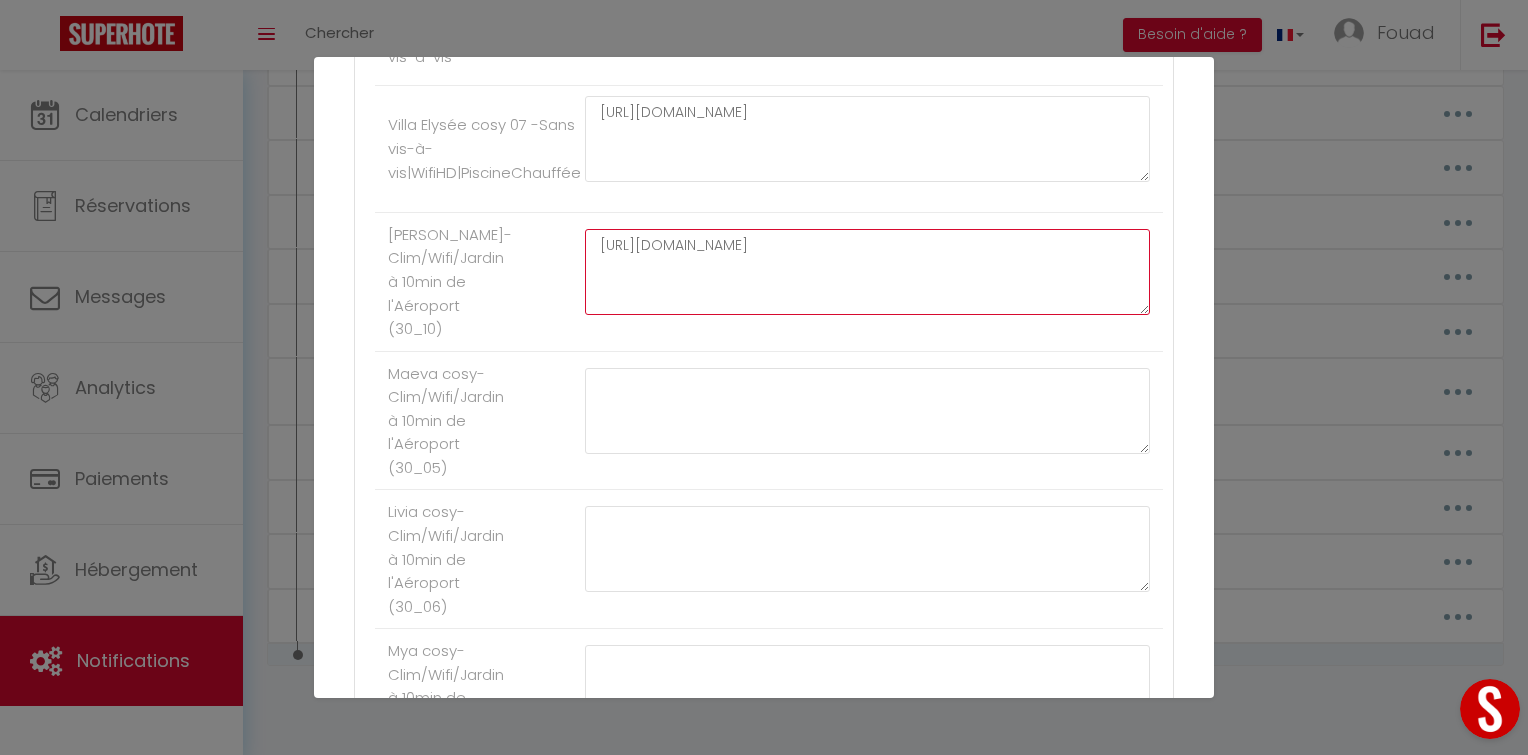 type on "[URL][DOMAIN_NAME]" 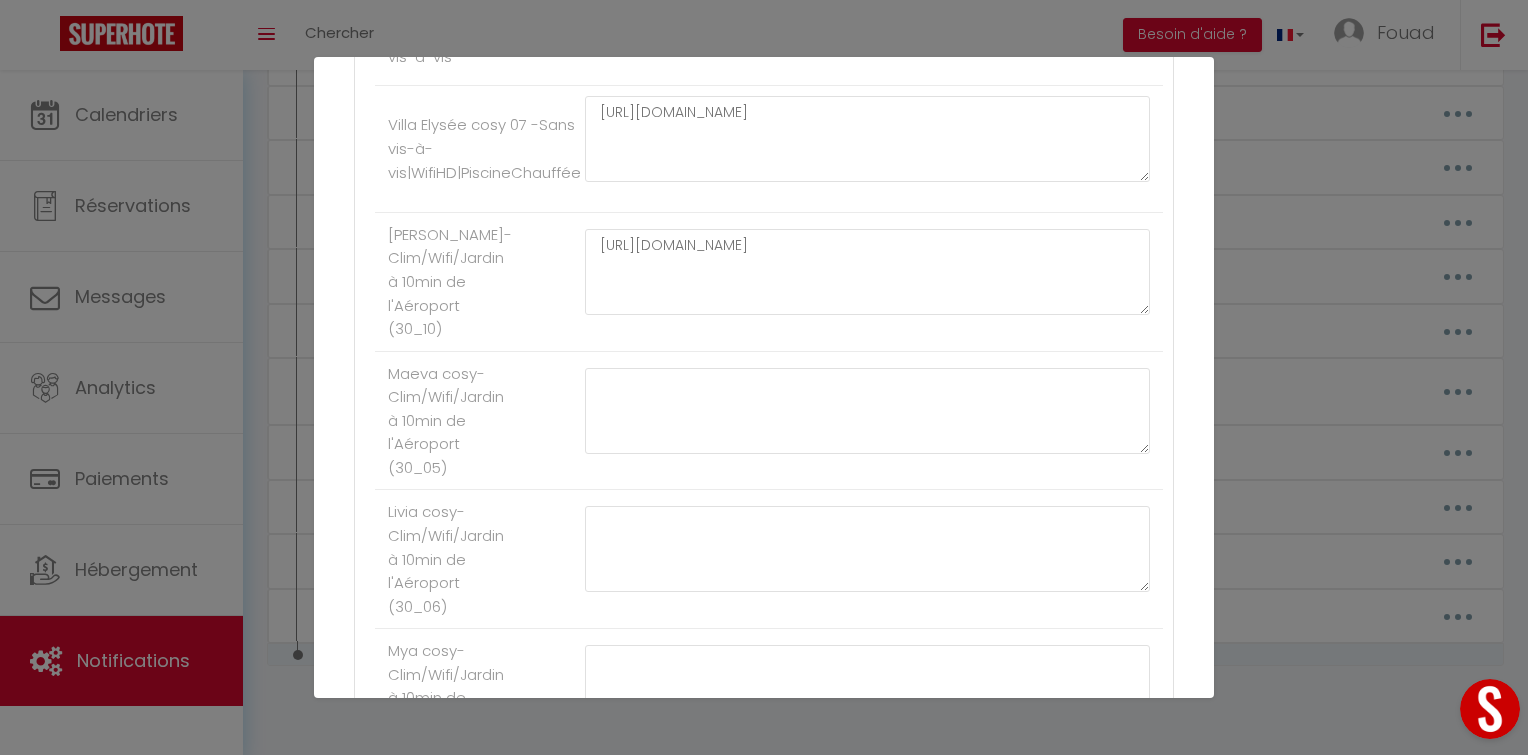 scroll, scrollTop: 704, scrollLeft: 0, axis: vertical 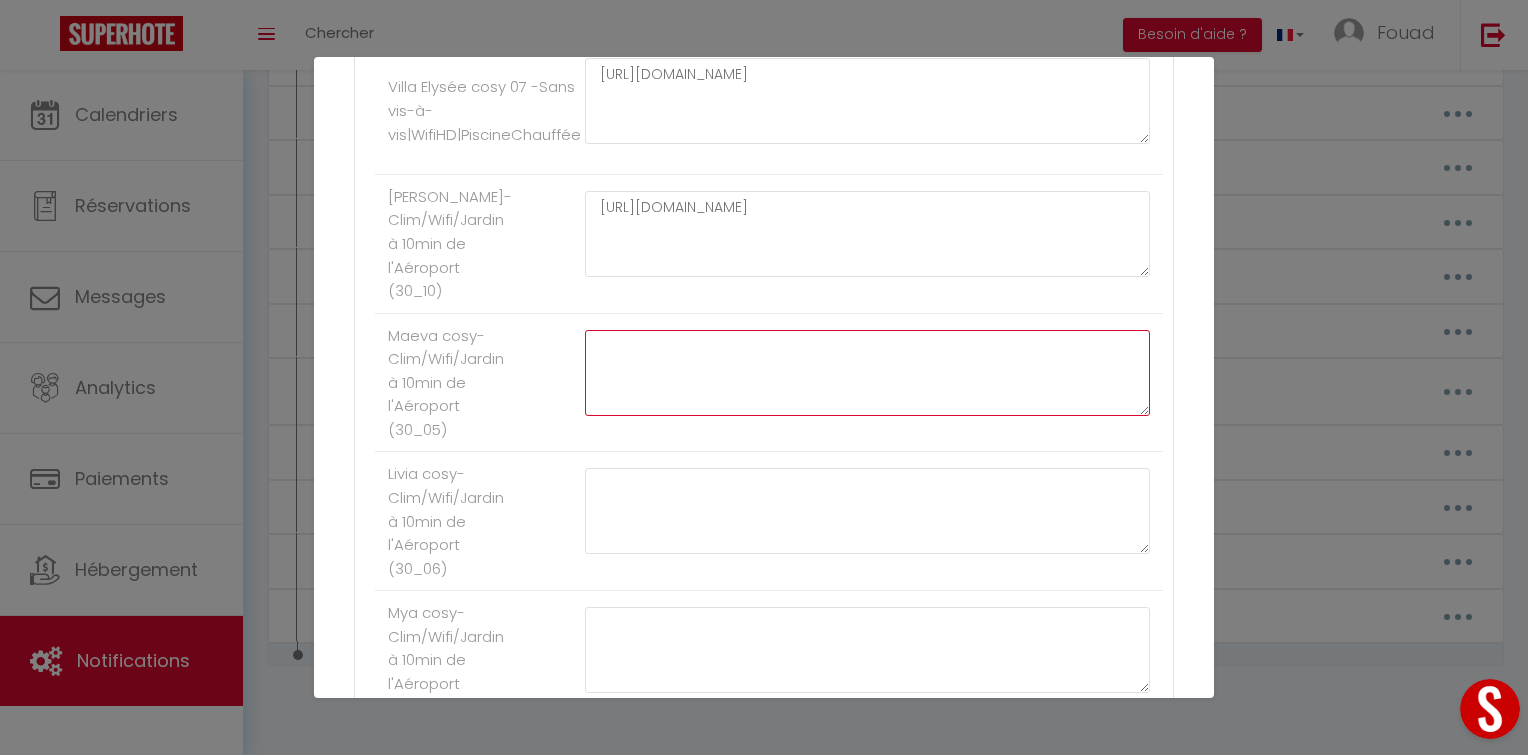 click at bounding box center (867, 373) 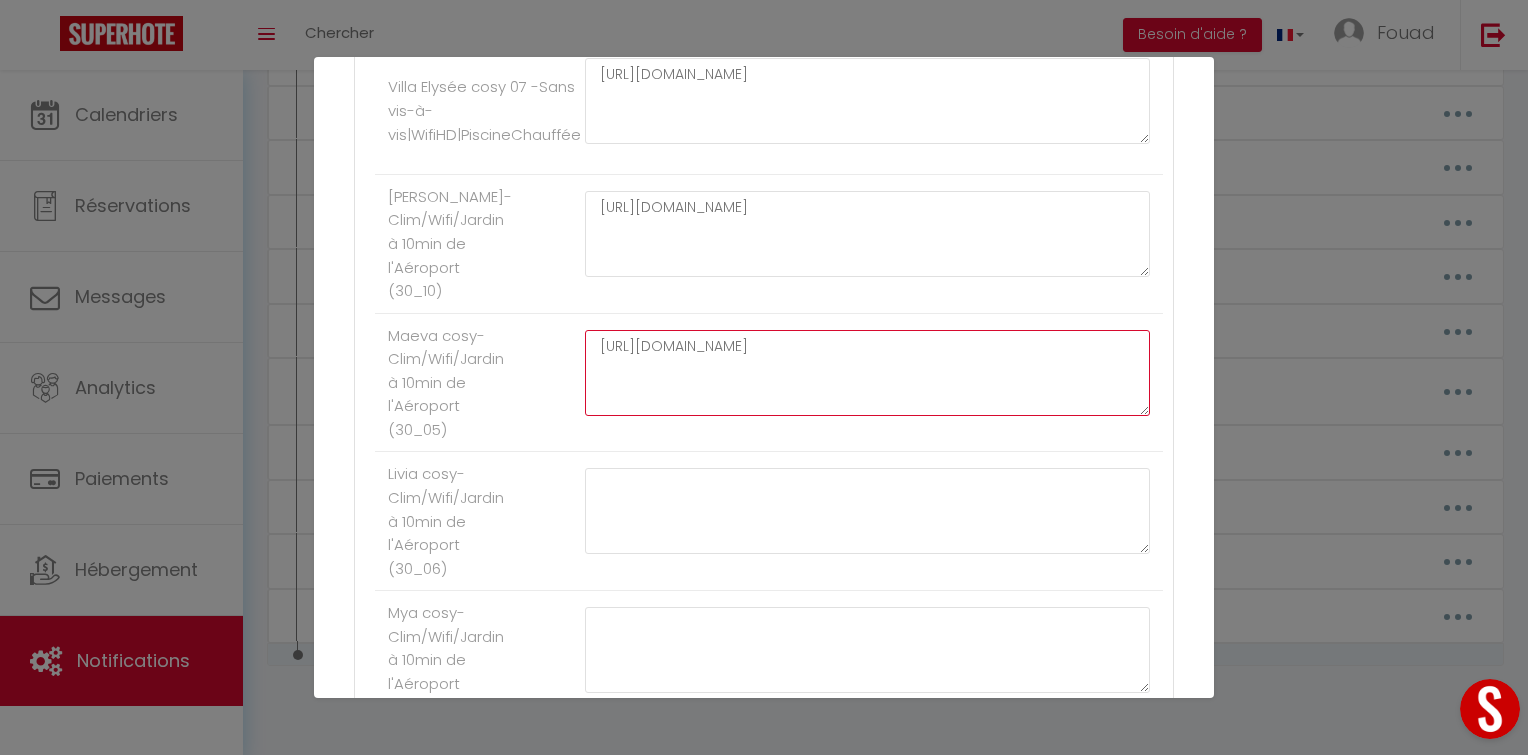 scroll, scrollTop: 848, scrollLeft: 0, axis: vertical 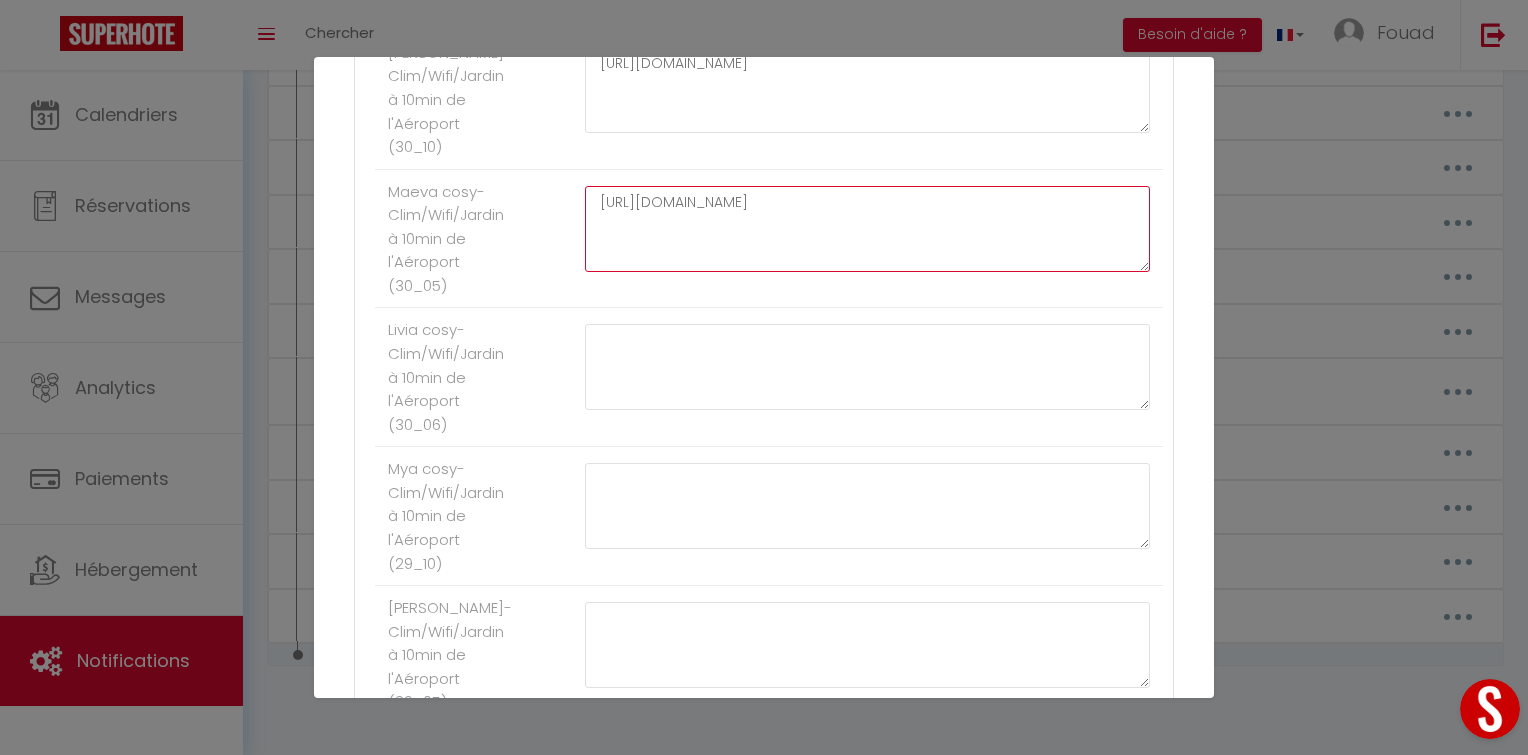 type on "[URL][DOMAIN_NAME]" 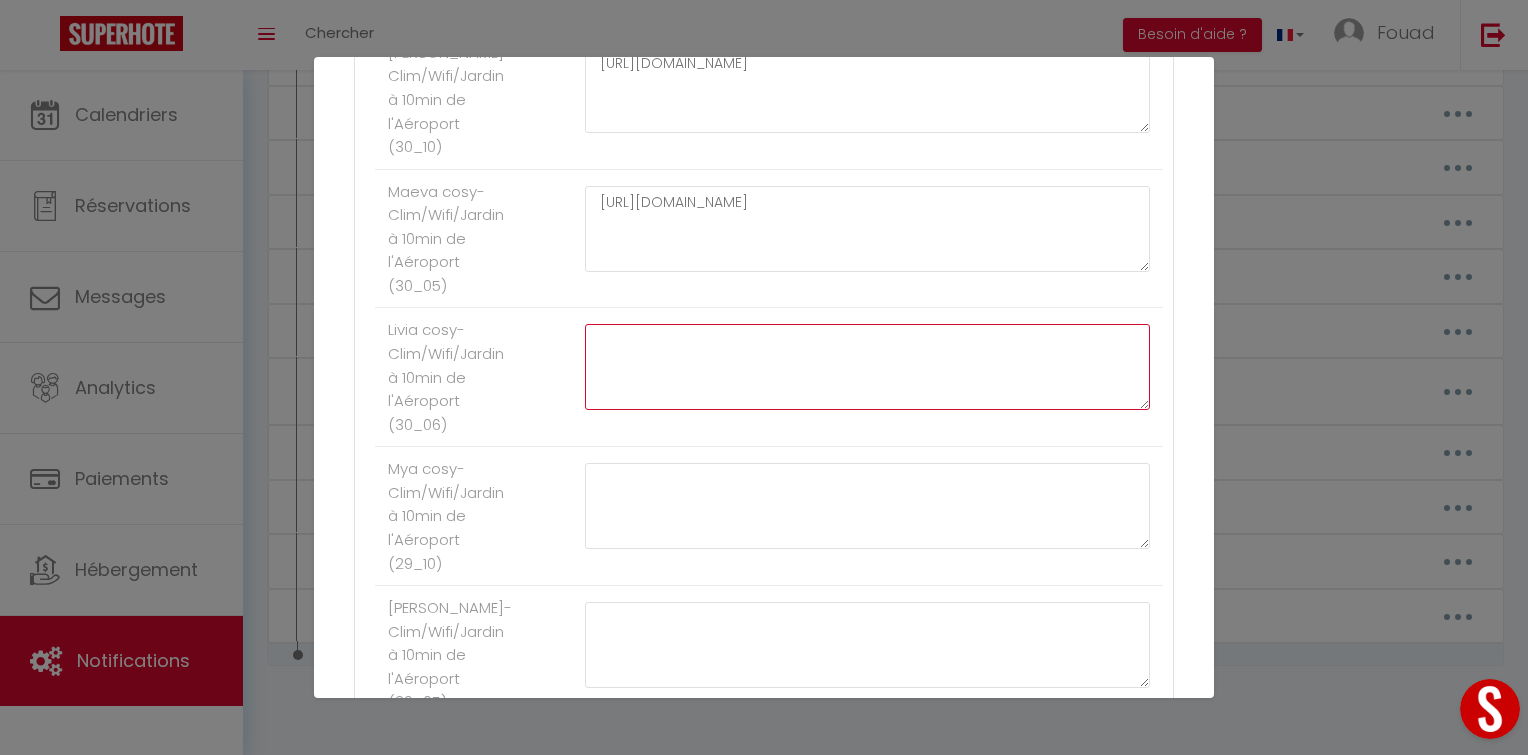 click at bounding box center [867, 367] 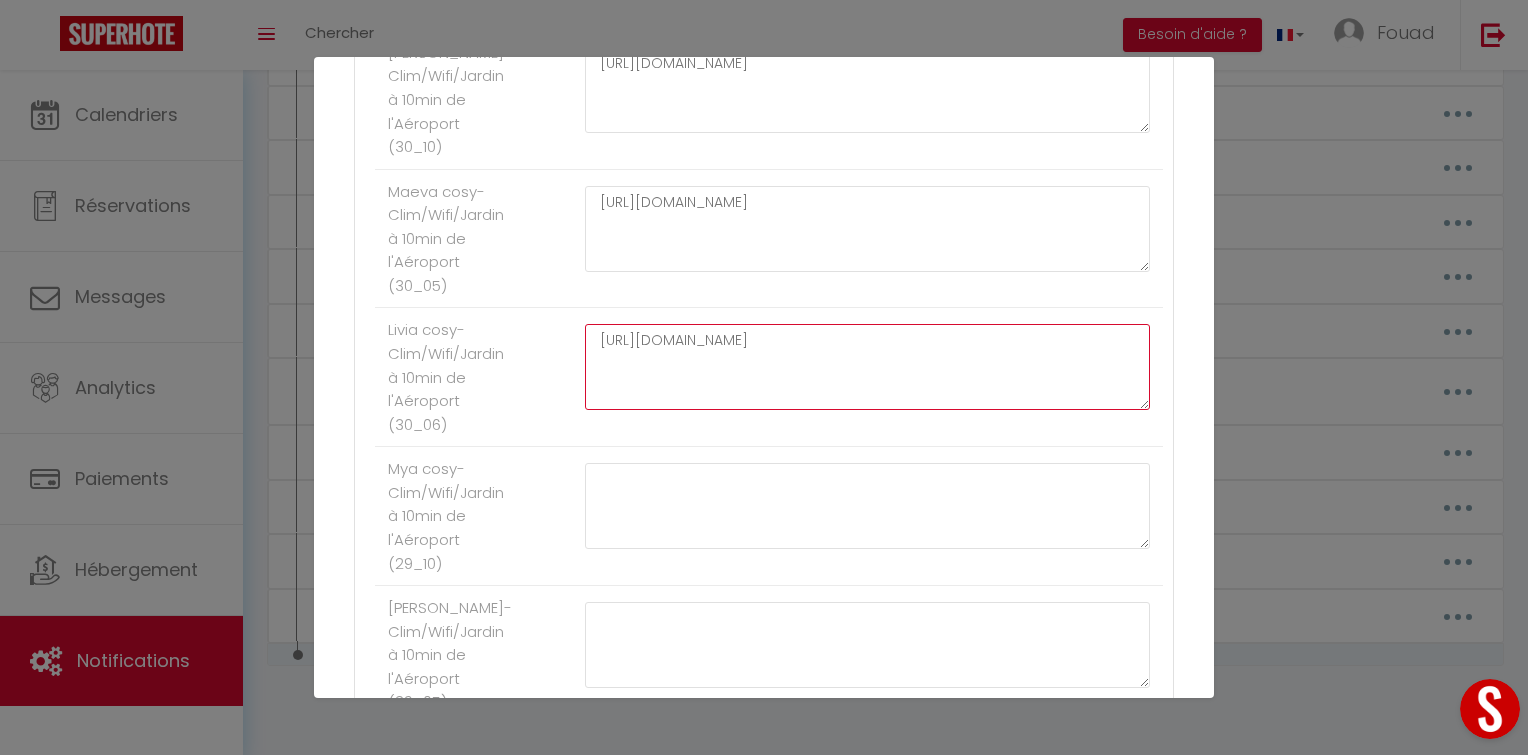 scroll, scrollTop: 1008, scrollLeft: 0, axis: vertical 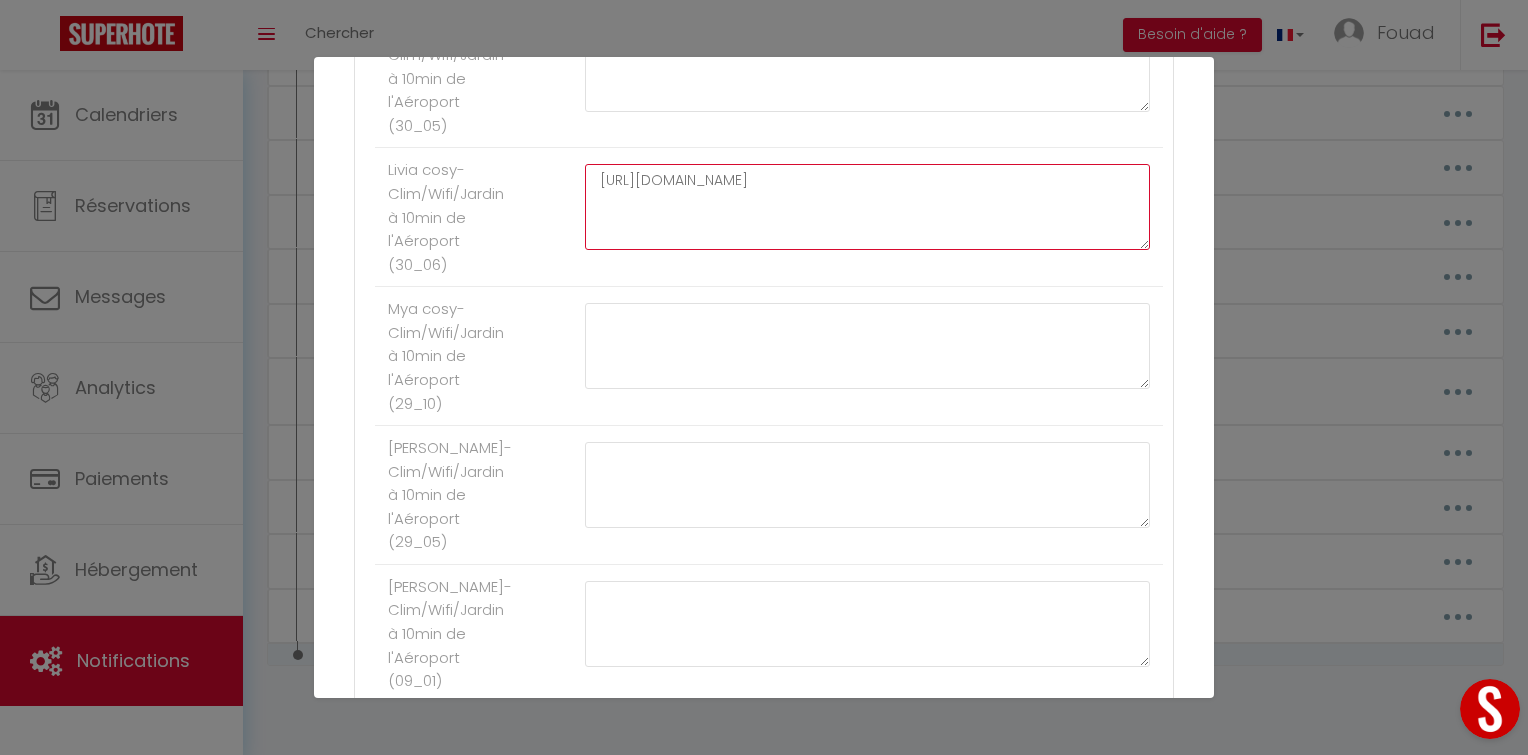 type on "[URL][DOMAIN_NAME]" 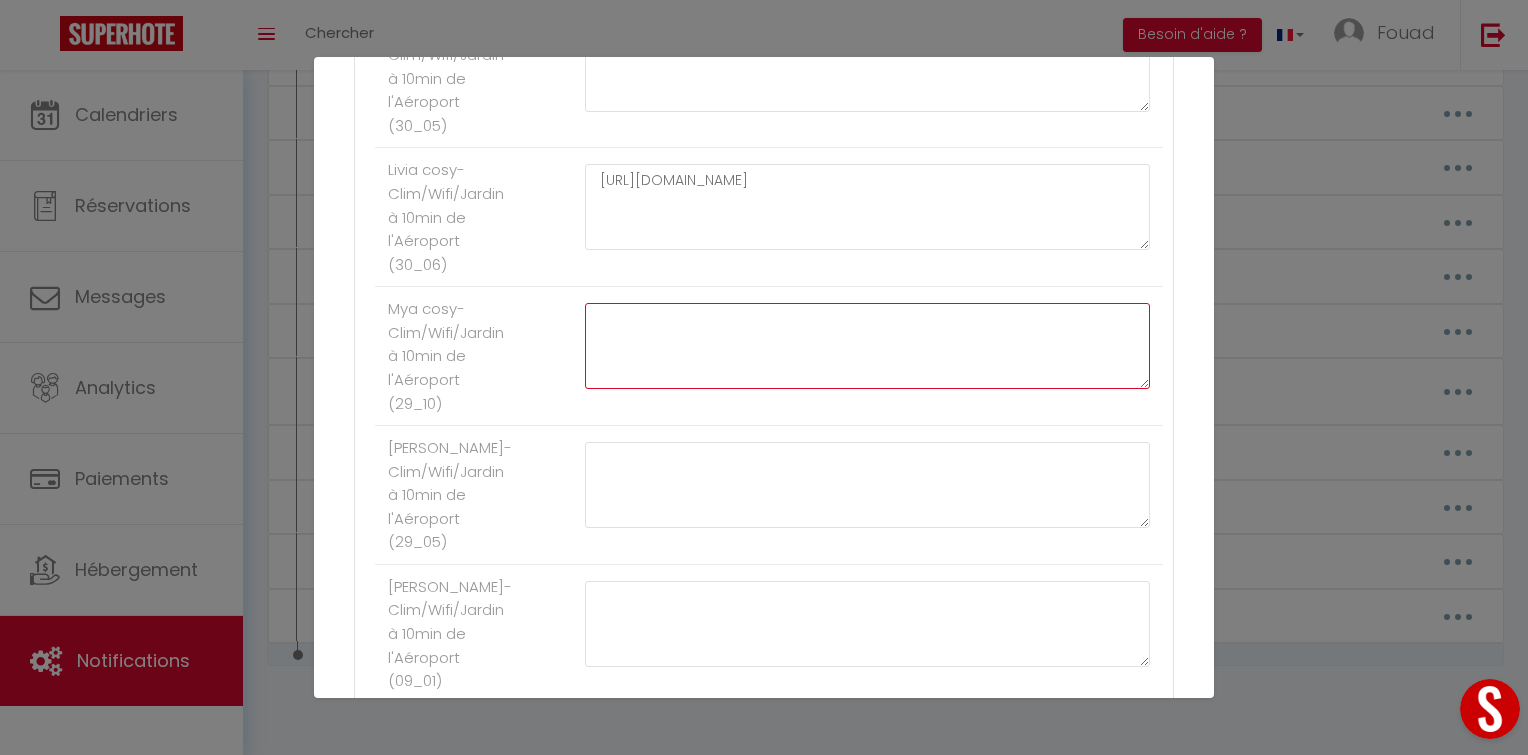 click at bounding box center (867, 346) 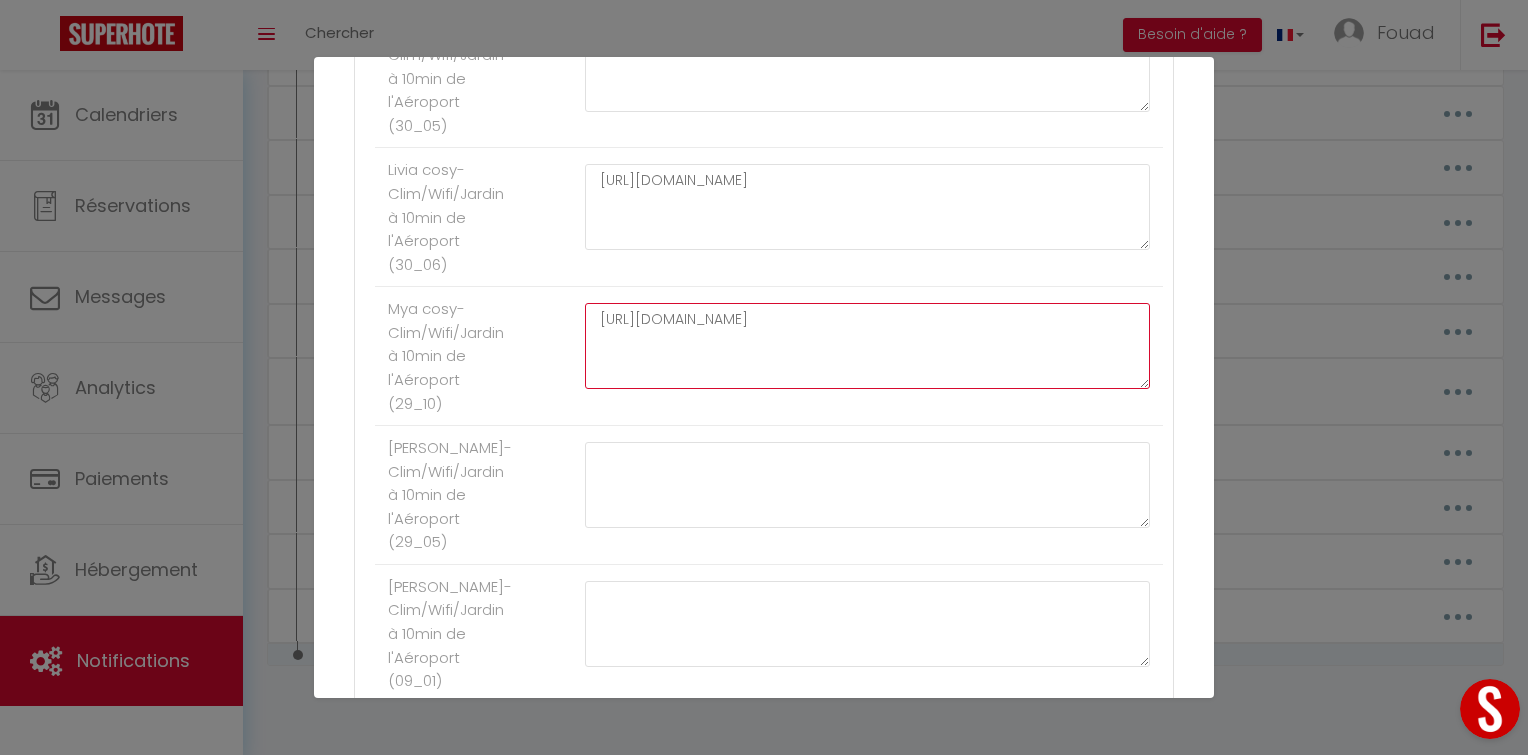 type on "[URL][DOMAIN_NAME]" 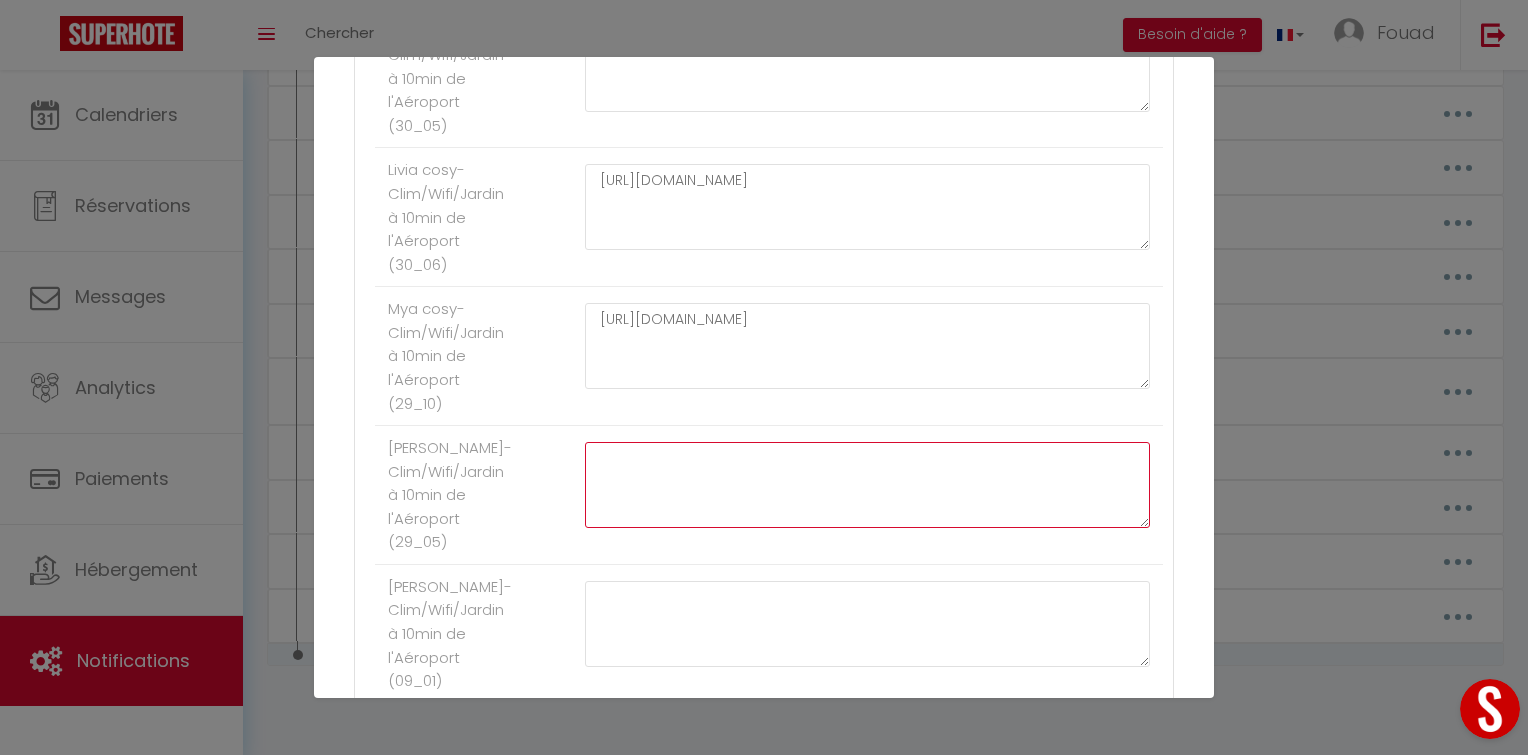 click at bounding box center (867, 485) 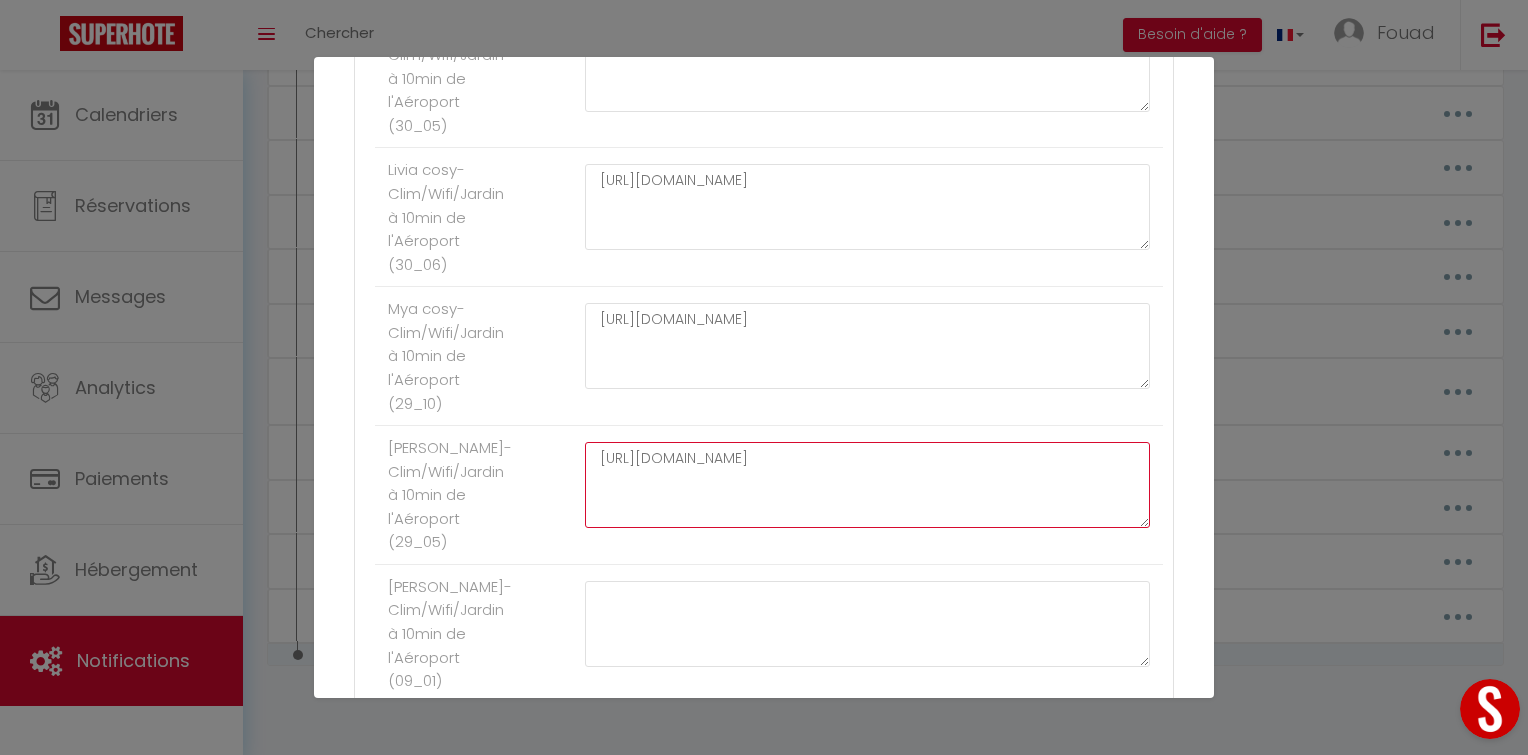 scroll, scrollTop: 1251, scrollLeft: 0, axis: vertical 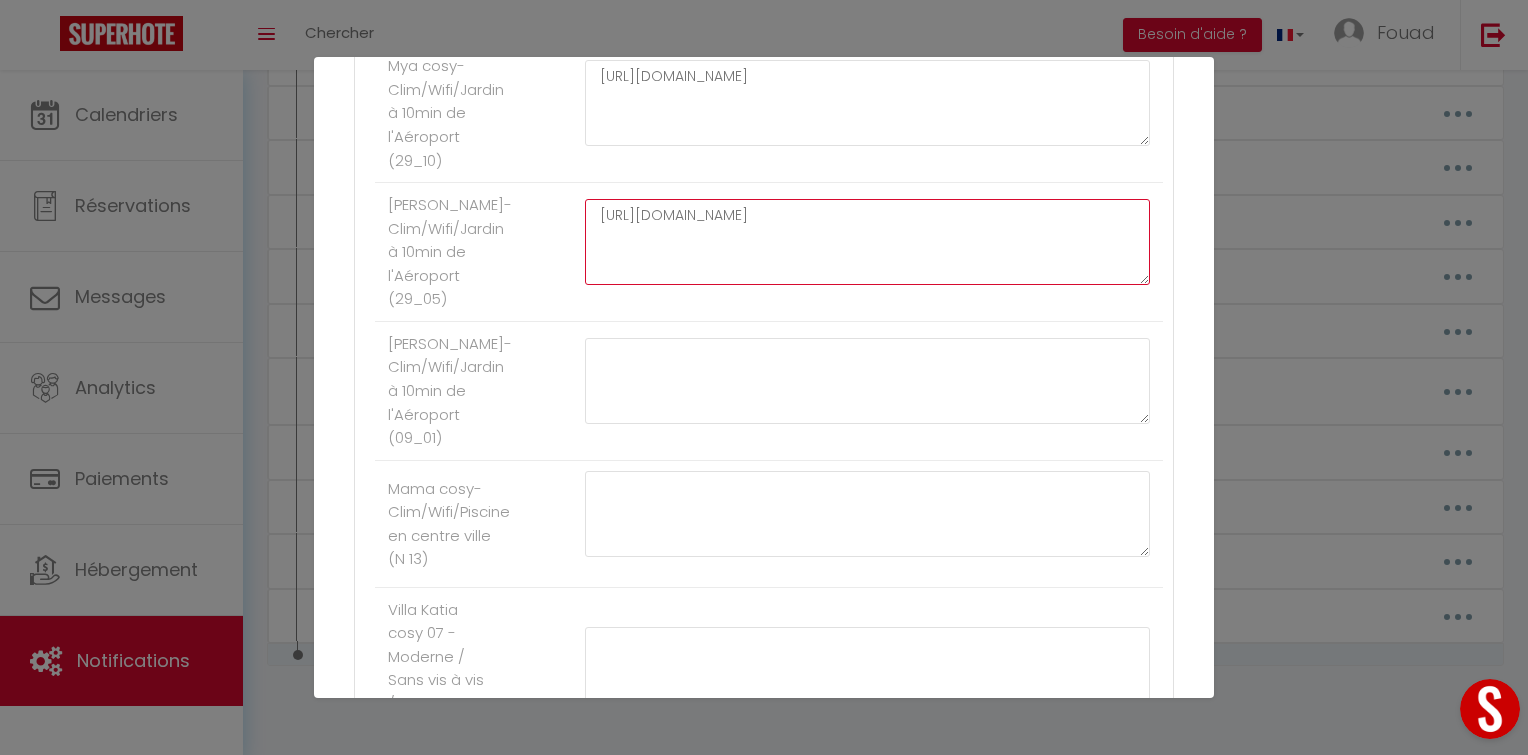 type on "[URL][DOMAIN_NAME]" 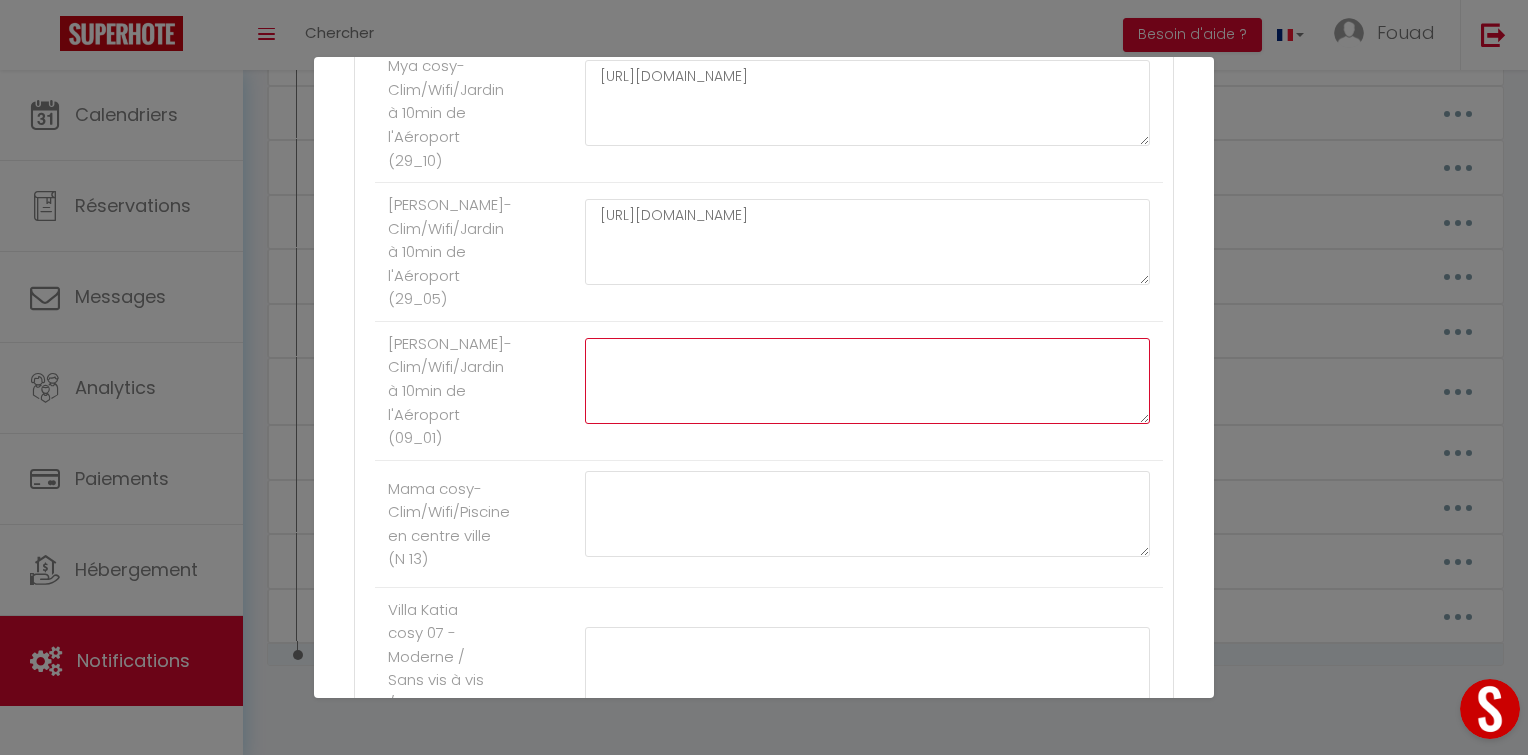 click at bounding box center [867, 381] 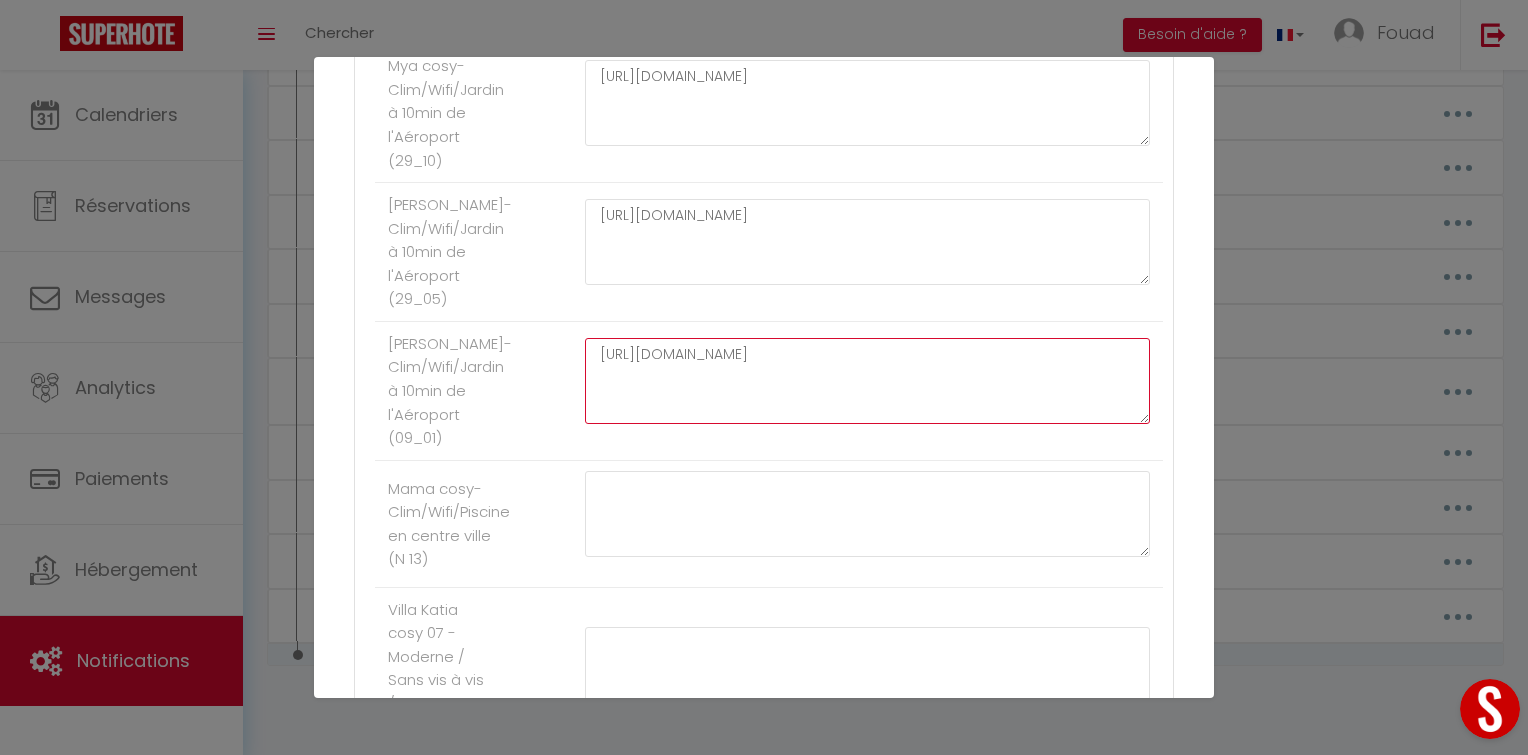 type on "[URL][DOMAIN_NAME]" 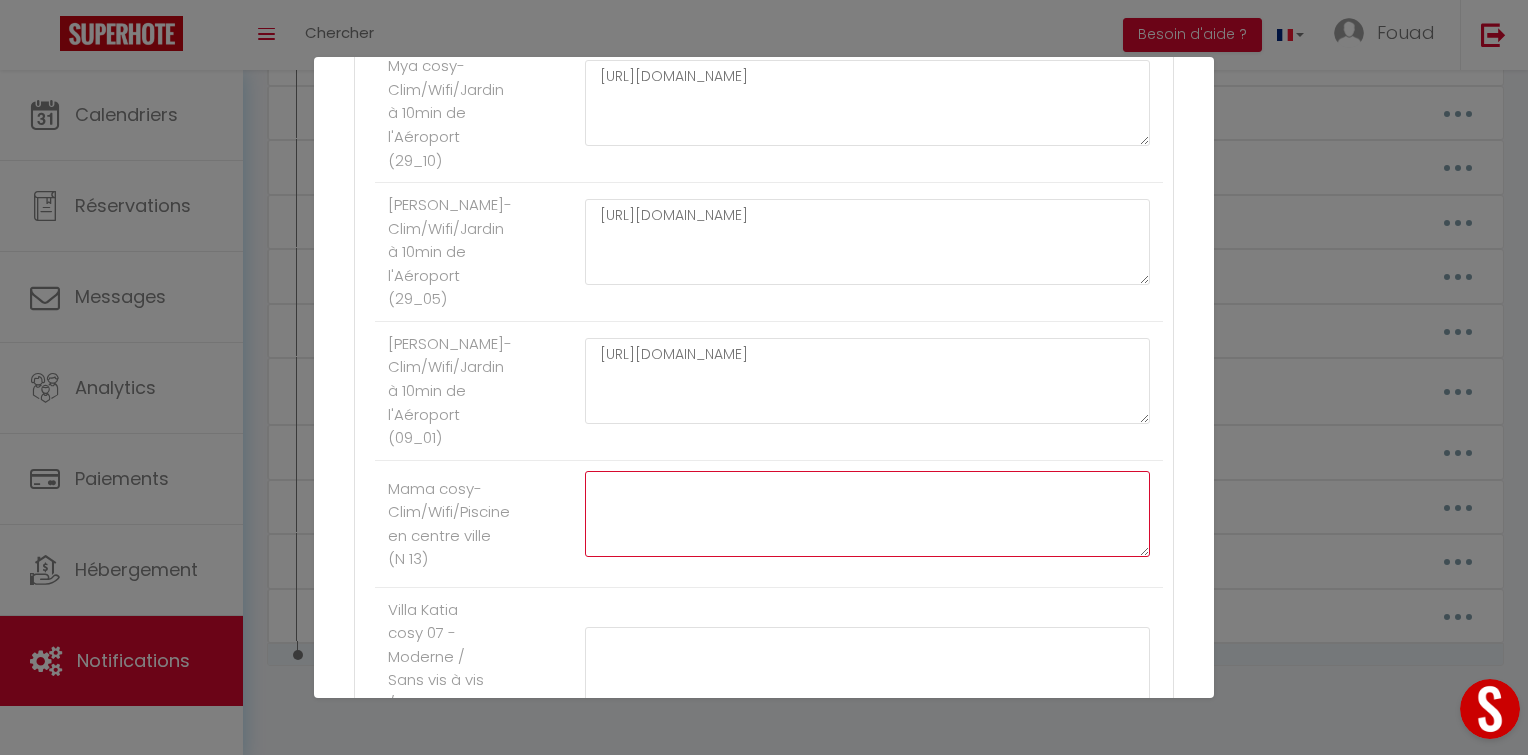 paste on "[URL][DOMAIN_NAME]" 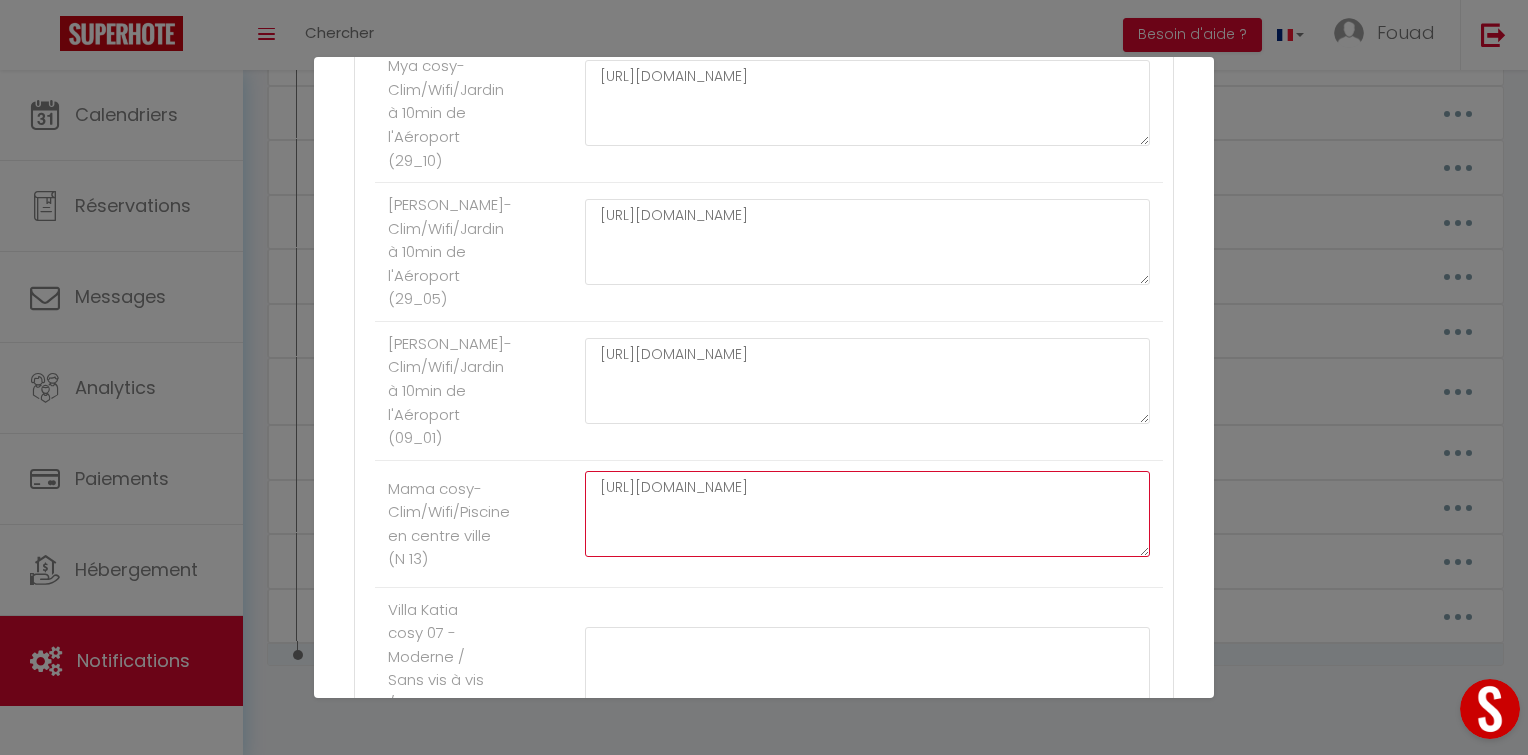 click on "[URL][DOMAIN_NAME]" at bounding box center (867, 514) 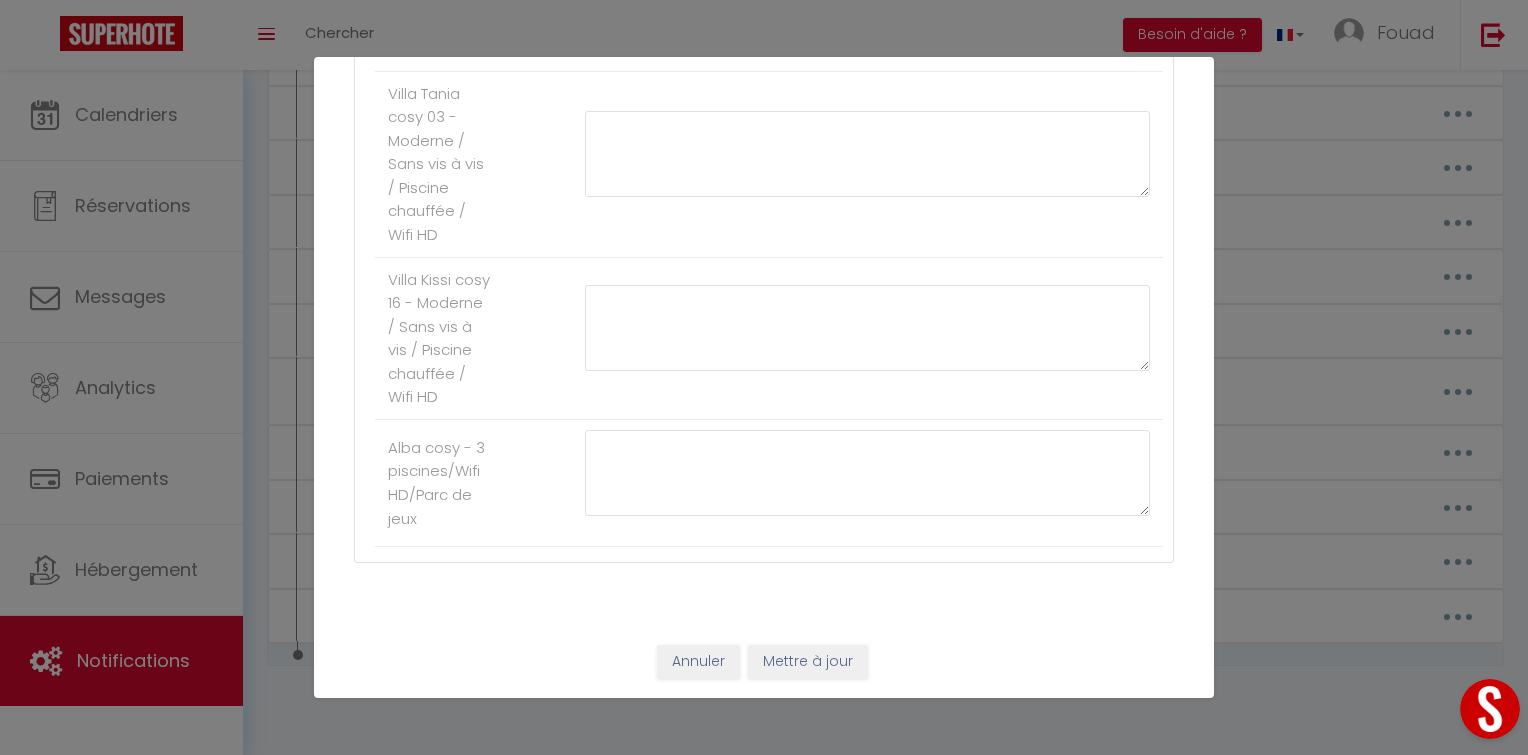 scroll, scrollTop: 1971, scrollLeft: 0, axis: vertical 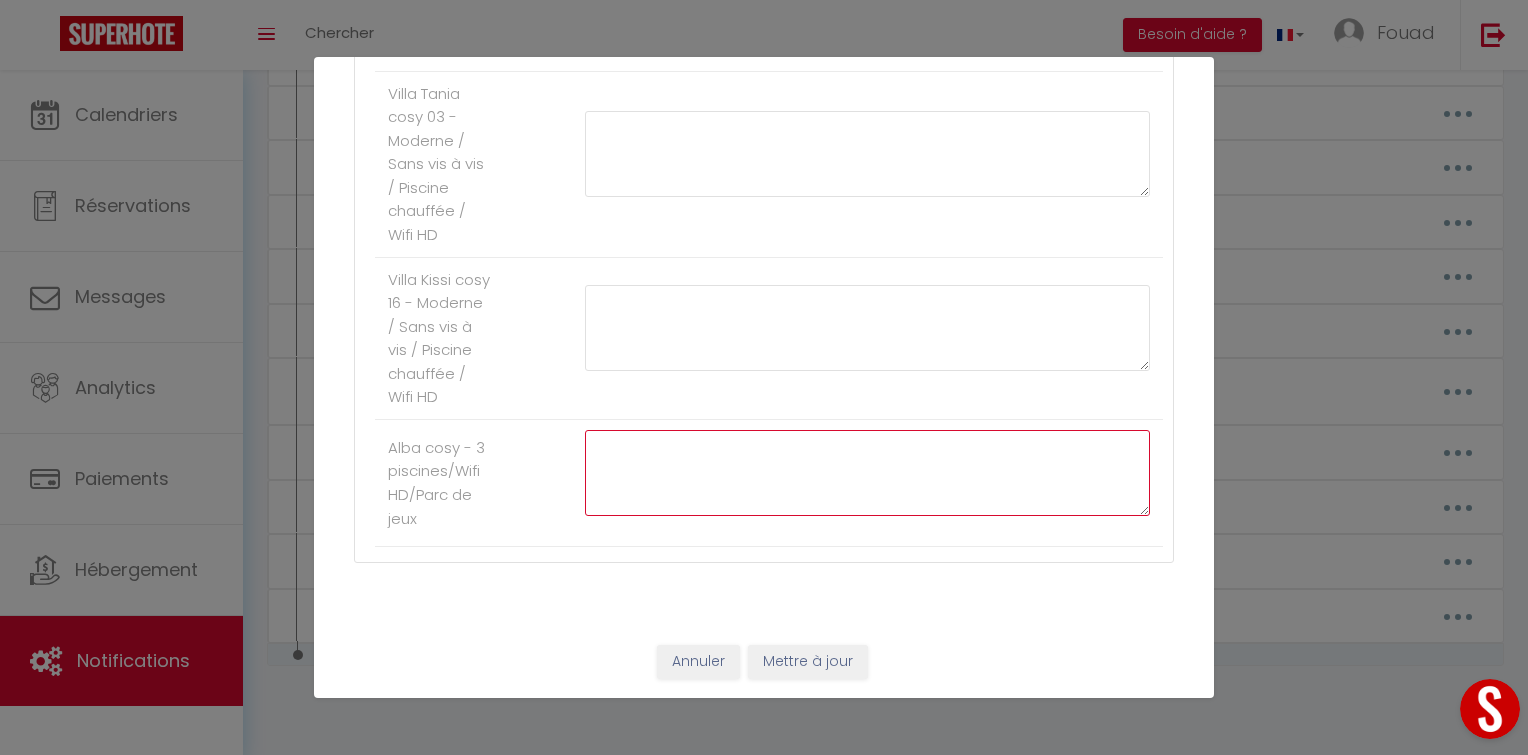 click at bounding box center [867, 473] 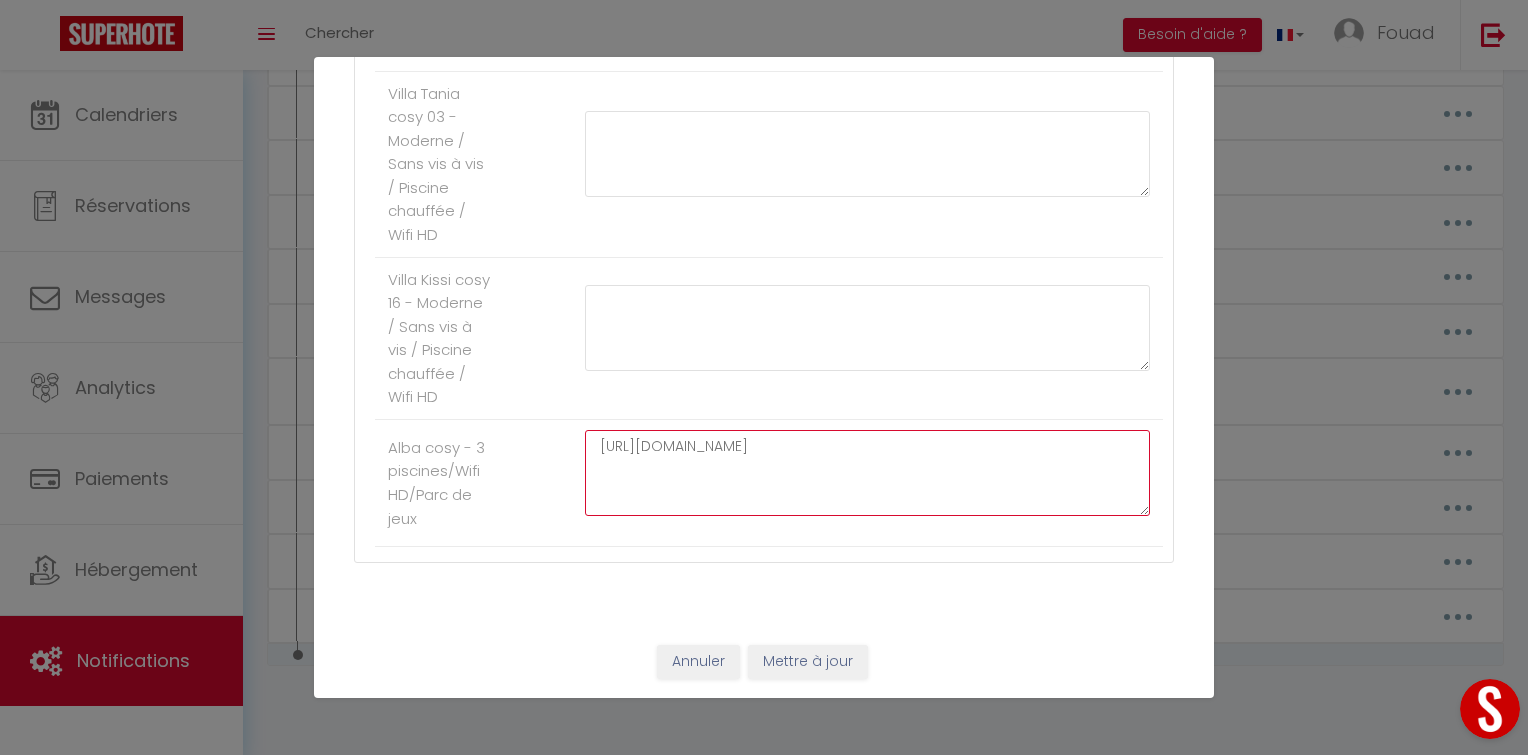 click on "[URL][DOMAIN_NAME]" at bounding box center [867, 473] 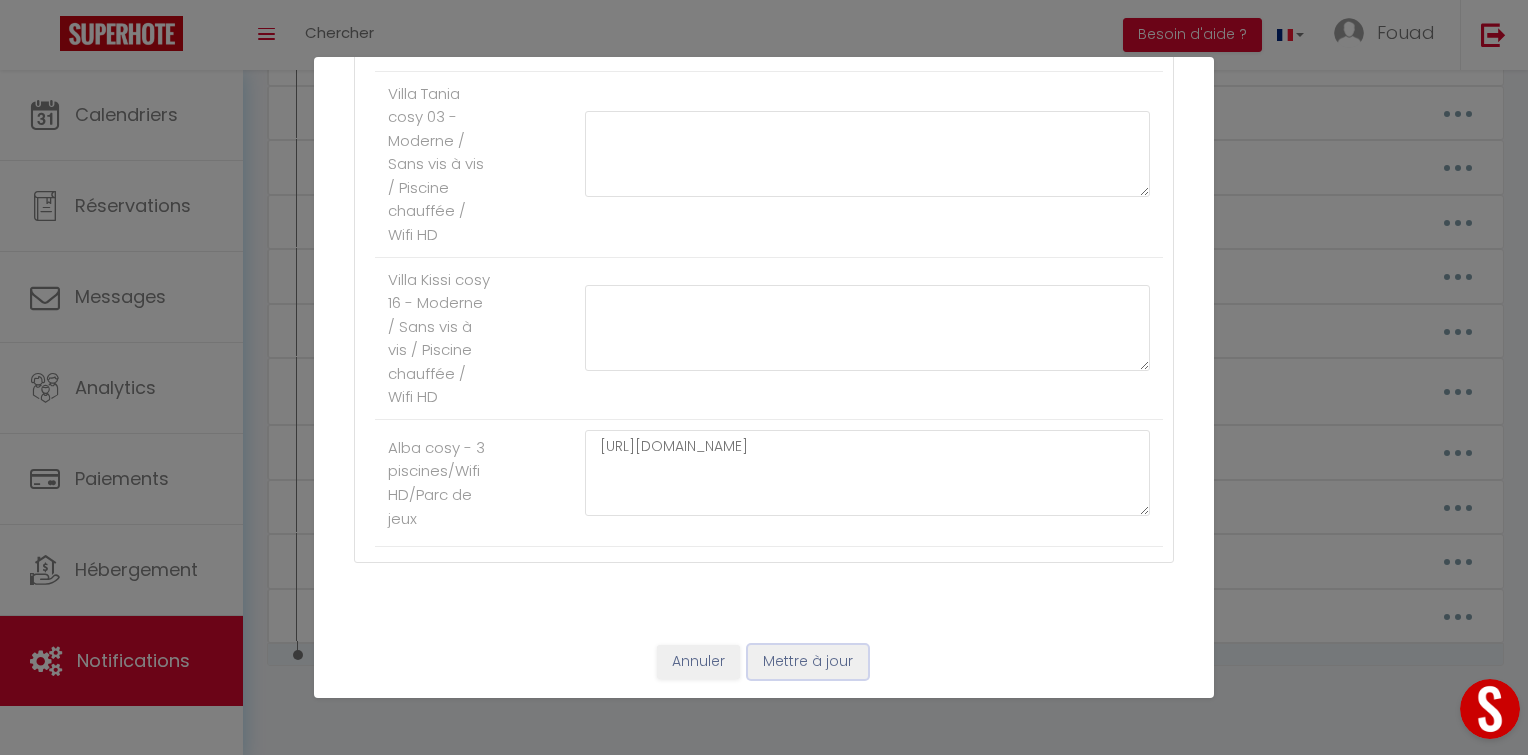 click on "Mettre à jour" at bounding box center [808, 662] 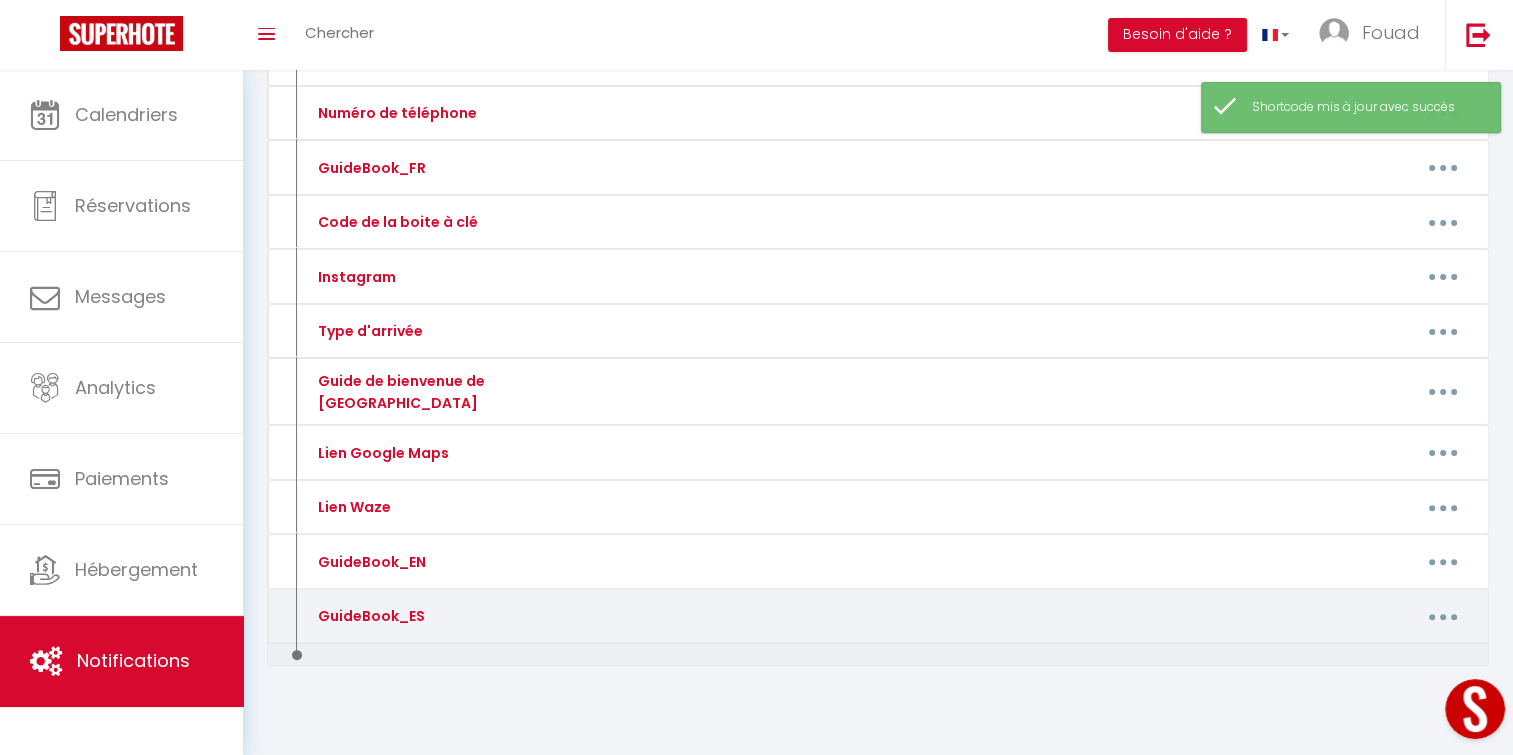 click at bounding box center [1443, 616] 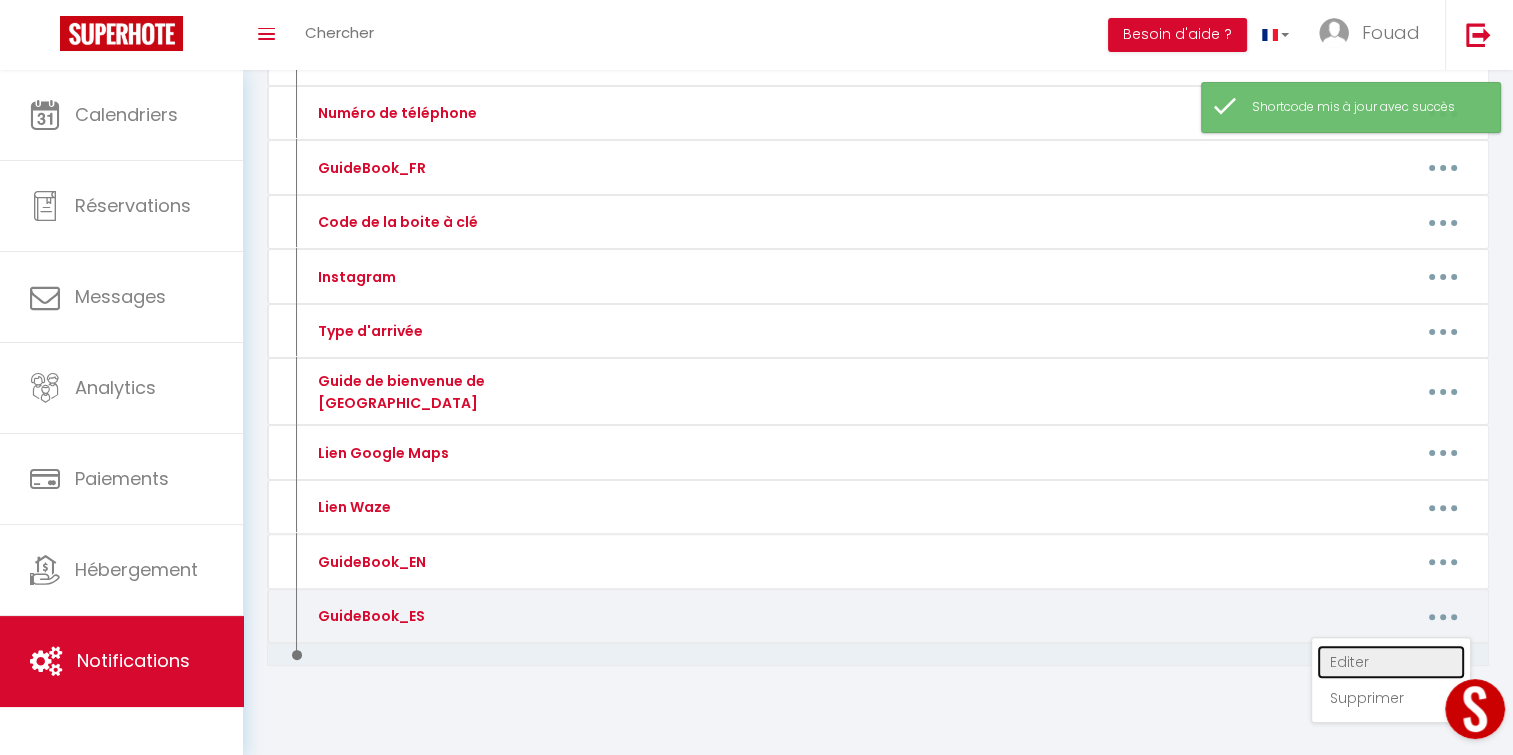 click on "Editer" at bounding box center (1391, 662) 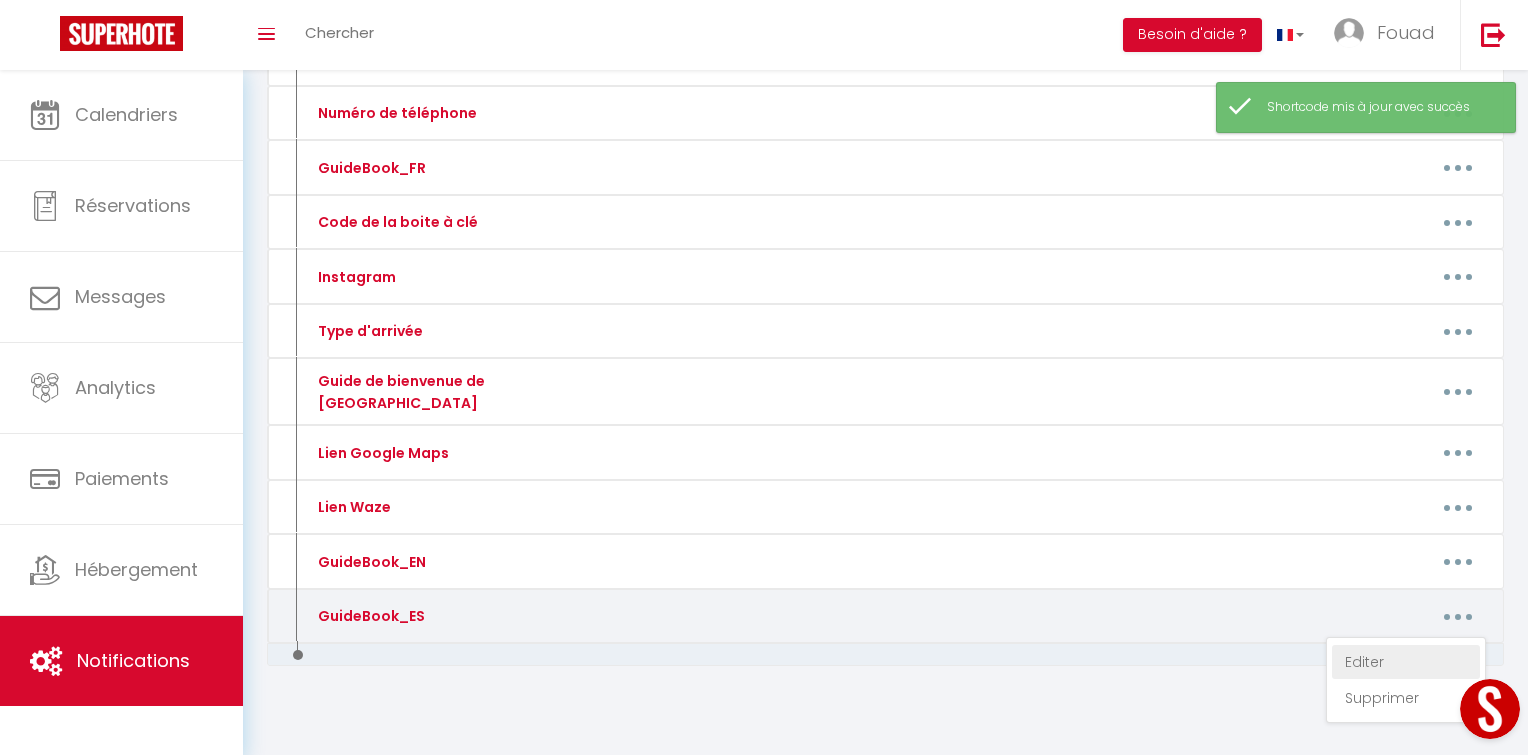 type on "GuideBook_ES" 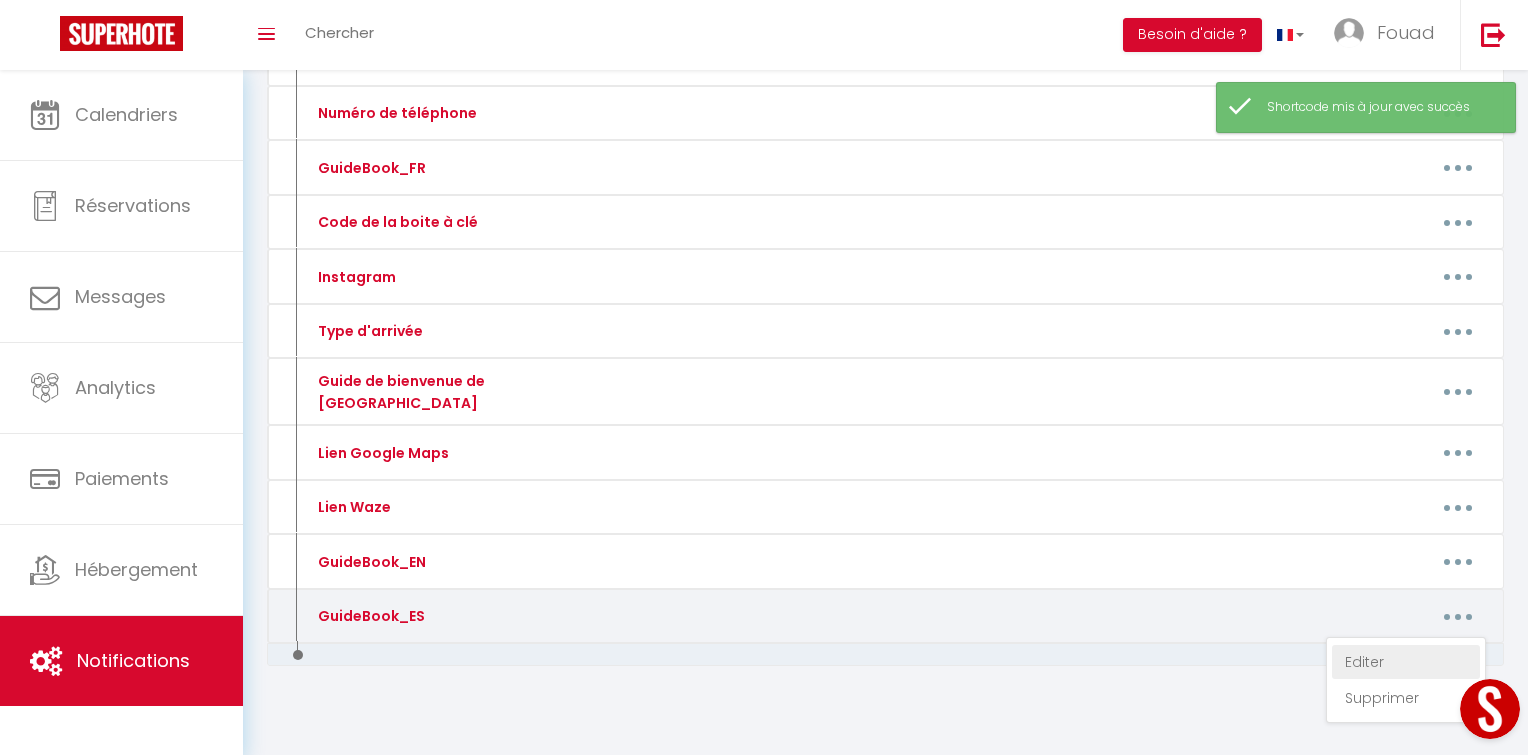 type on "[URL][DOMAIN_NAME]" 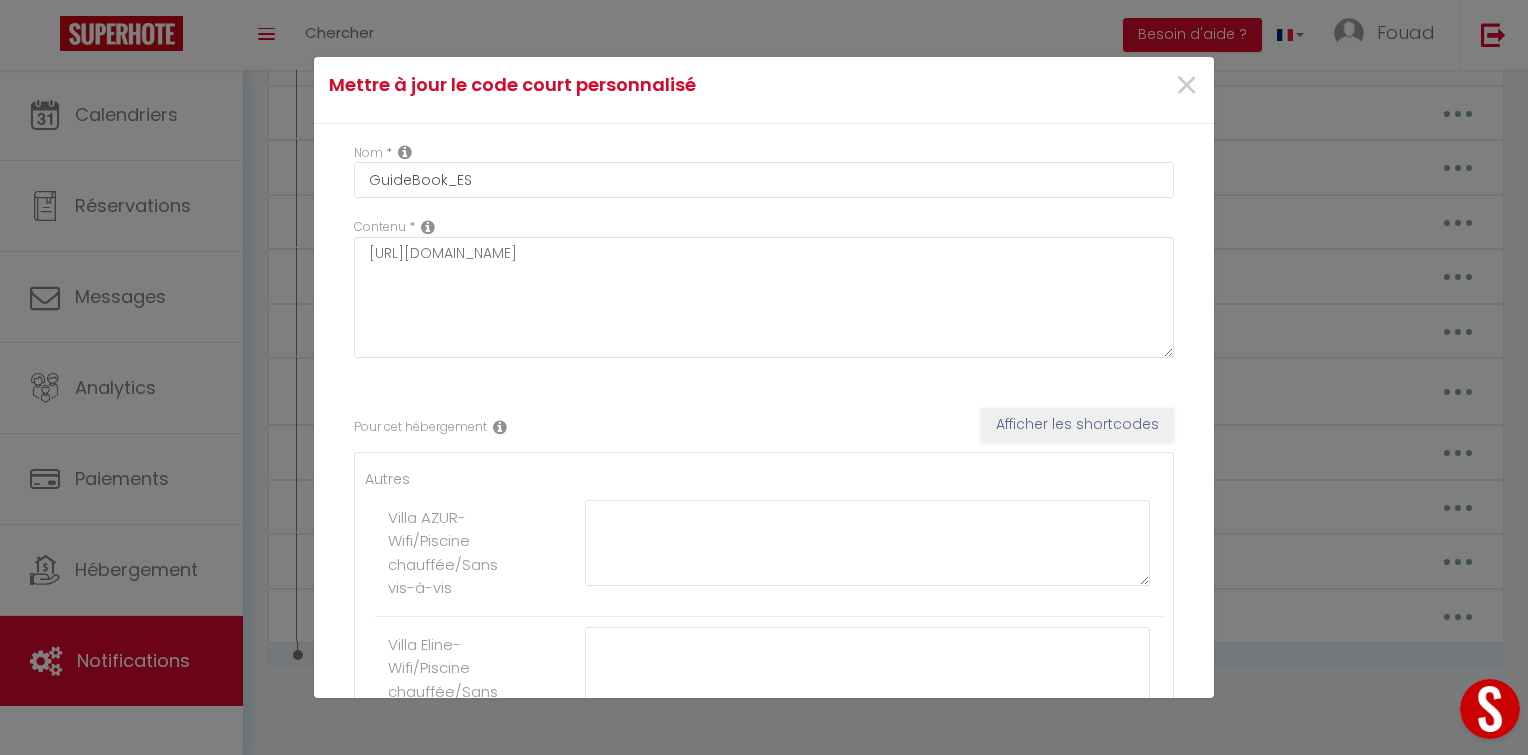 scroll, scrollTop: 8, scrollLeft: 0, axis: vertical 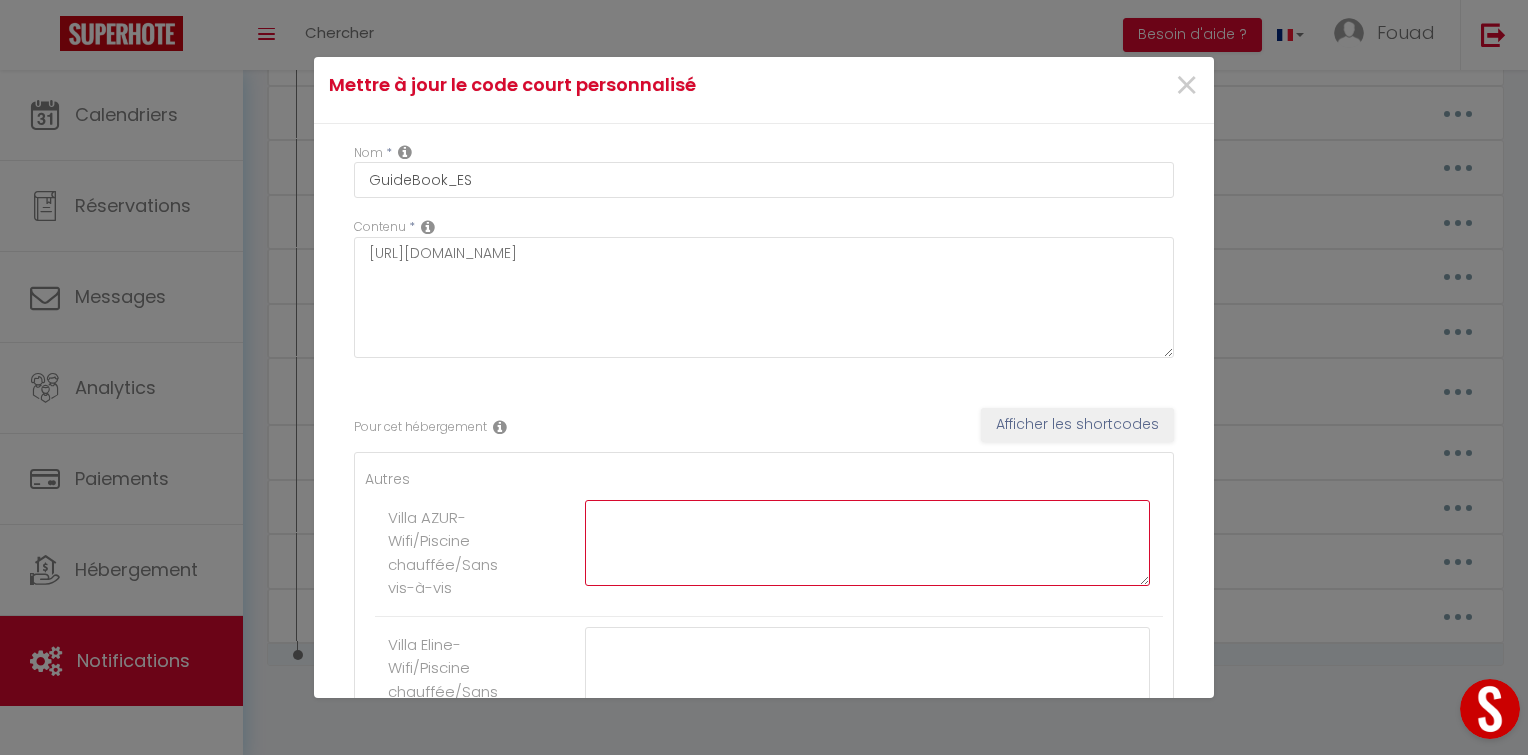 click at bounding box center [867, 543] 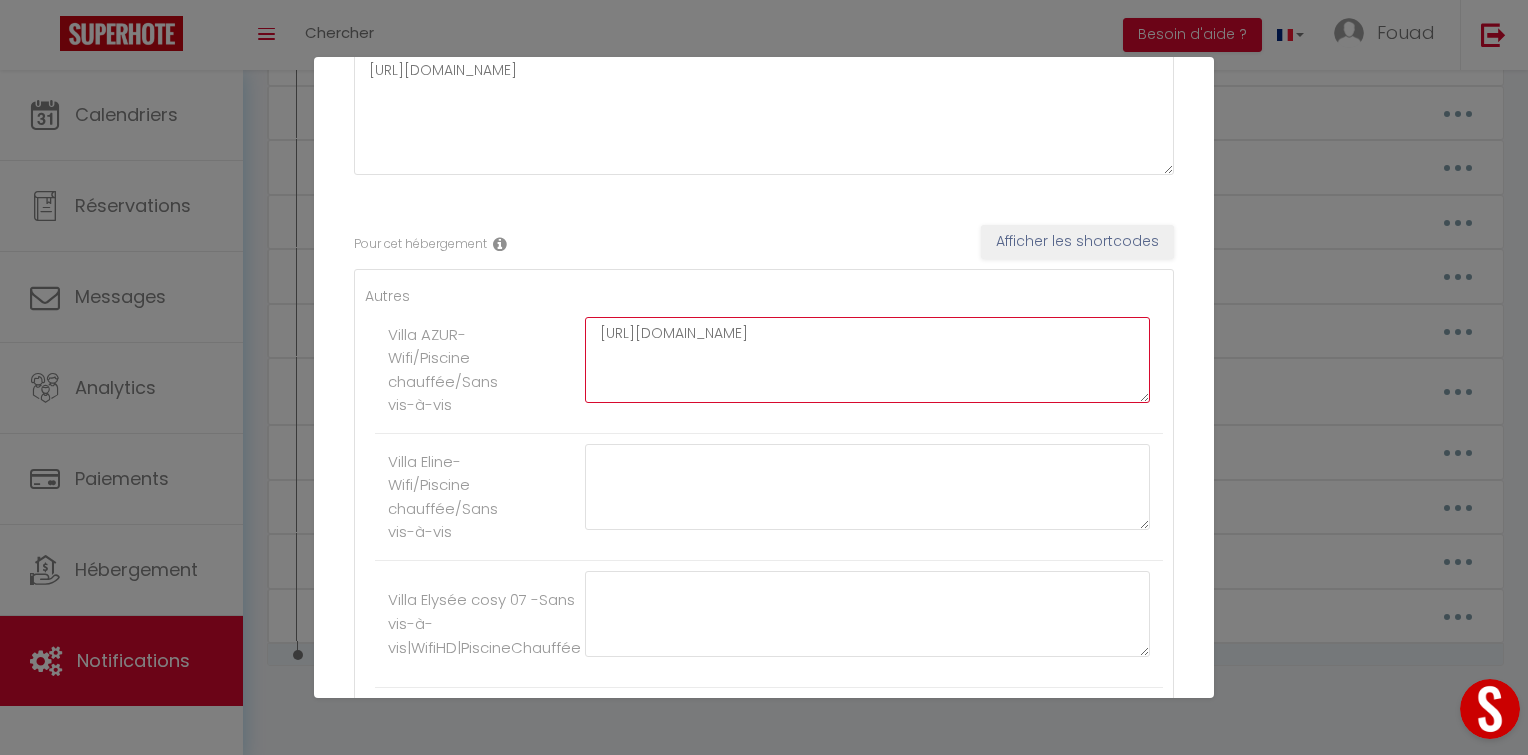 type on "[URL][DOMAIN_NAME]" 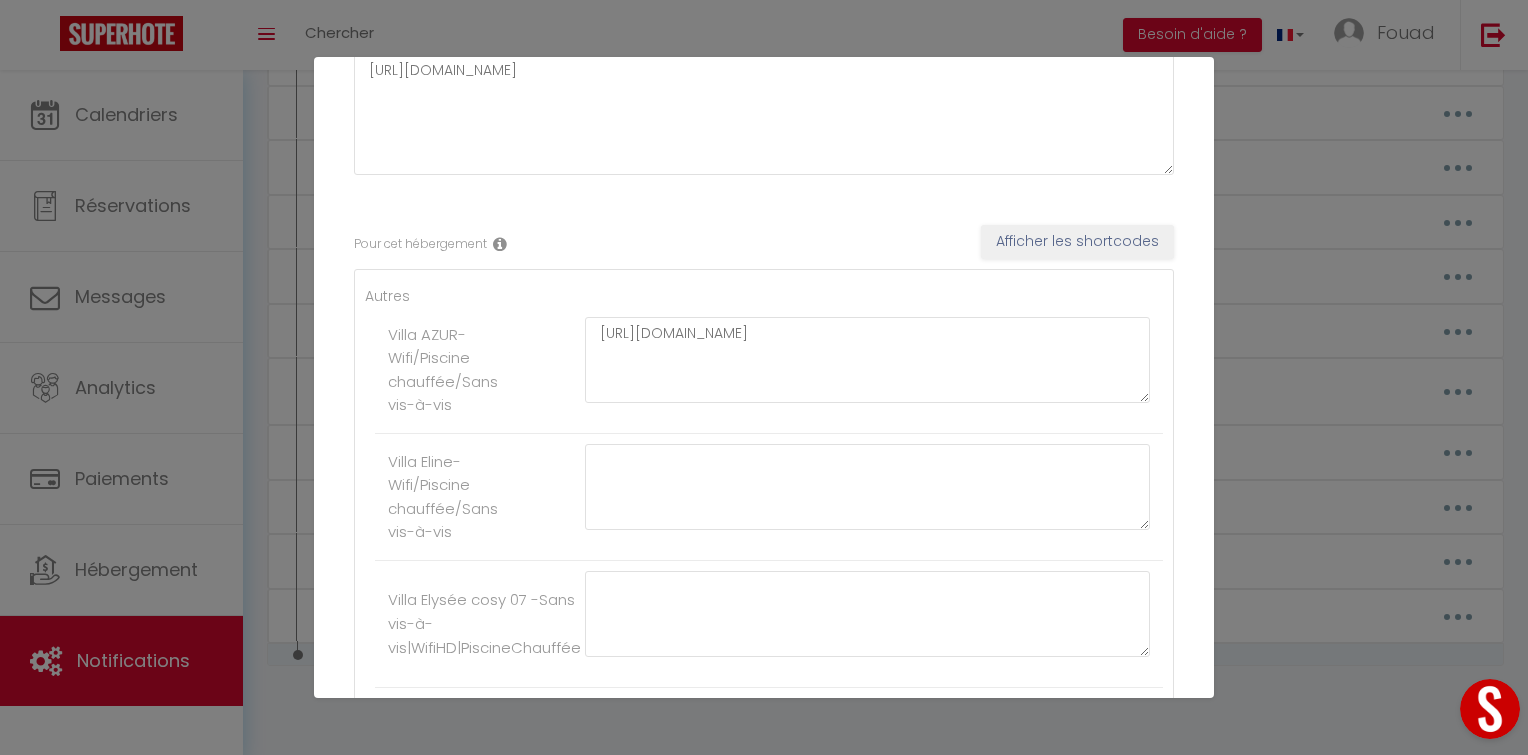 scroll, scrollTop: 215, scrollLeft: 0, axis: vertical 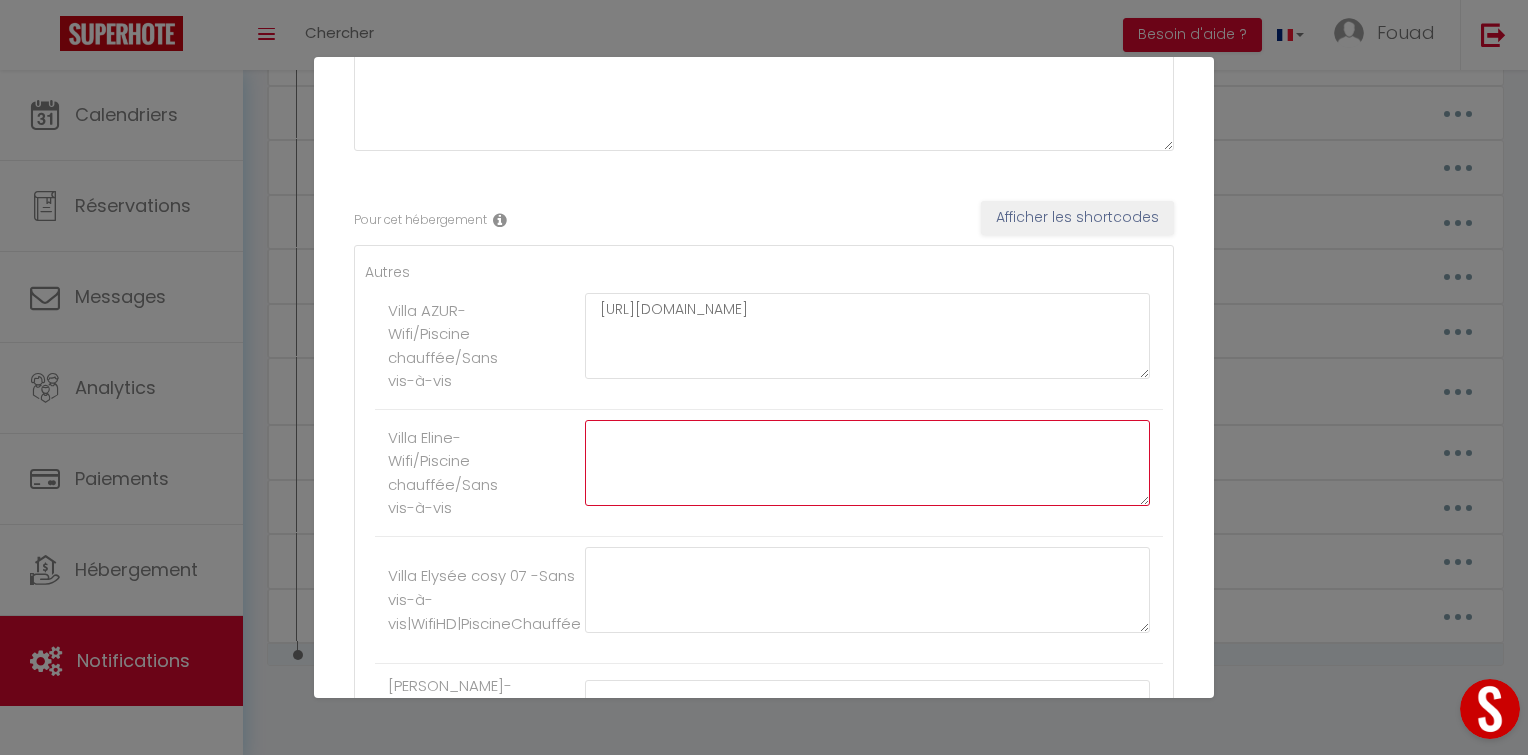 click at bounding box center (867, 463) 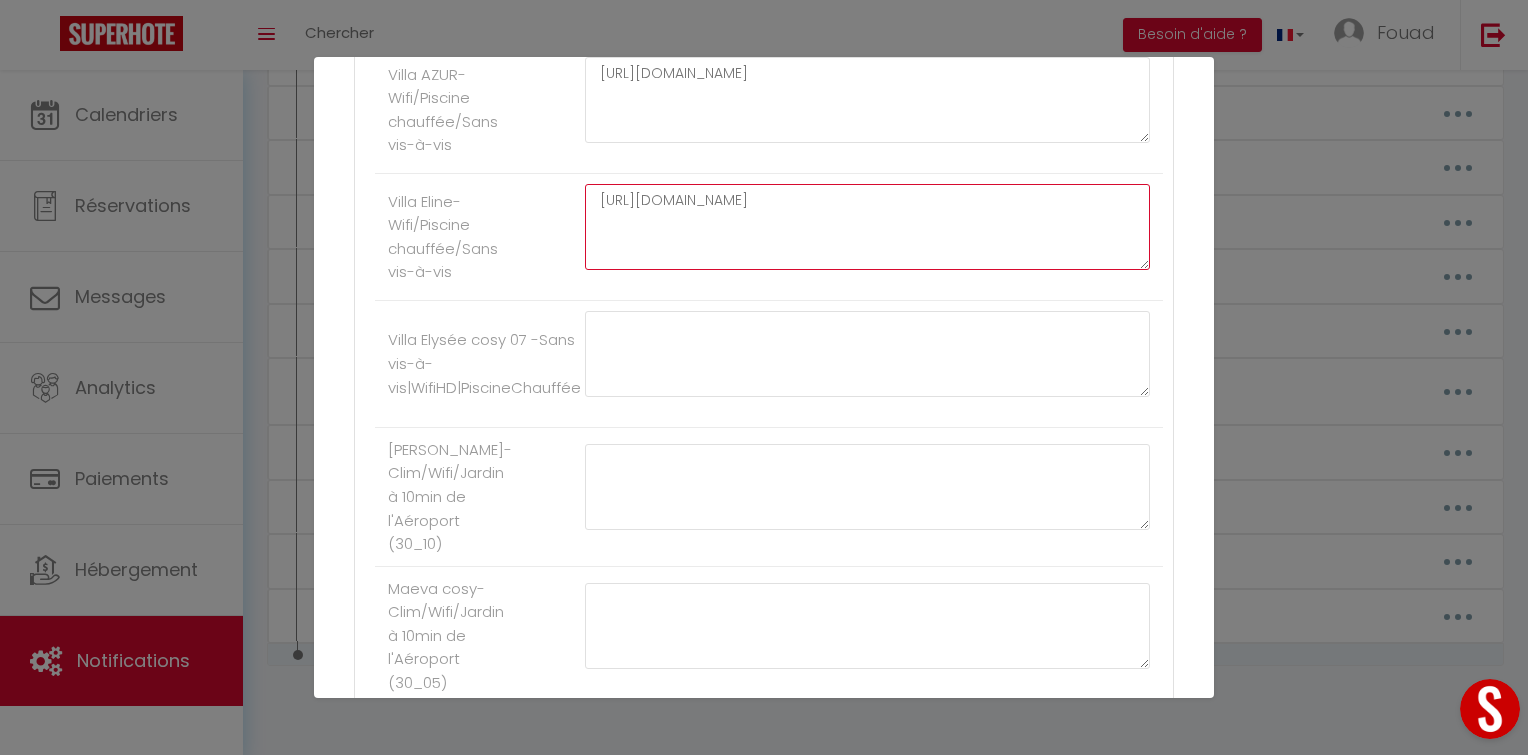 type on "[URL][DOMAIN_NAME]" 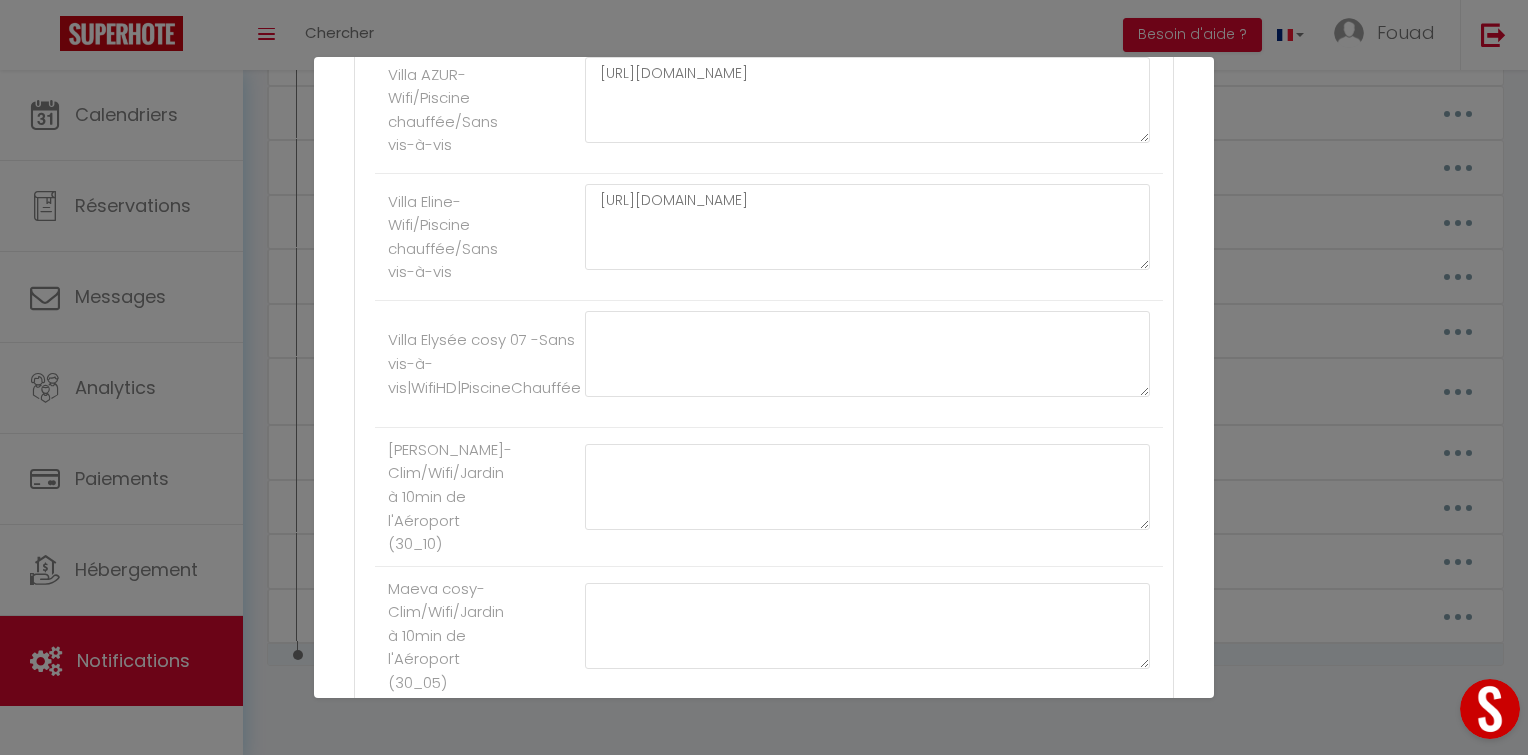 scroll, scrollTop: 451, scrollLeft: 0, axis: vertical 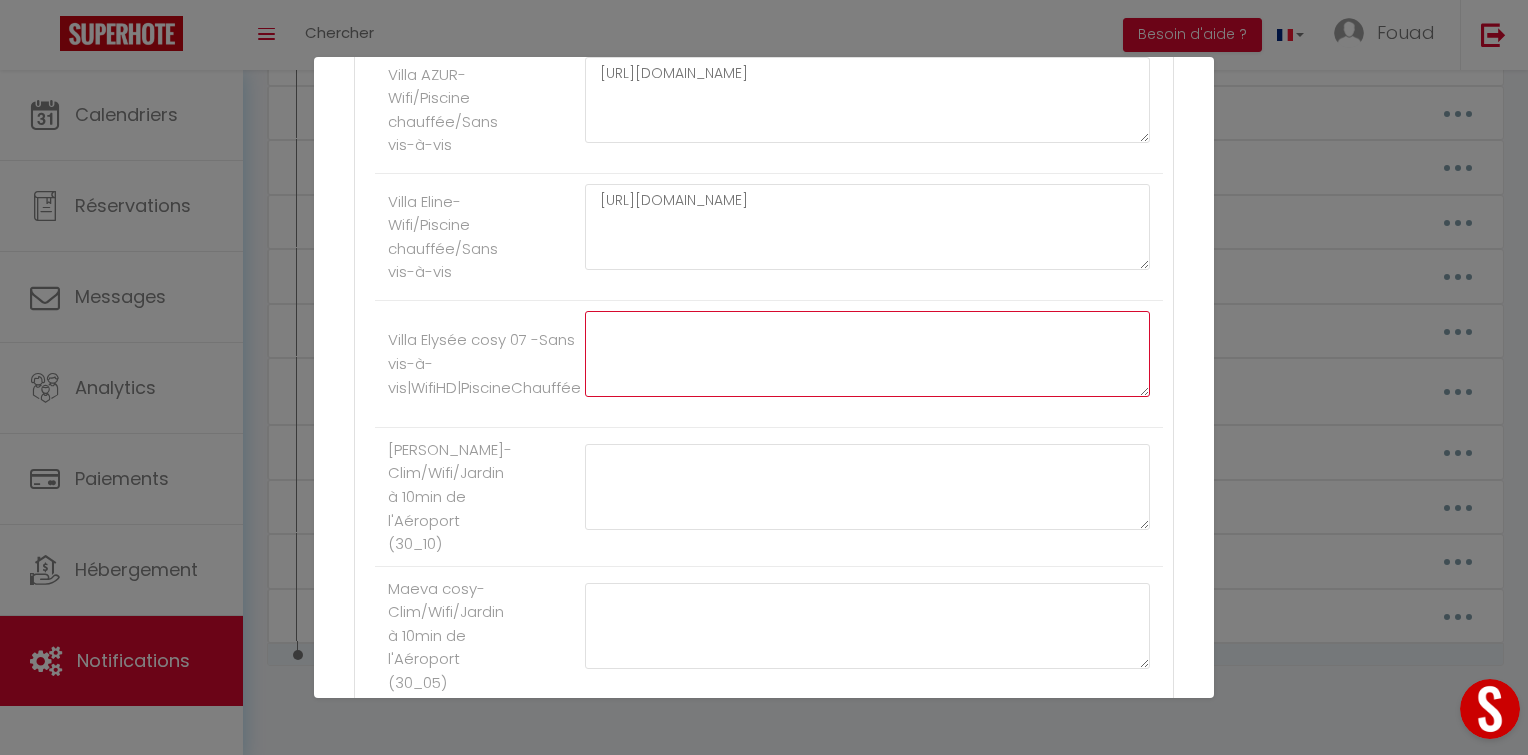 click at bounding box center (867, 354) 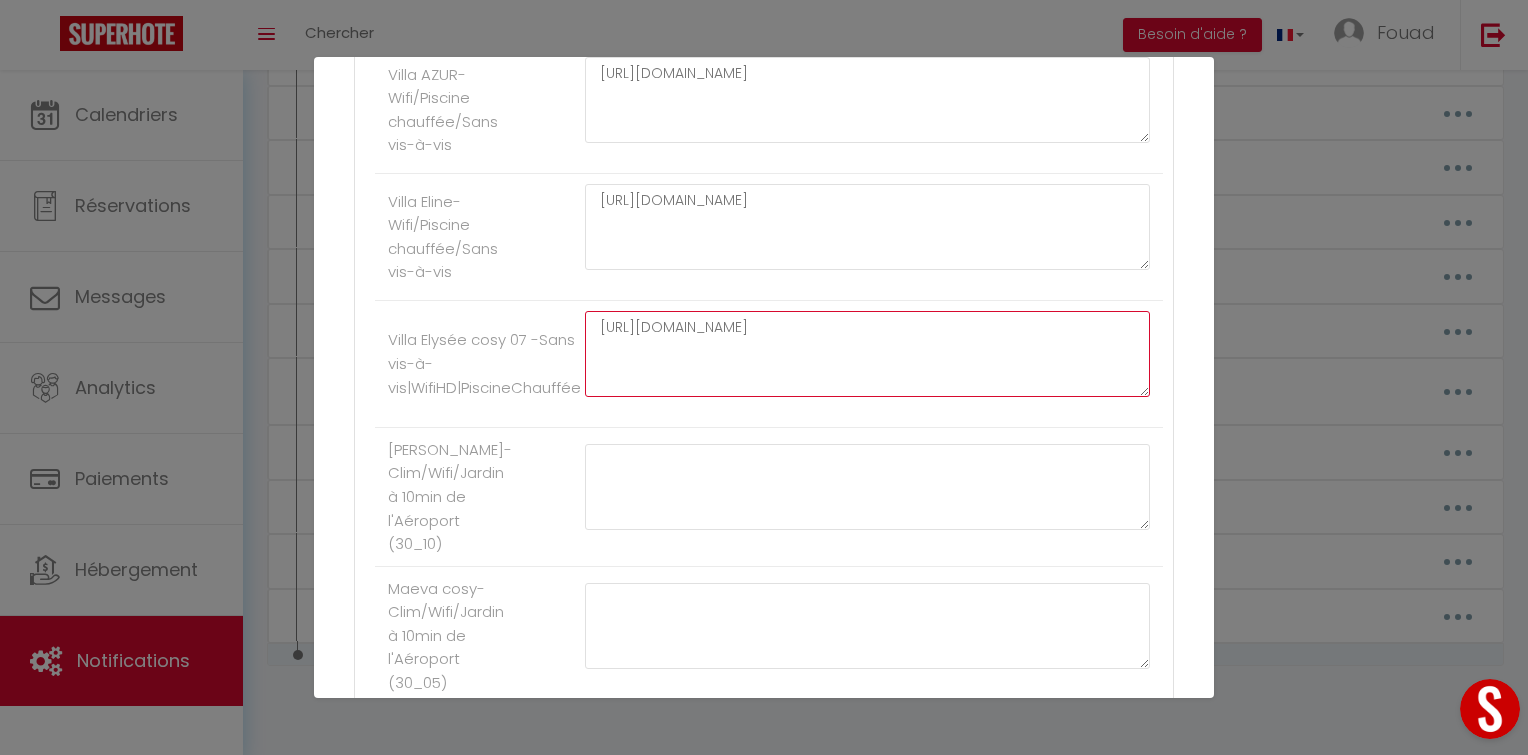 scroll, scrollTop: 644, scrollLeft: 0, axis: vertical 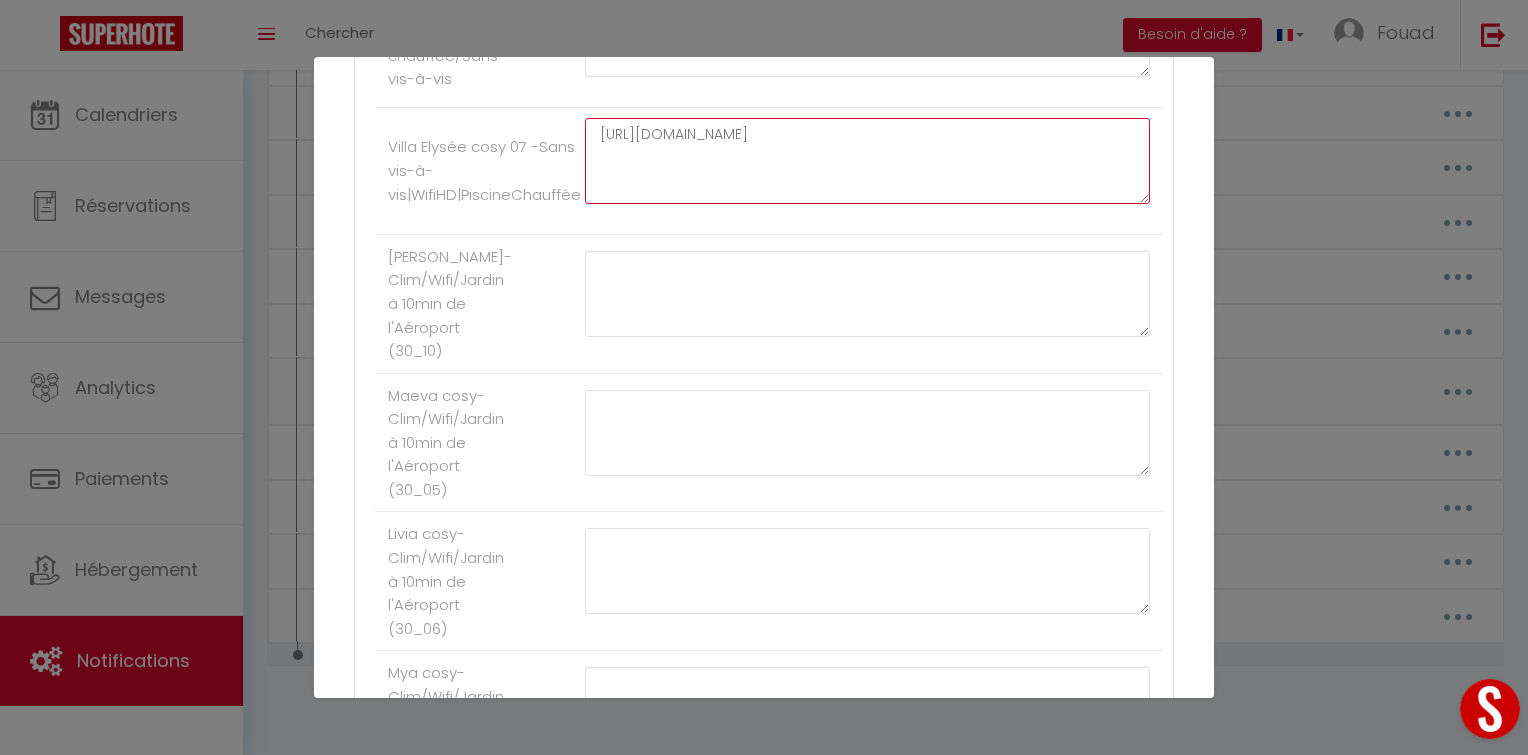 type on "[URL][DOMAIN_NAME]" 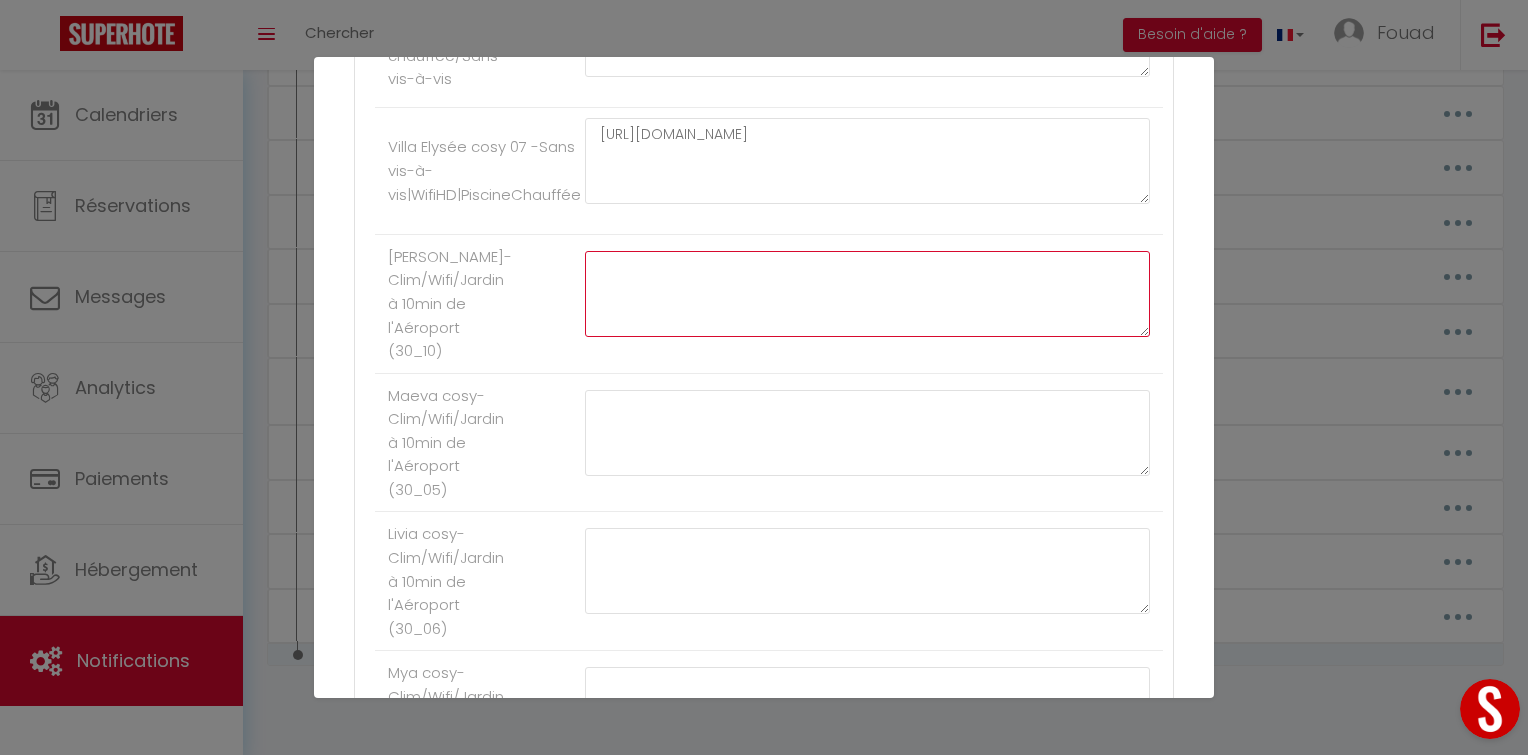 click at bounding box center [867, 294] 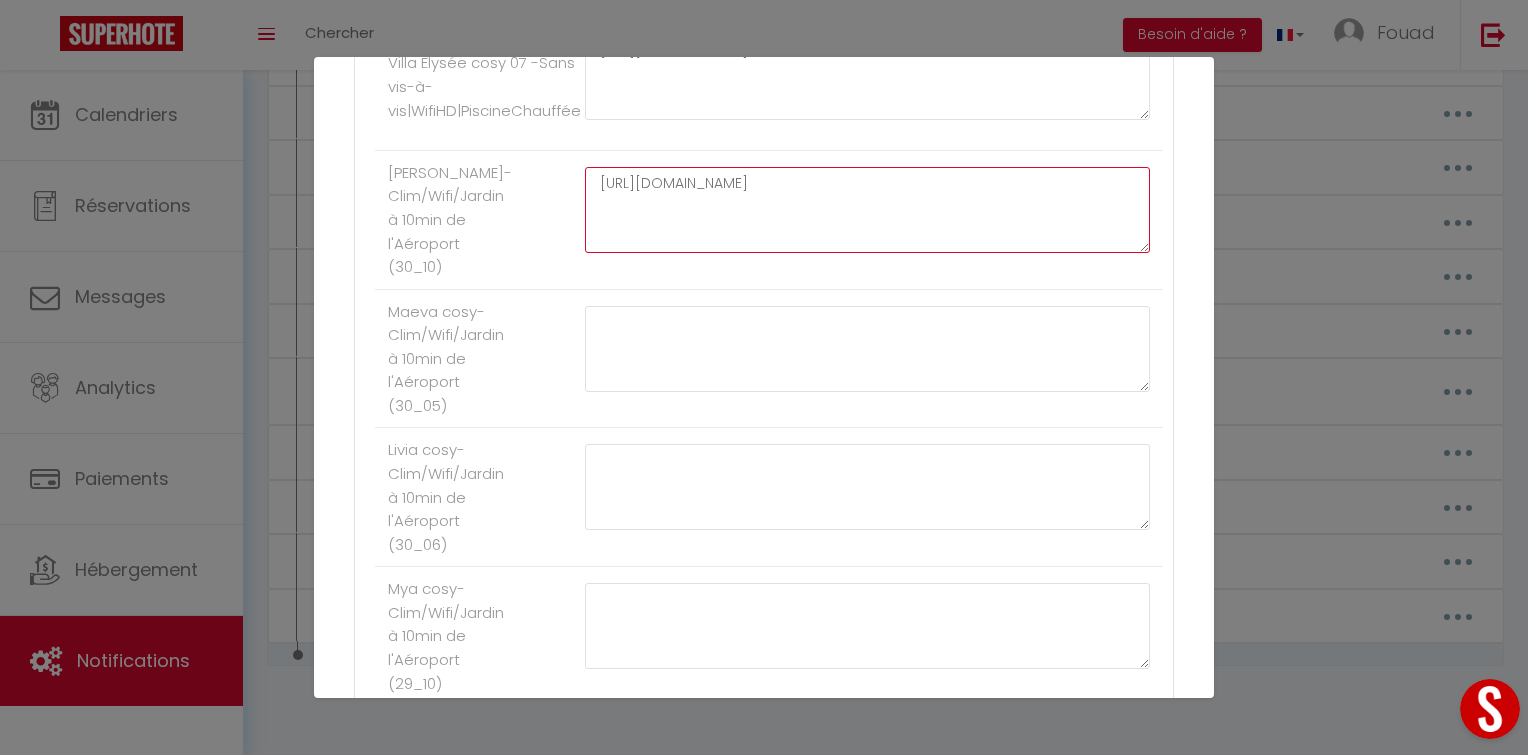 type on "[URL][DOMAIN_NAME]" 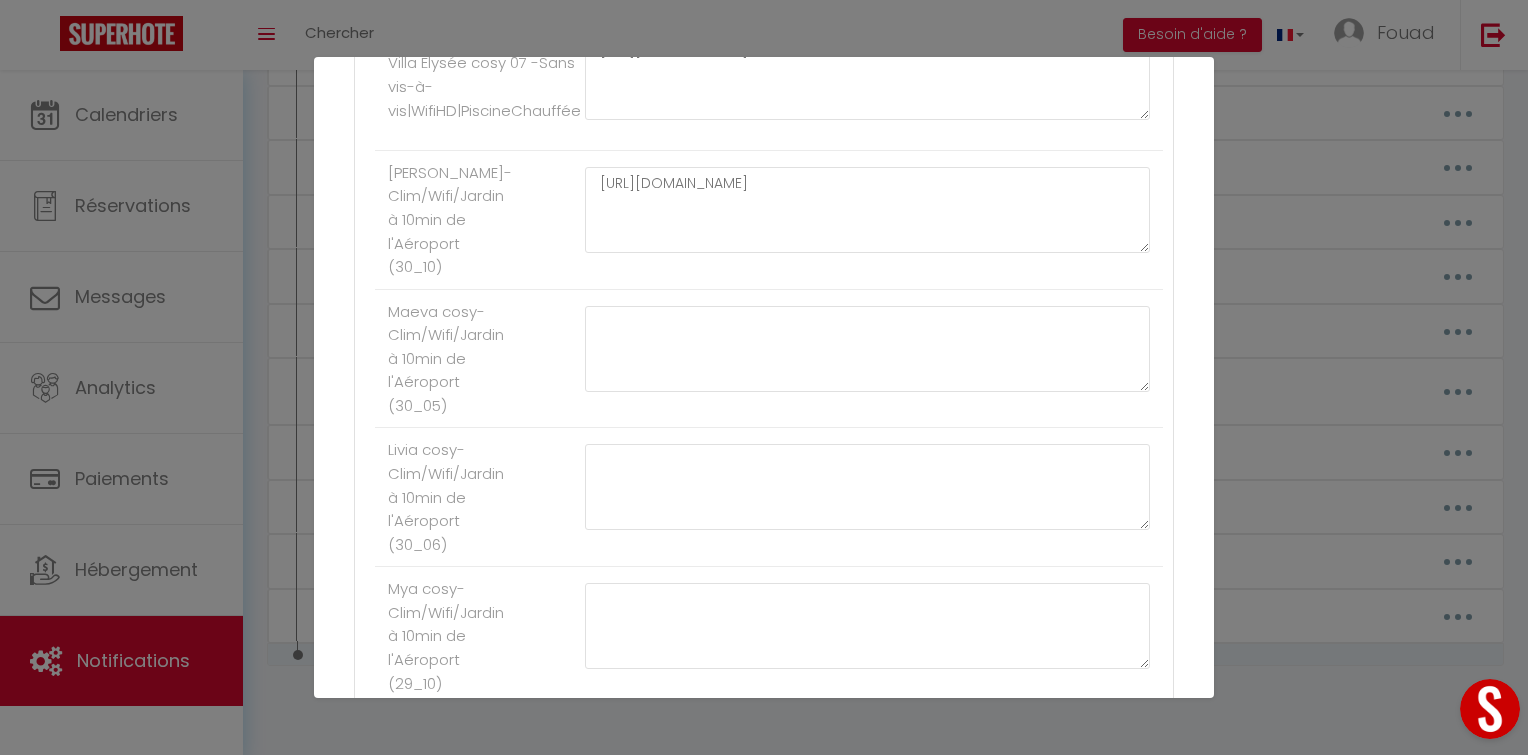 scroll, scrollTop: 734, scrollLeft: 0, axis: vertical 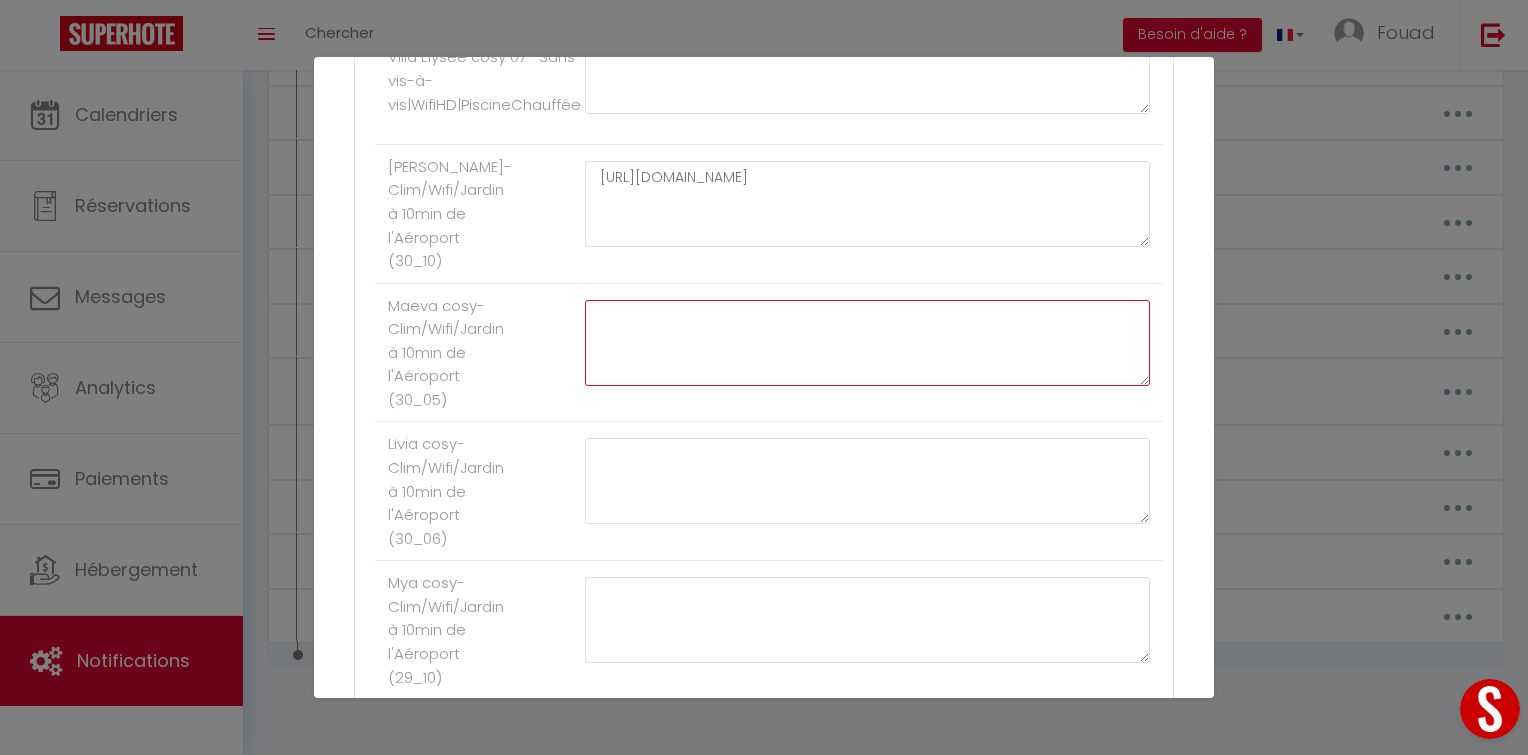 click at bounding box center [867, 343] 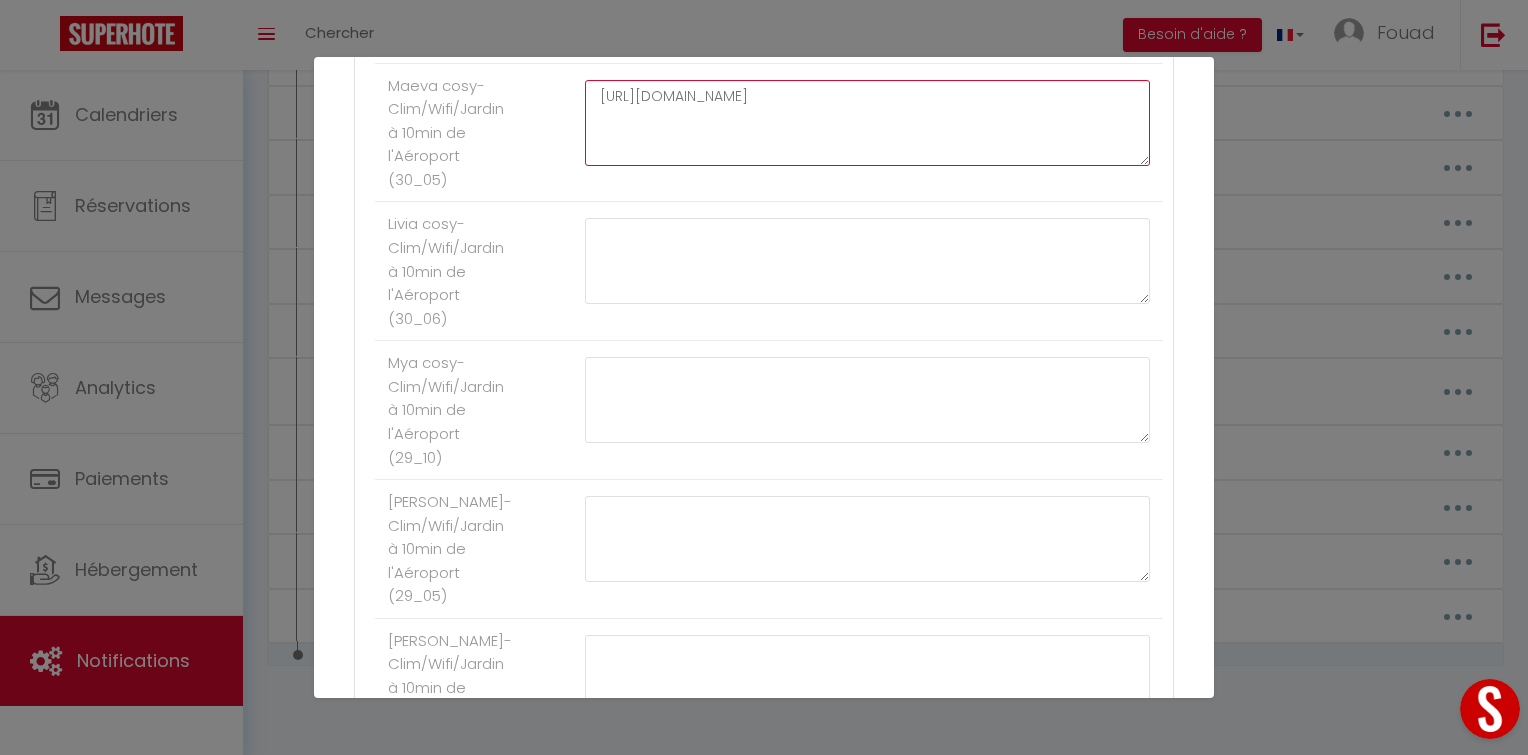 type on "[URL][DOMAIN_NAME]" 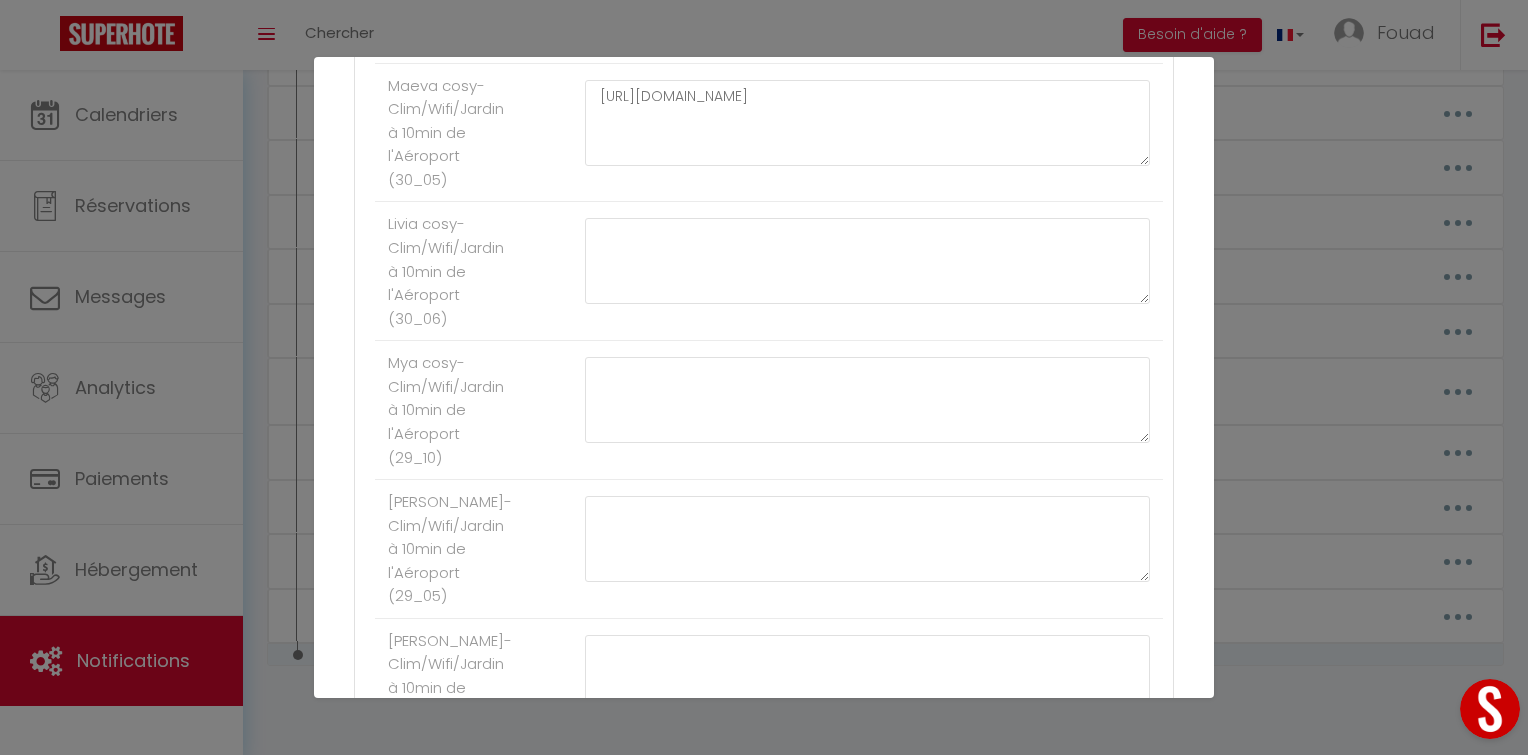 scroll, scrollTop: 955, scrollLeft: 0, axis: vertical 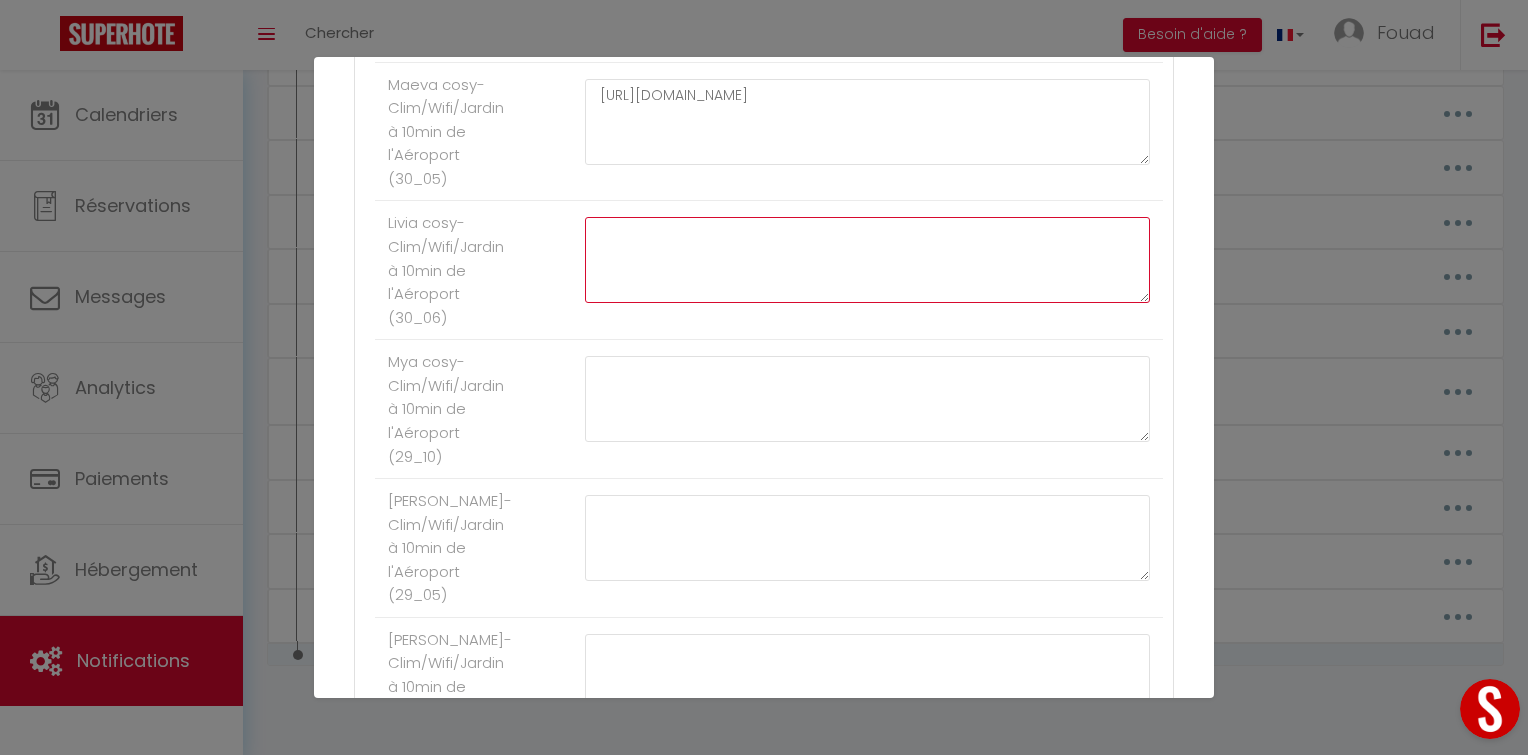 click at bounding box center [867, 260] 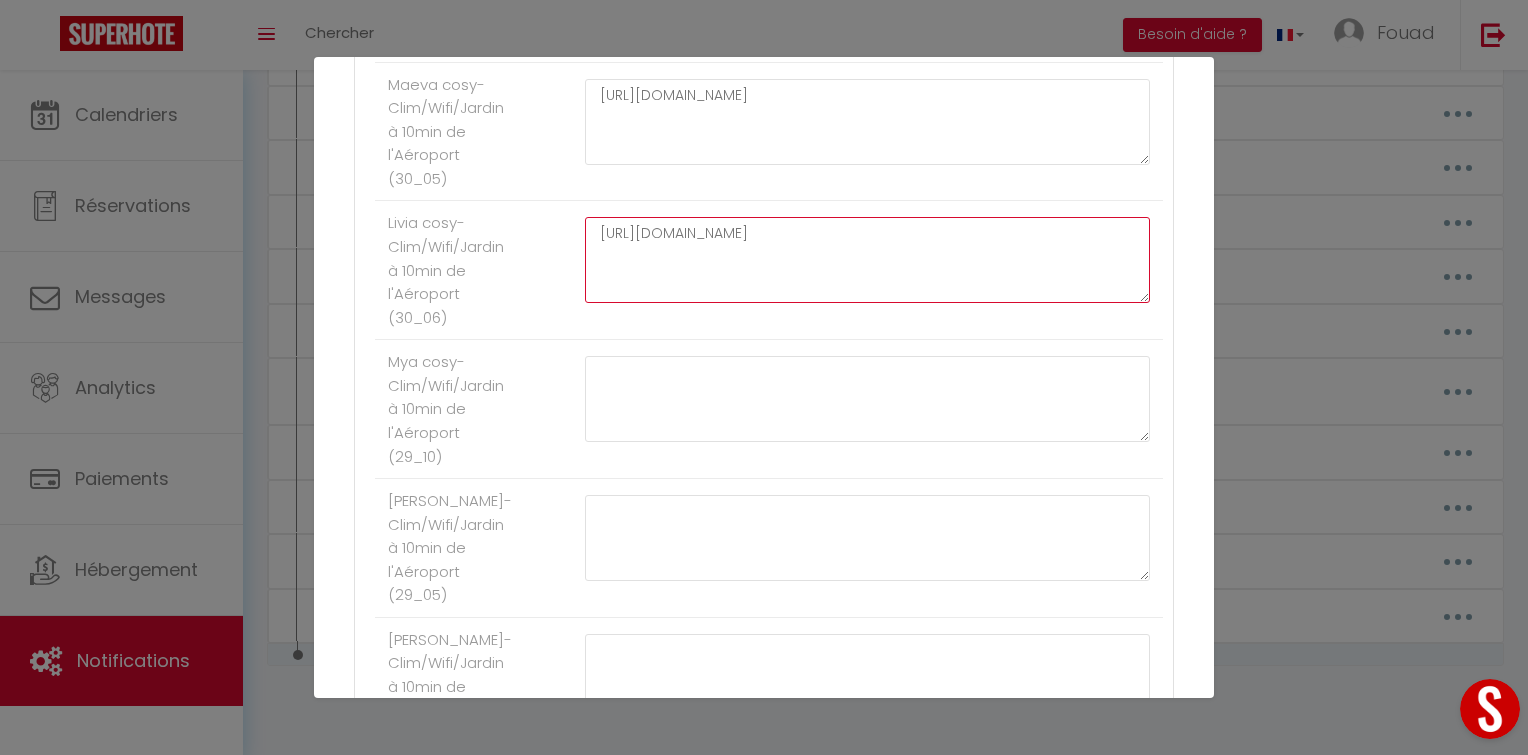 scroll, scrollTop: 1096, scrollLeft: 0, axis: vertical 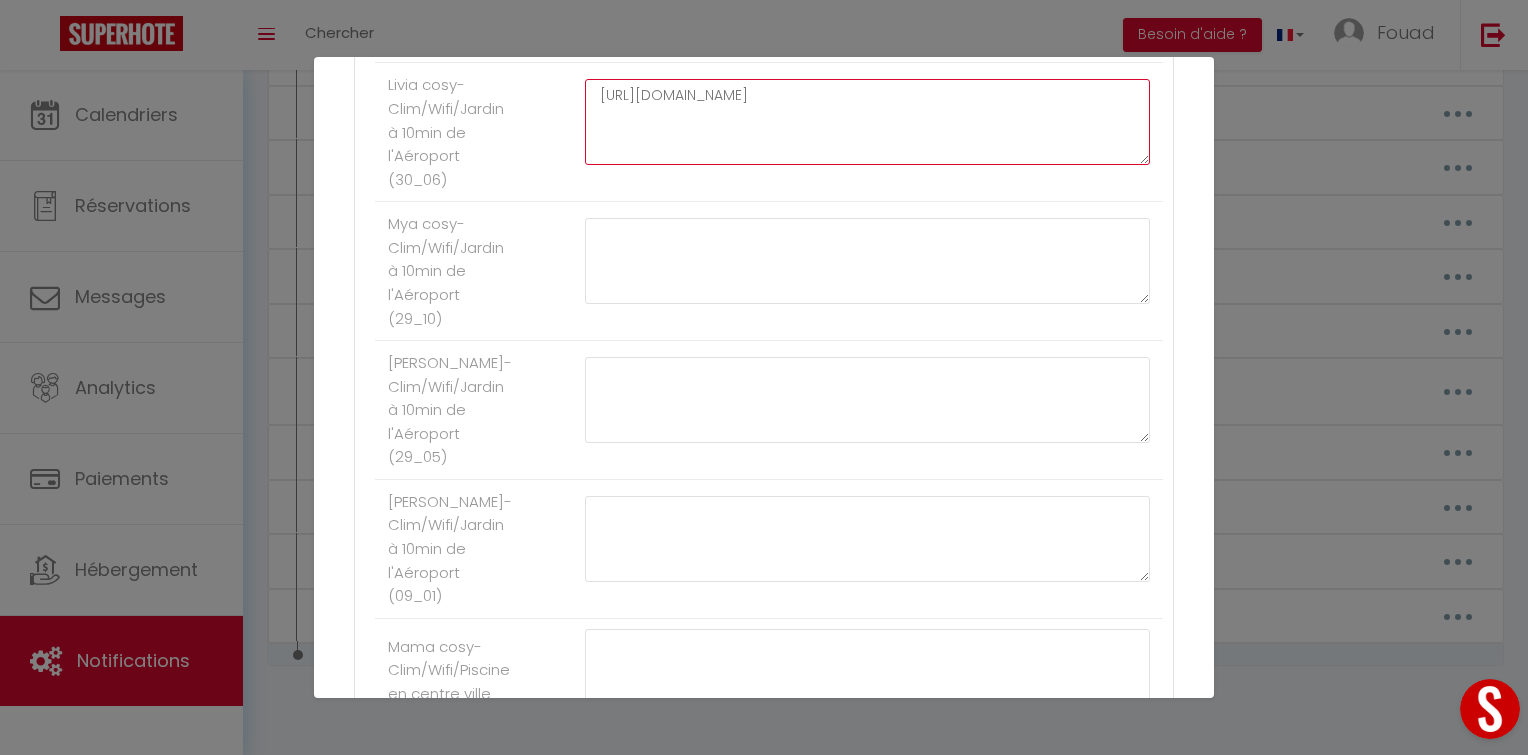 type on "[URL][DOMAIN_NAME]" 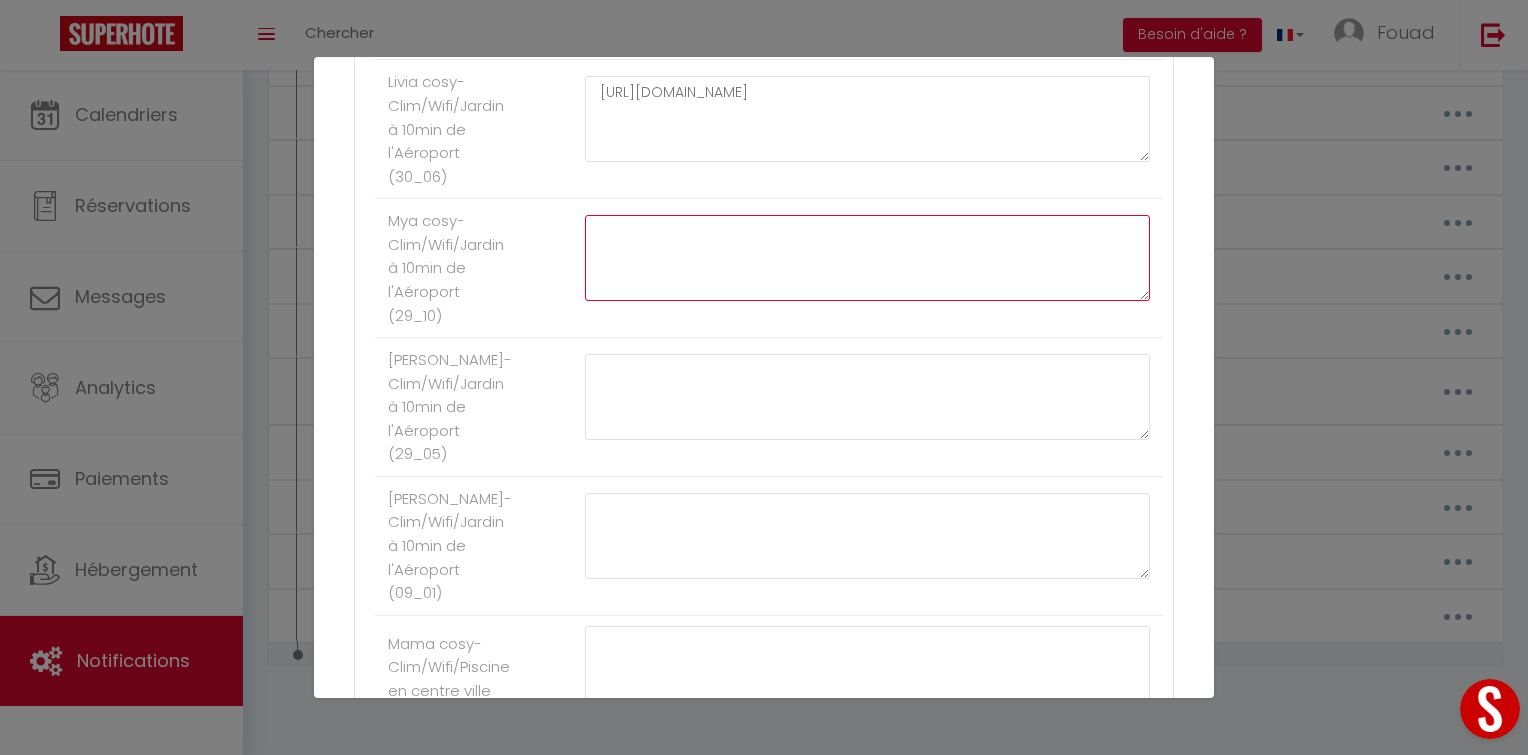 click at bounding box center [867, 258] 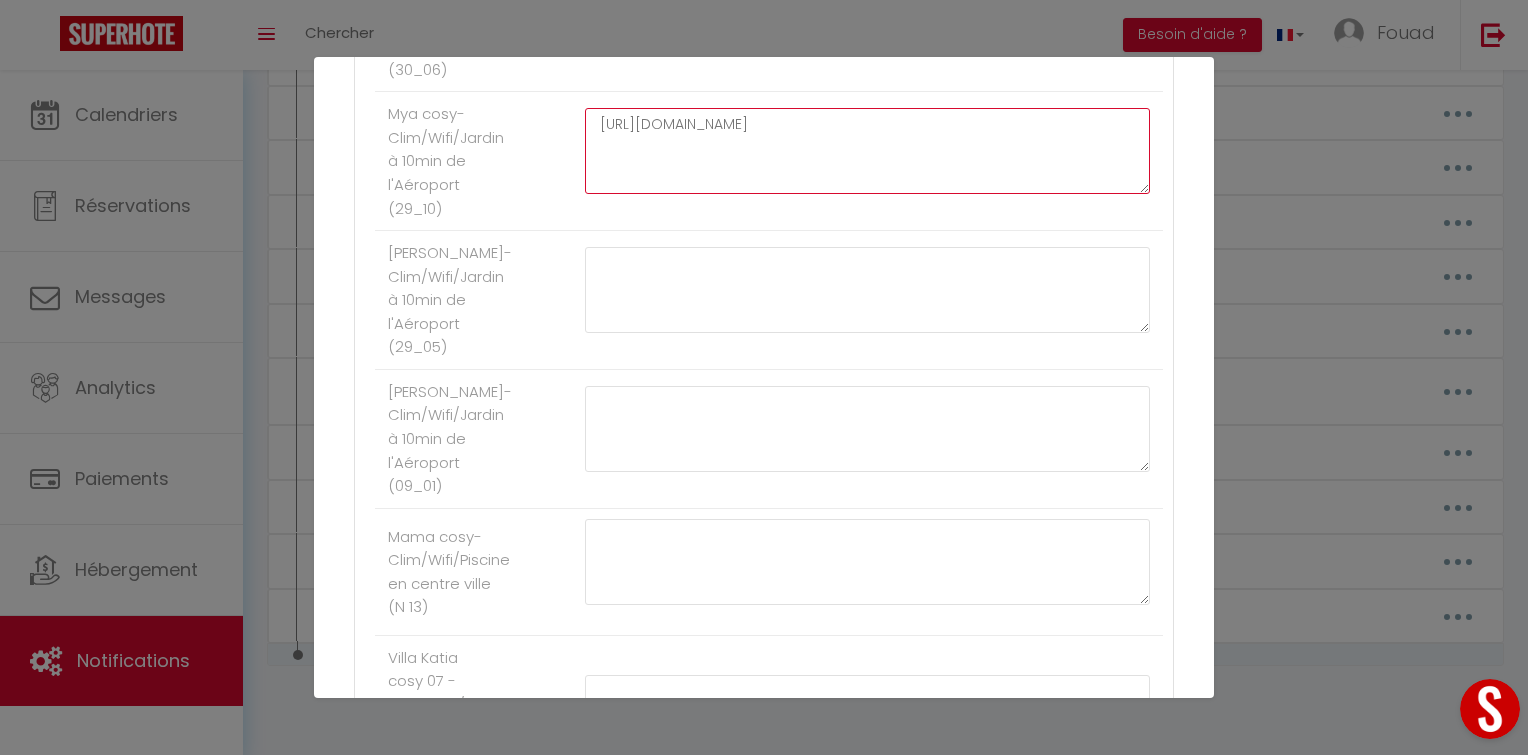 scroll, scrollTop: 1234, scrollLeft: 0, axis: vertical 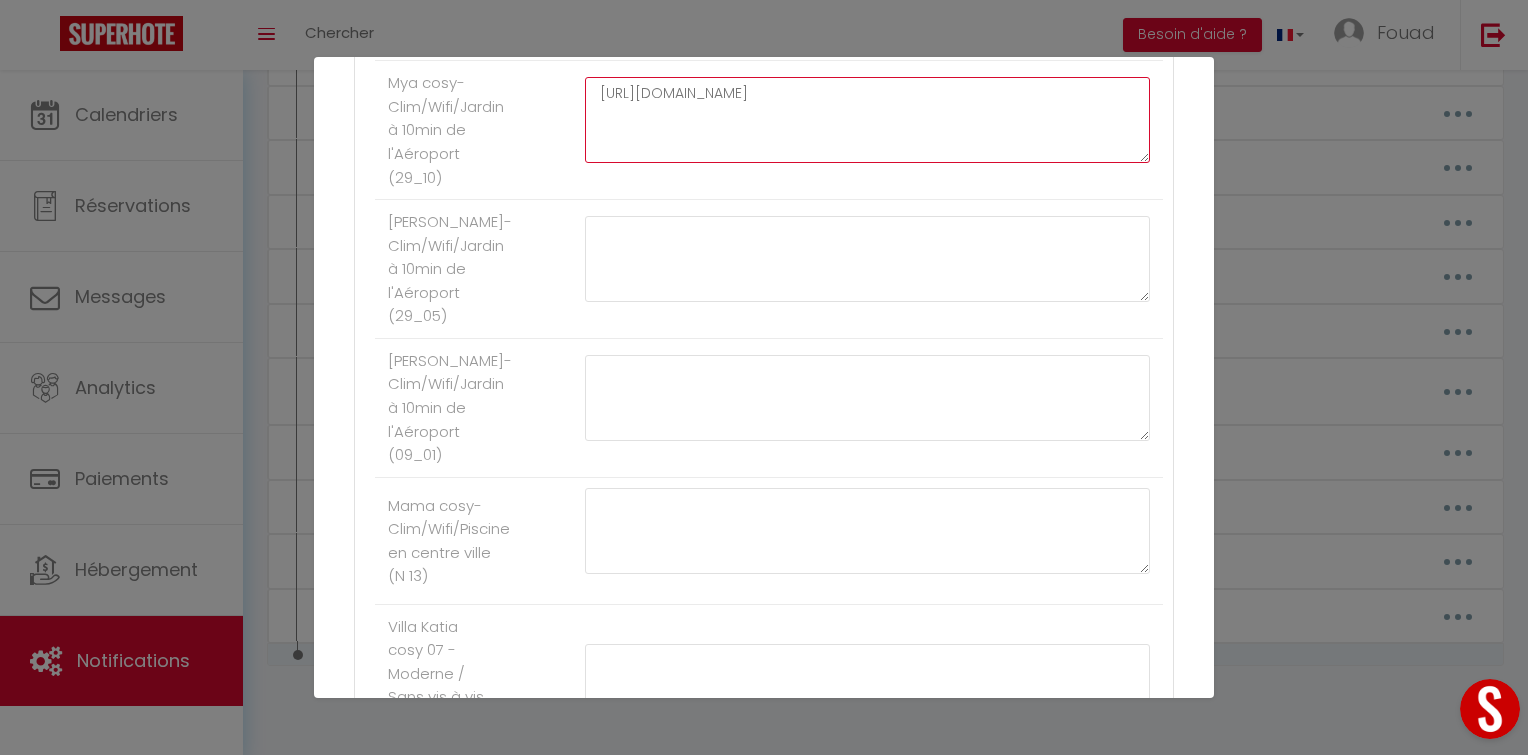 type on "[URL][DOMAIN_NAME]" 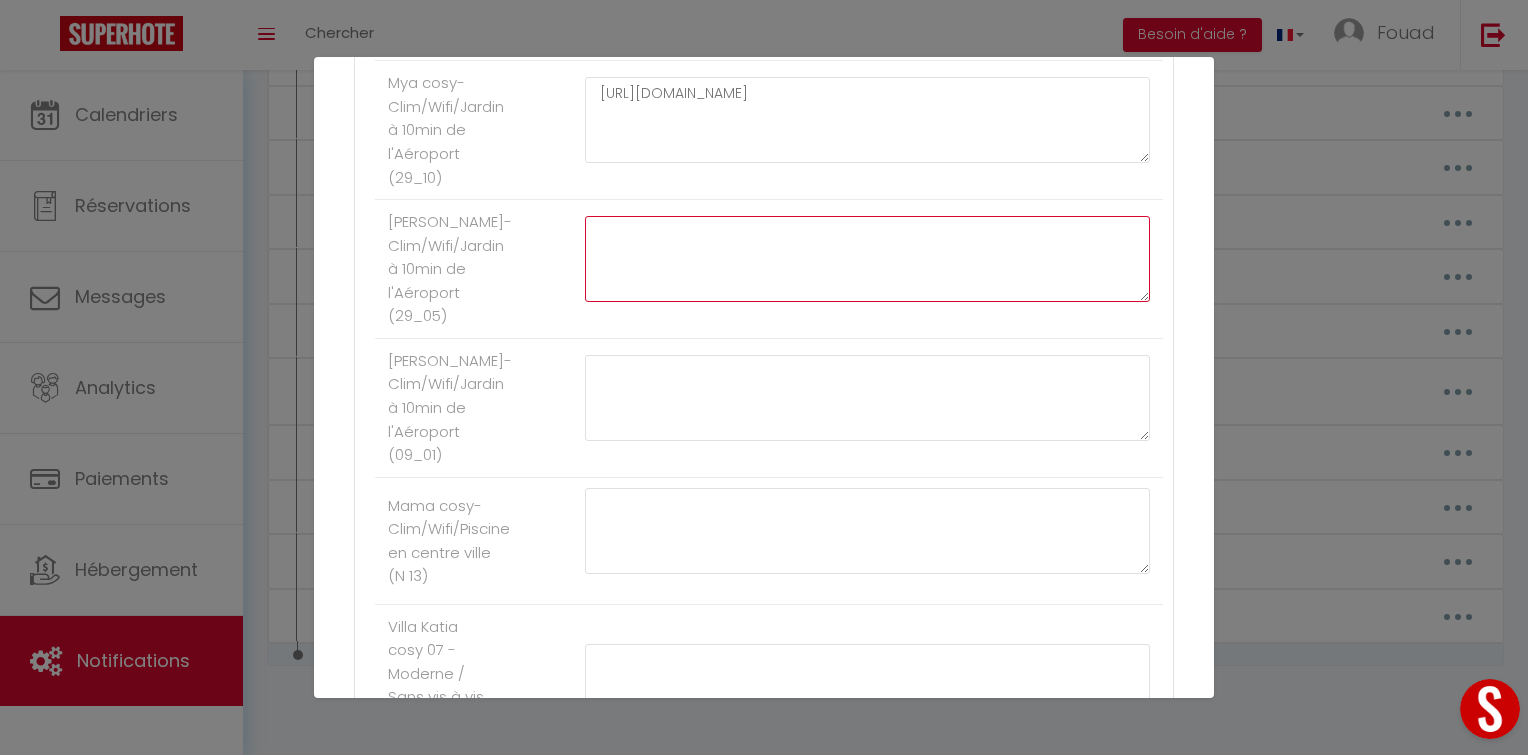 click at bounding box center [867, 259] 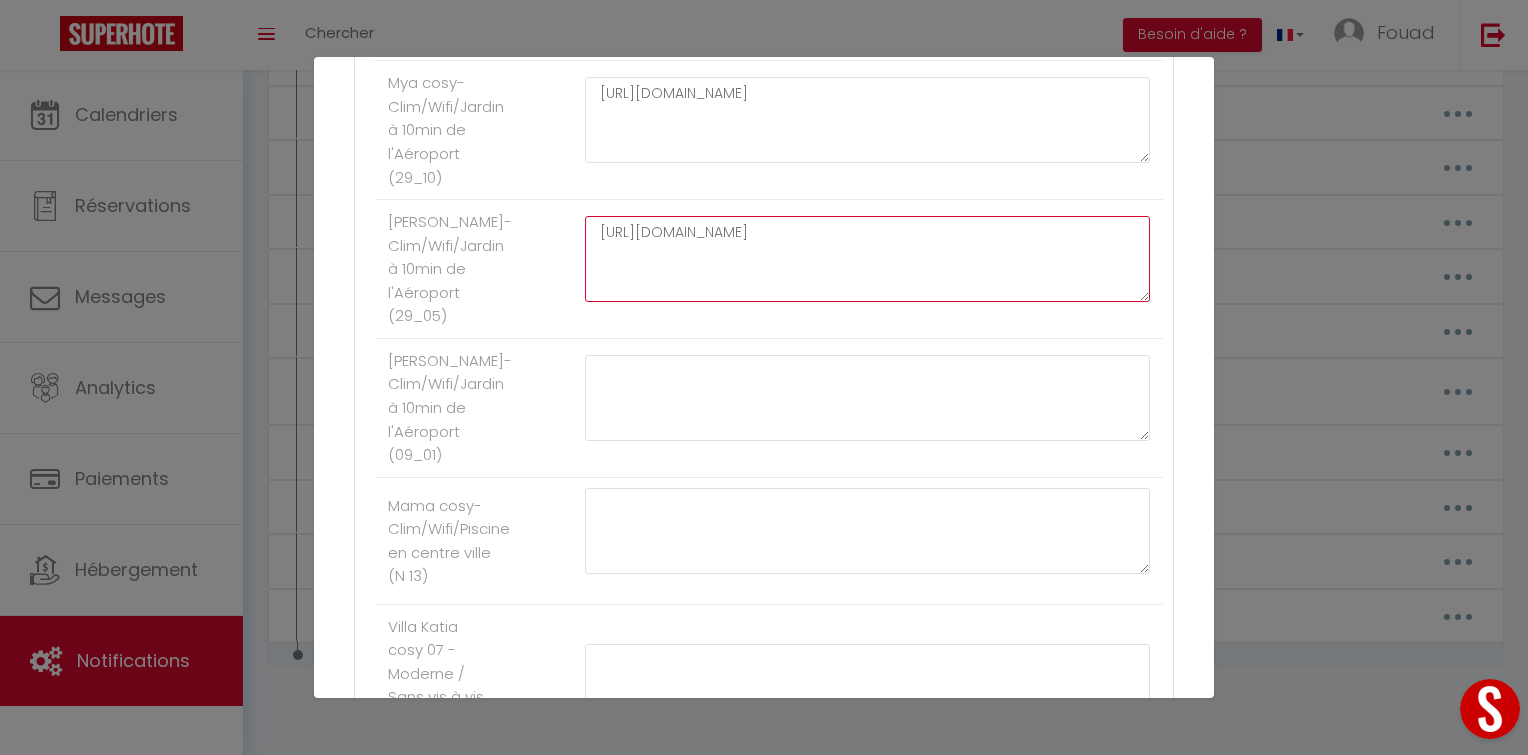type on "[URL][DOMAIN_NAME]" 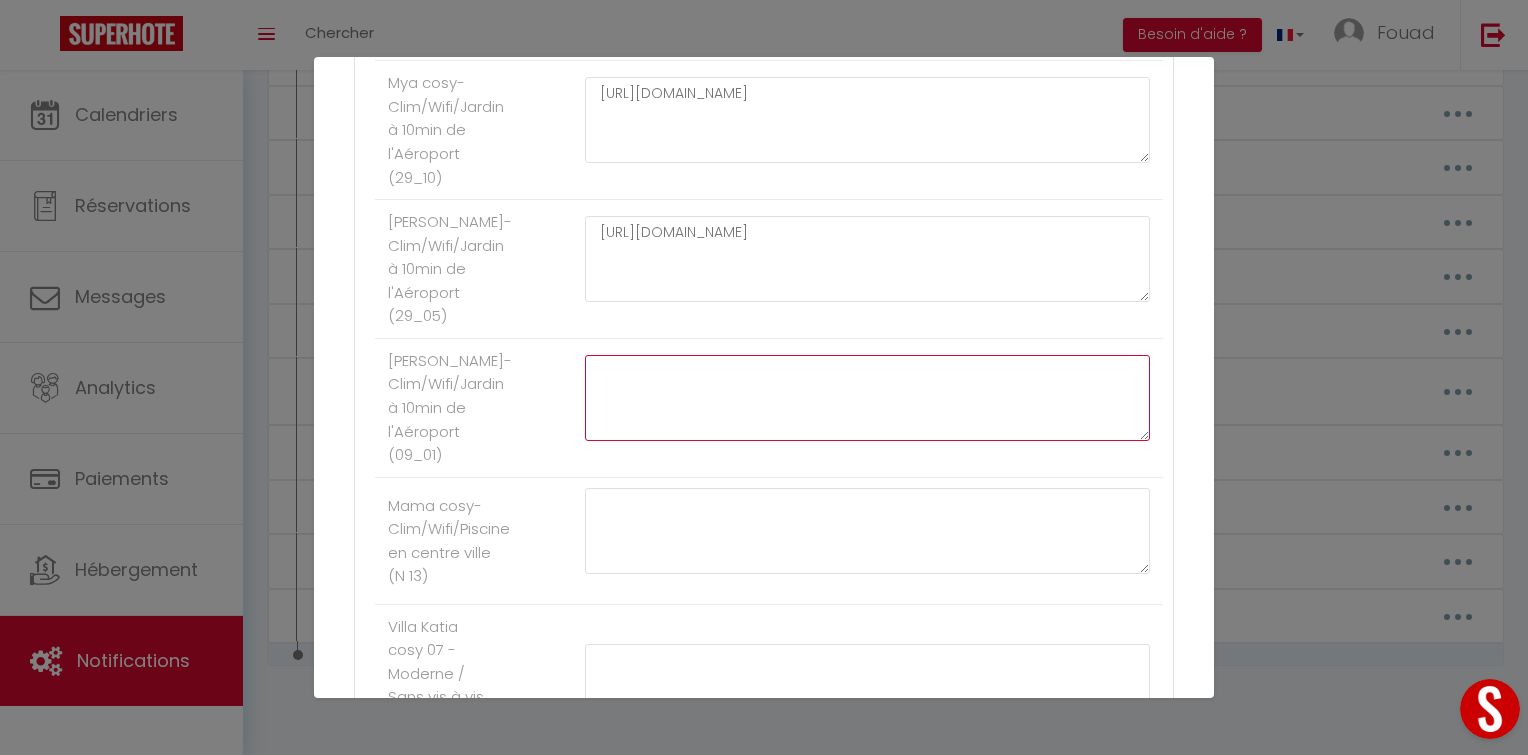 click at bounding box center [867, 398] 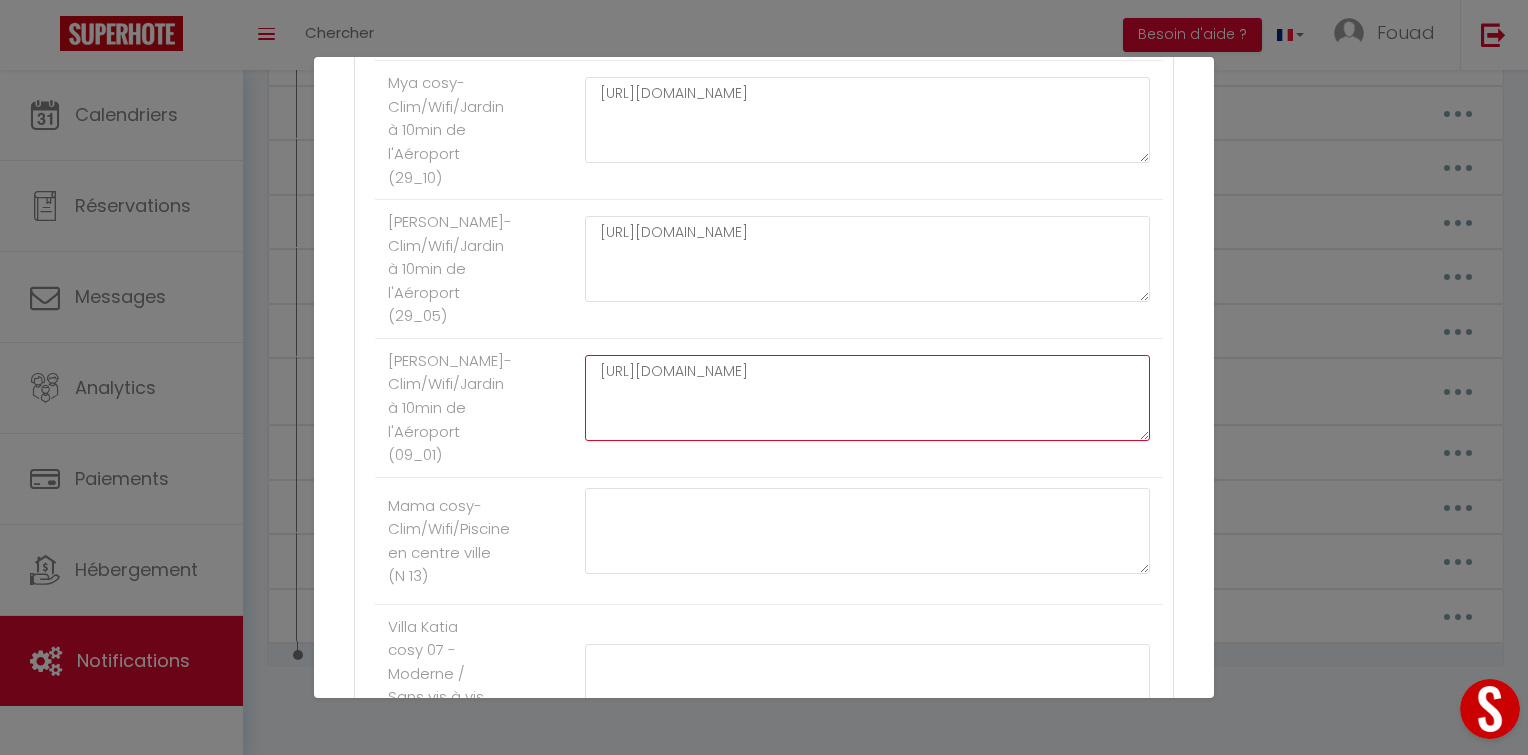 scroll, scrollTop: 1378, scrollLeft: 0, axis: vertical 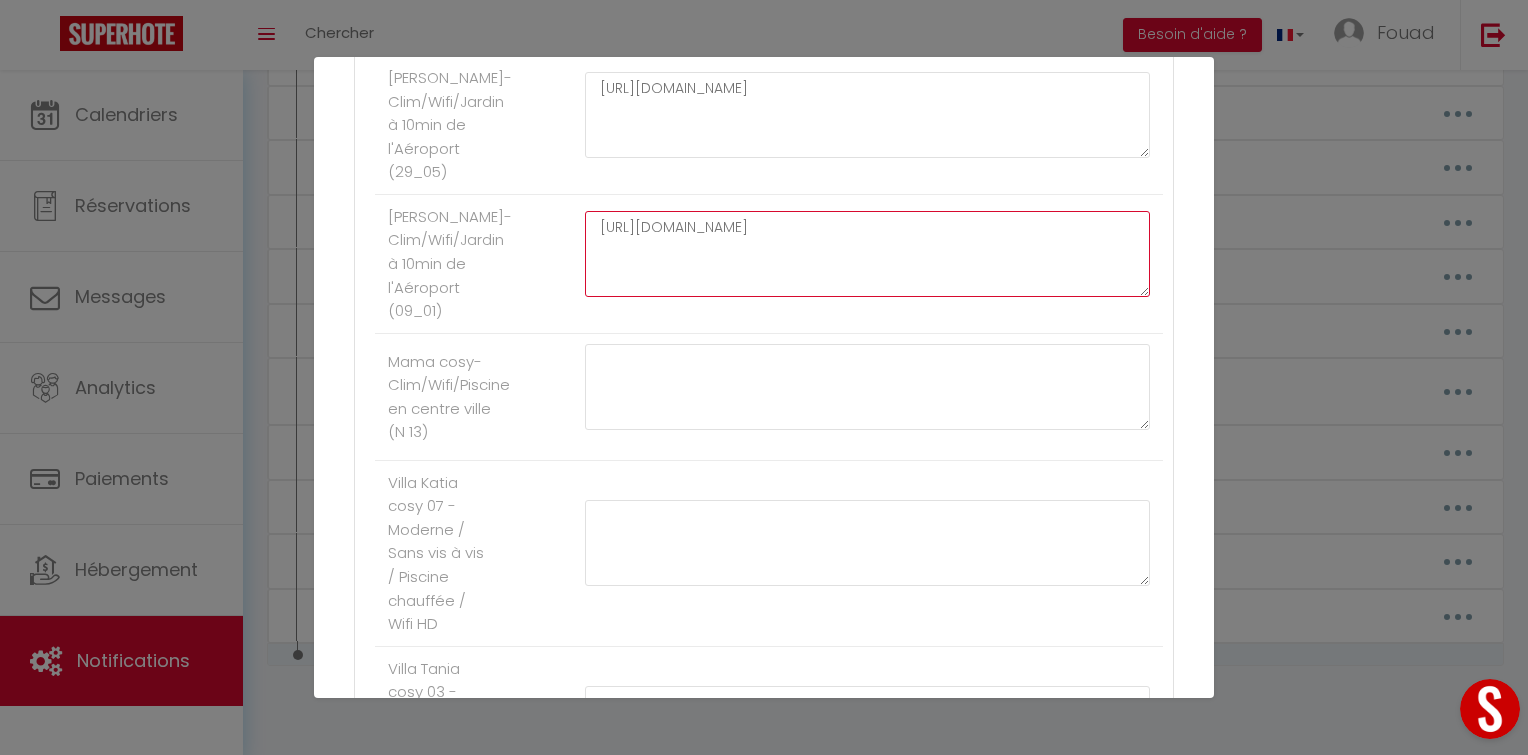 type on "[URL][DOMAIN_NAME]" 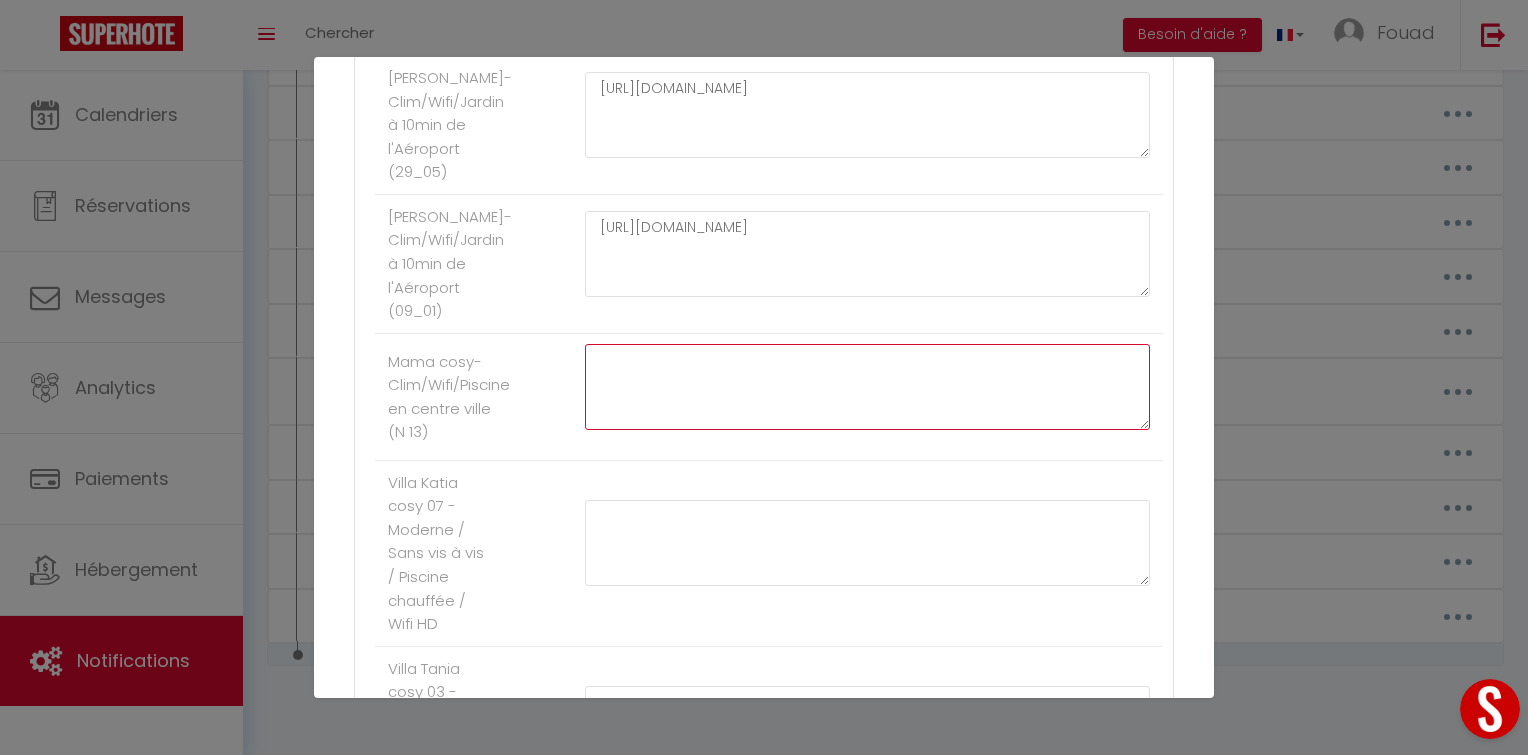 click at bounding box center [867, 387] 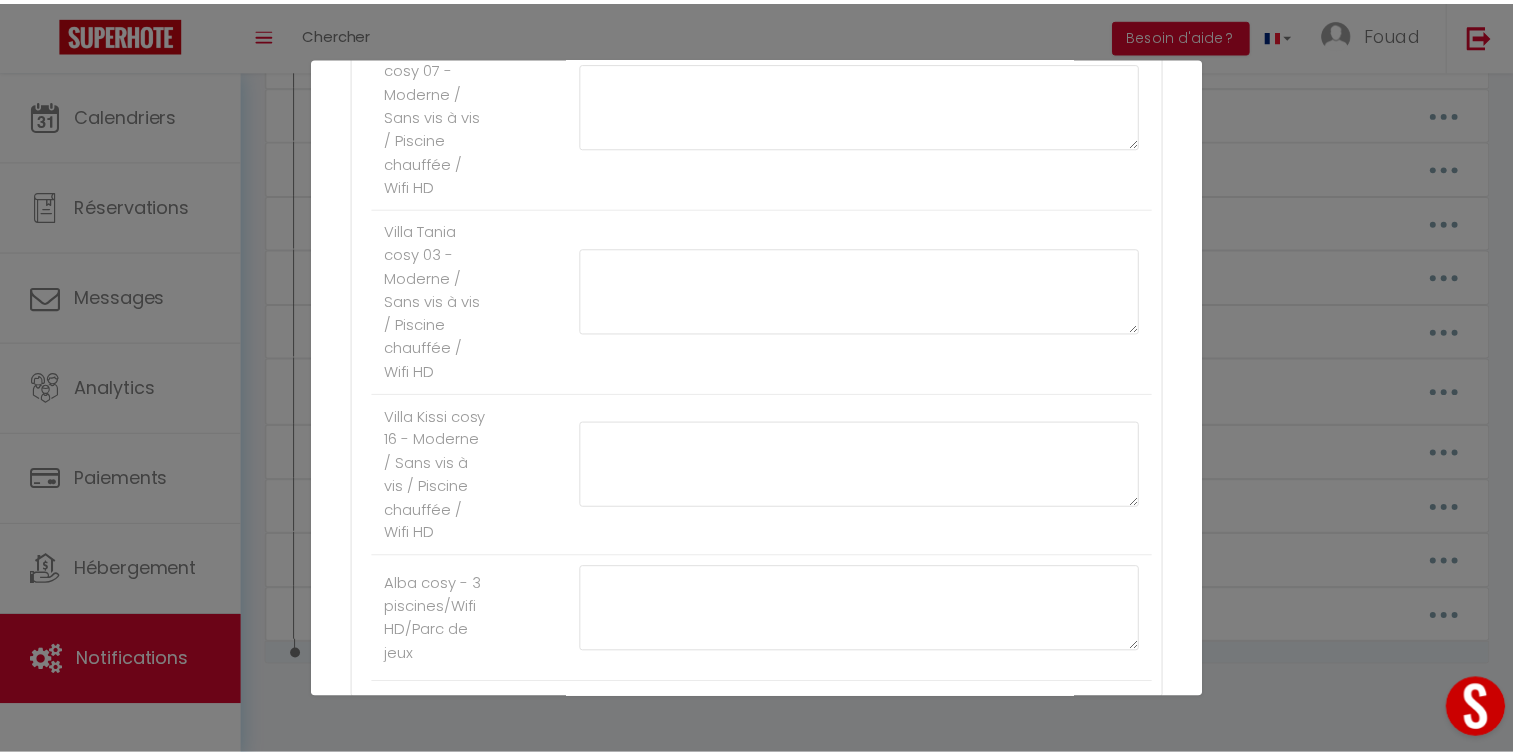 scroll, scrollTop: 1971, scrollLeft: 0, axis: vertical 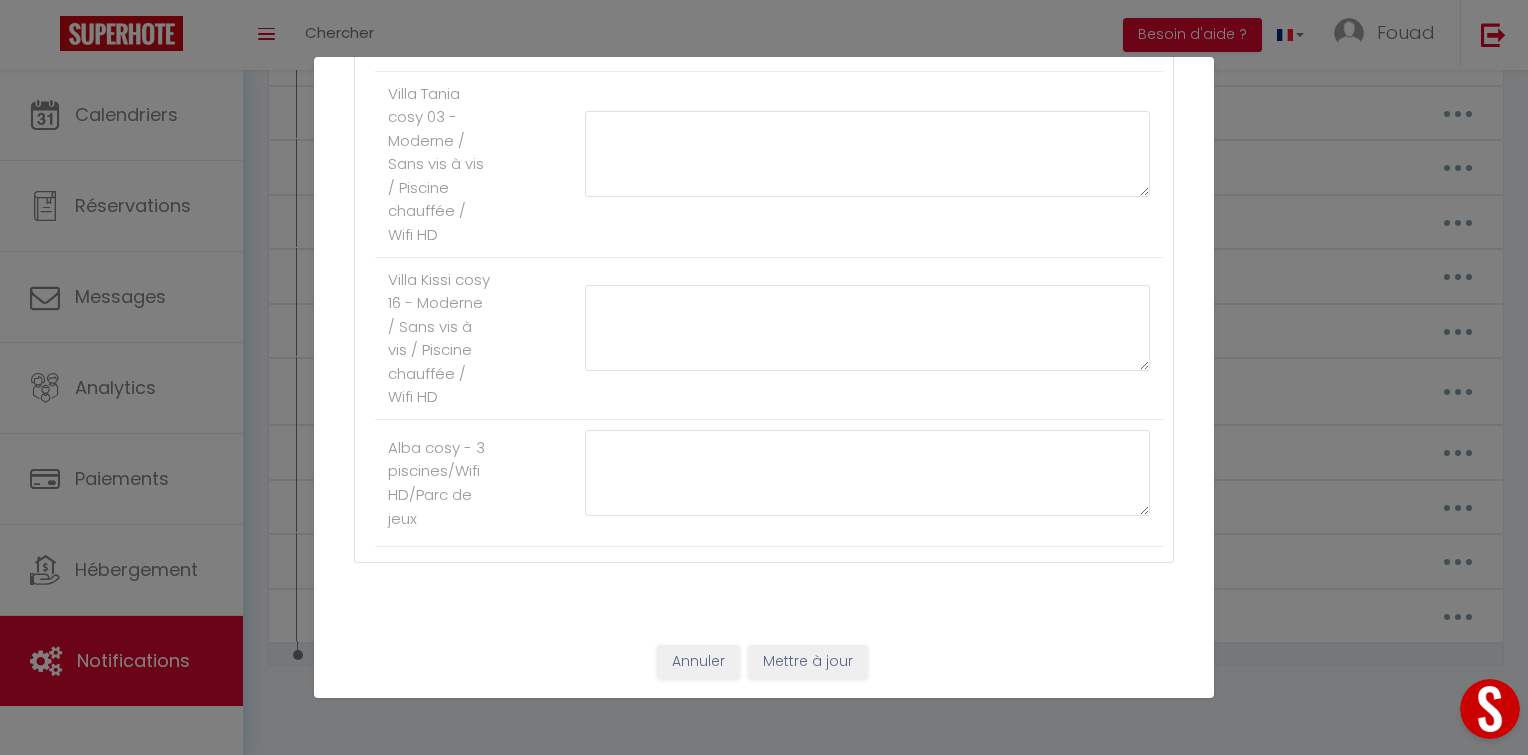 type on "[URL][DOMAIN_NAME]" 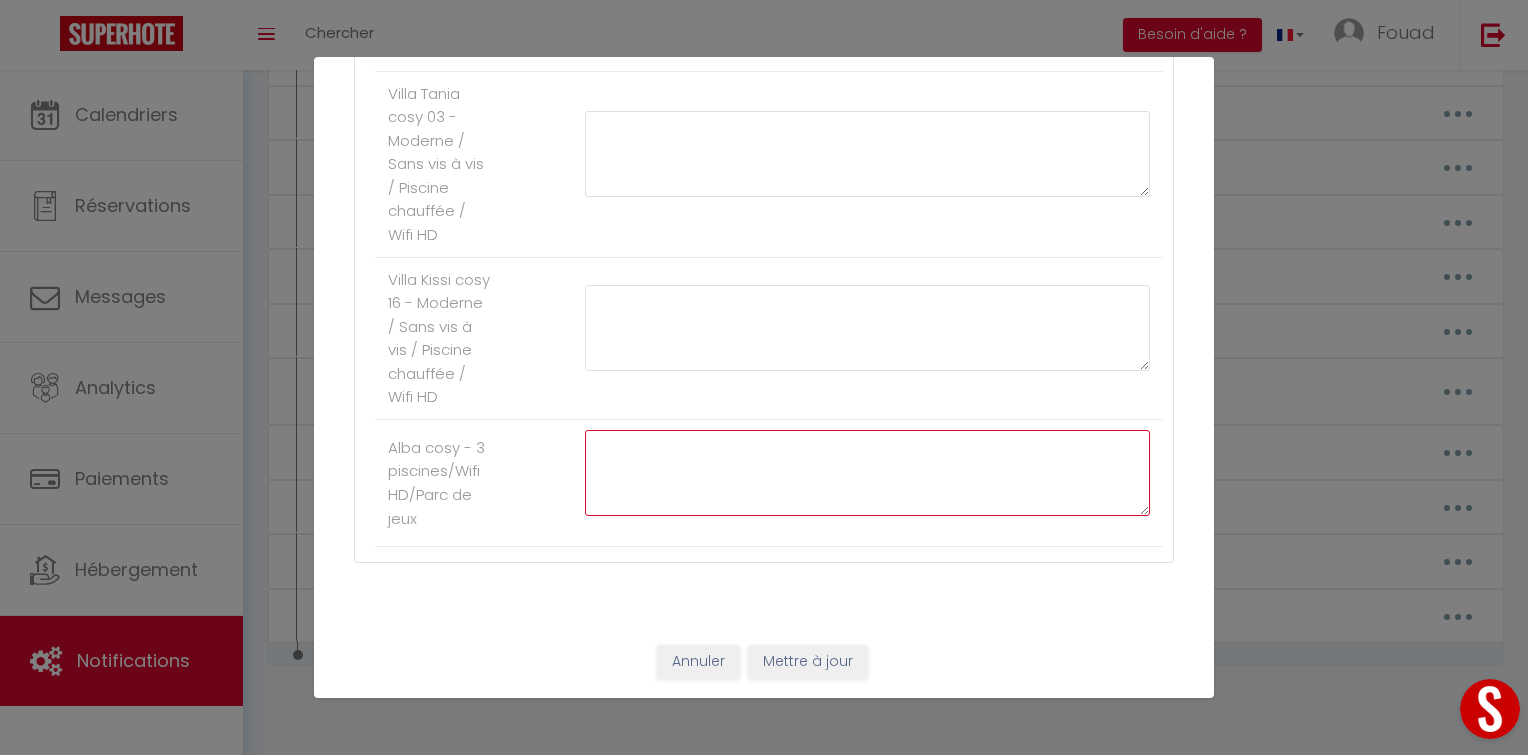 click at bounding box center [867, 473] 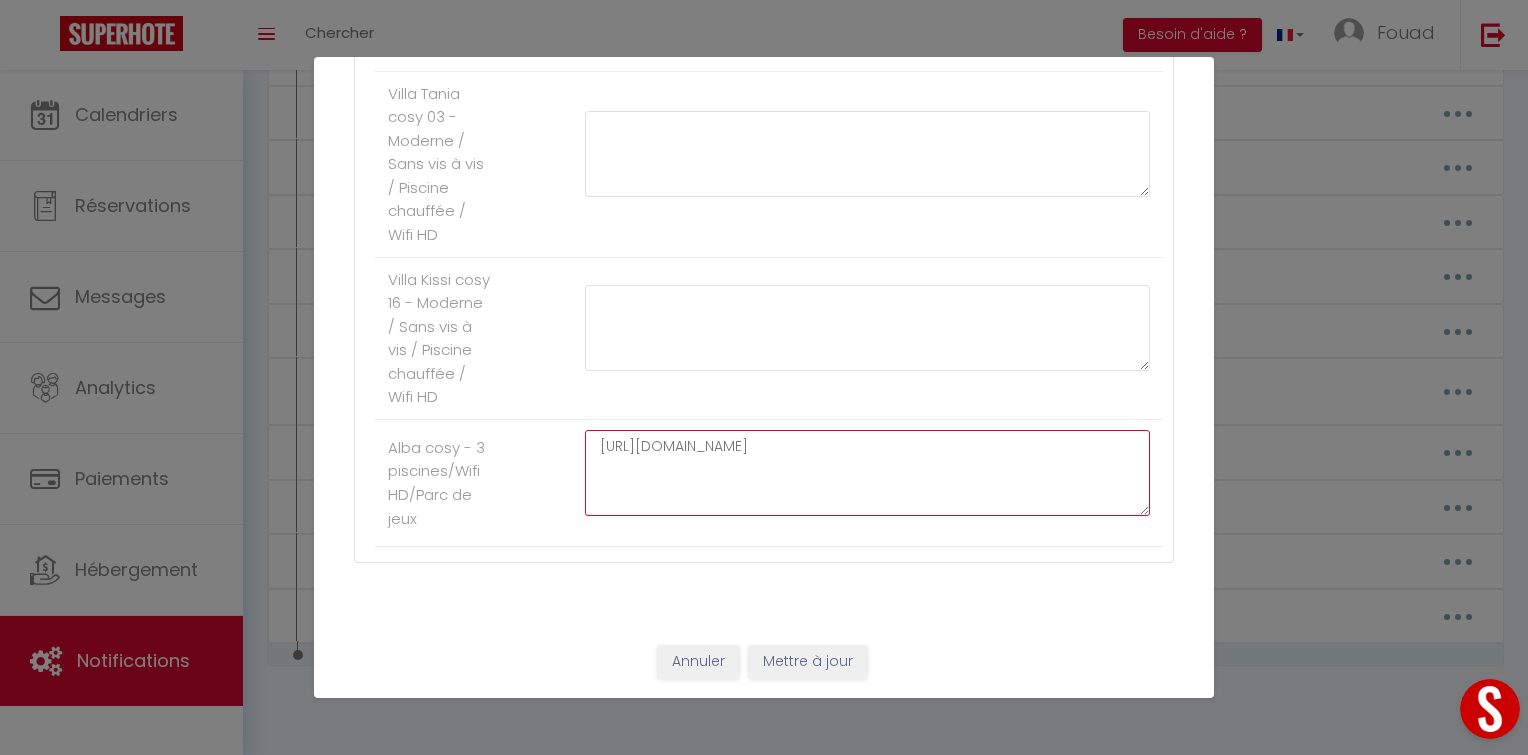 type on "[URL][DOMAIN_NAME]" 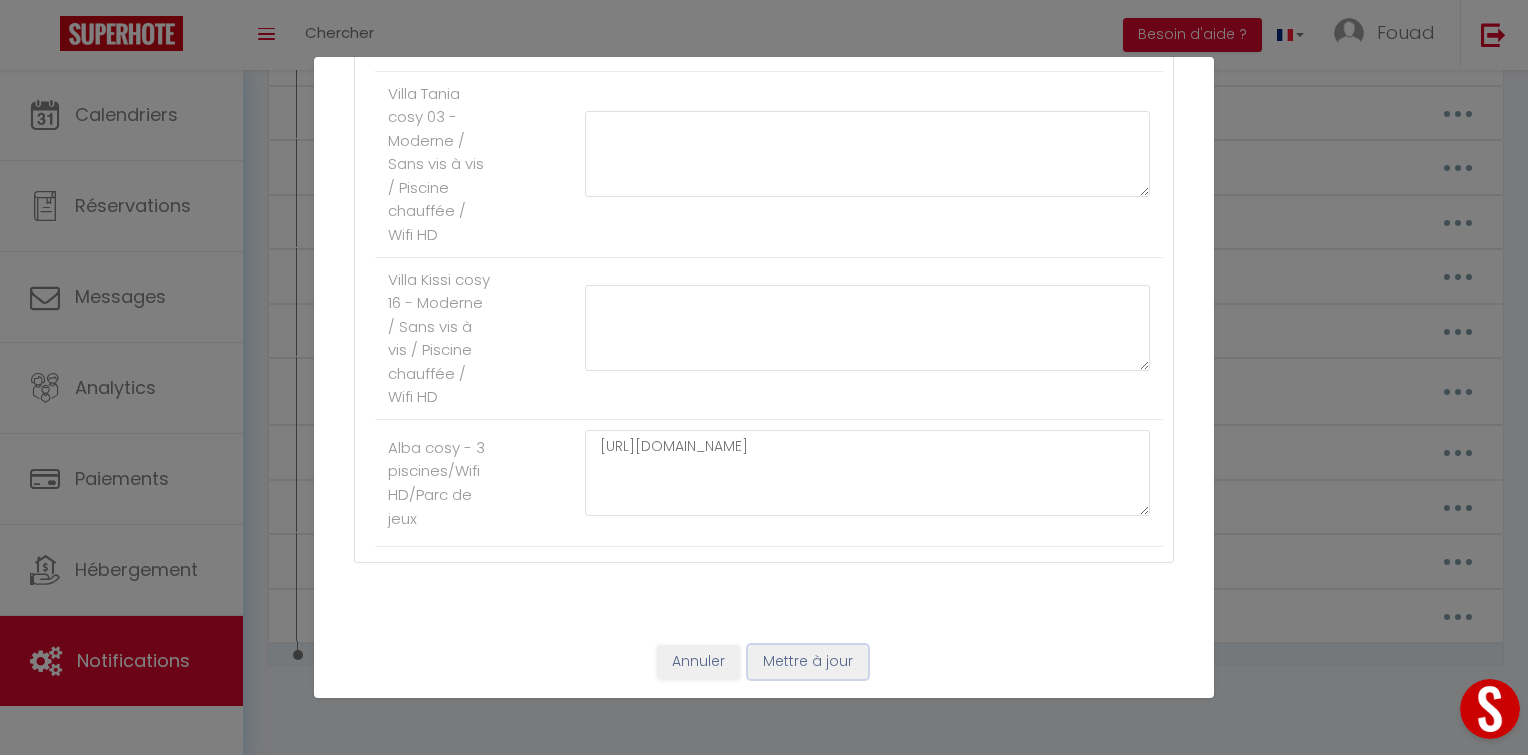 click on "Mettre à jour" at bounding box center [808, 662] 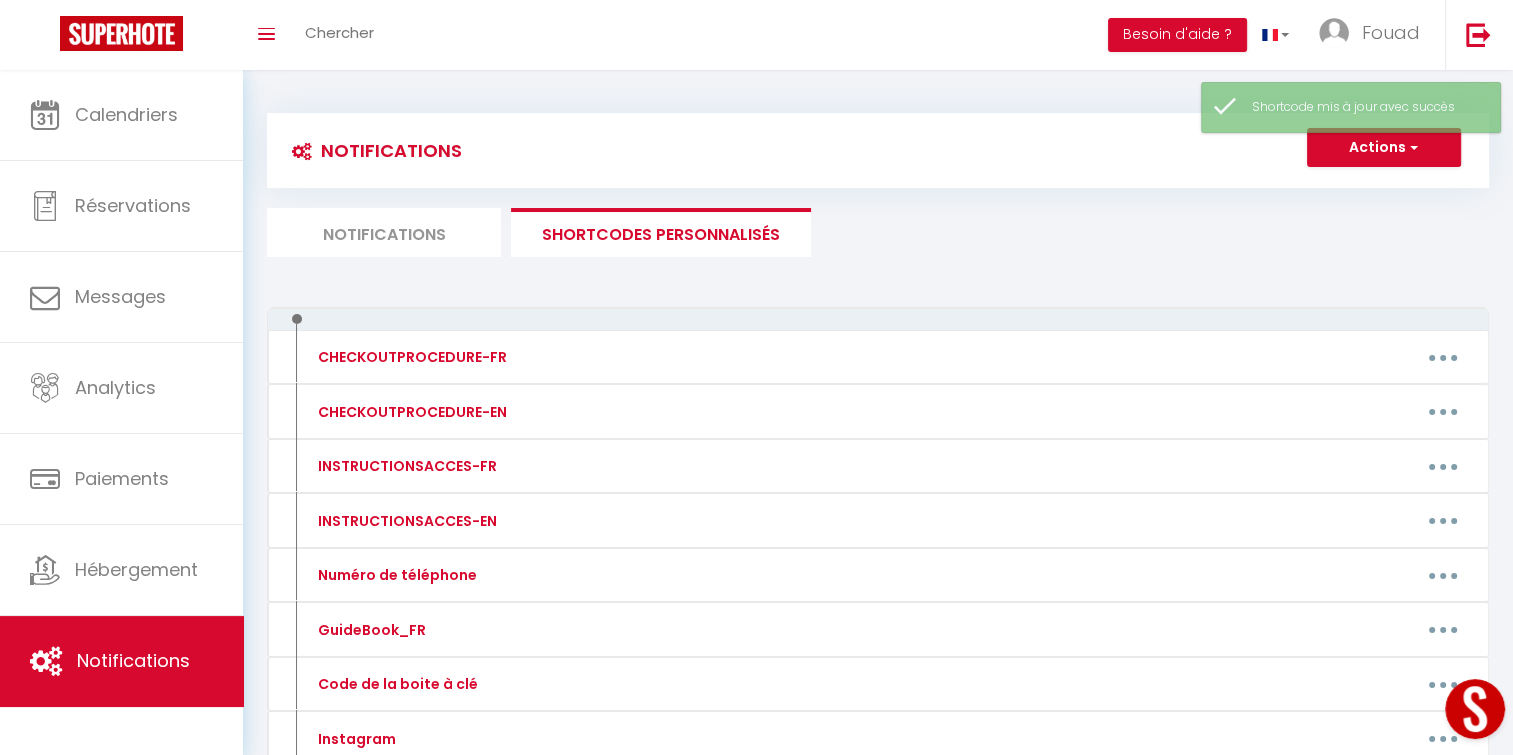 scroll, scrollTop: 0, scrollLeft: 0, axis: both 